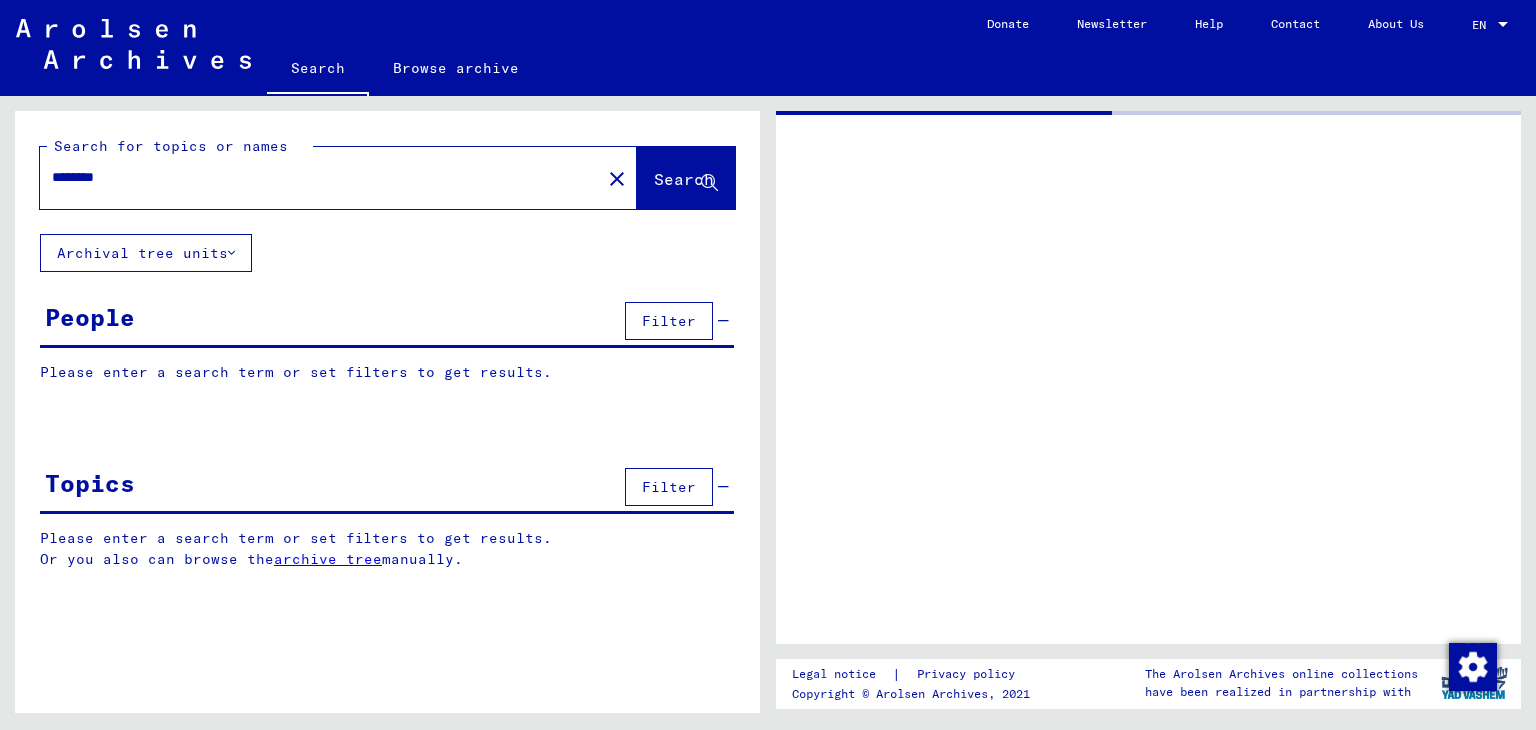 scroll, scrollTop: 0, scrollLeft: 0, axis: both 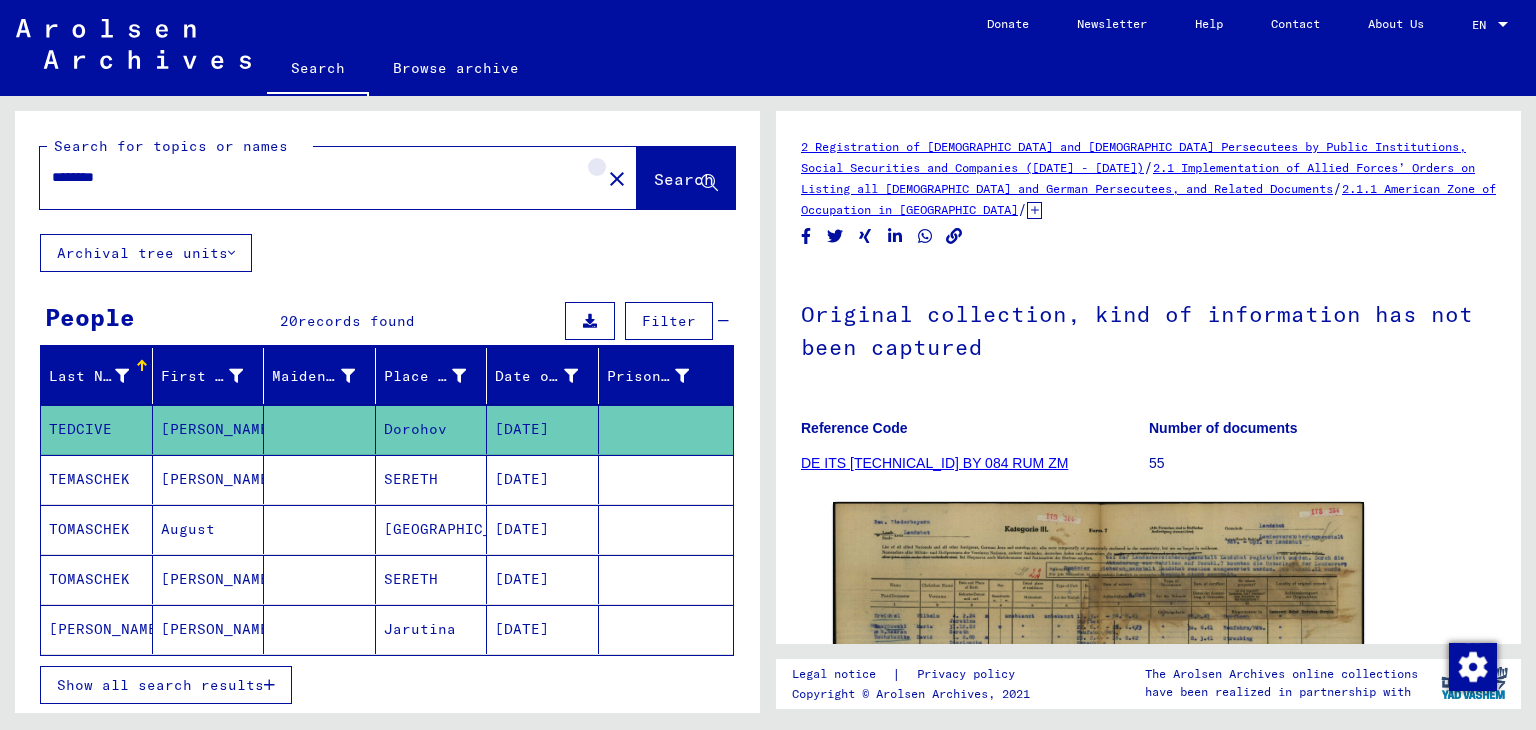 click on "close" 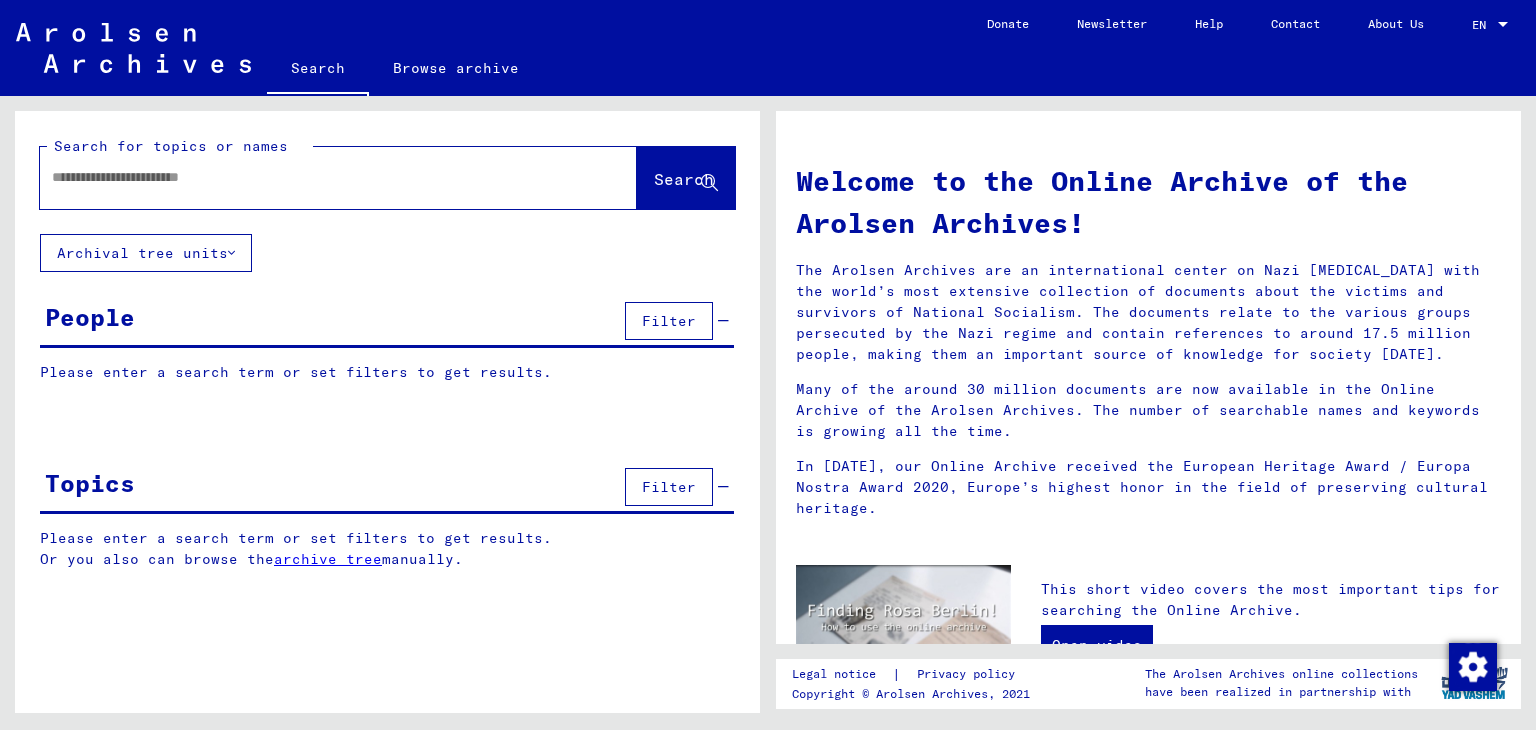 click at bounding box center (314, 177) 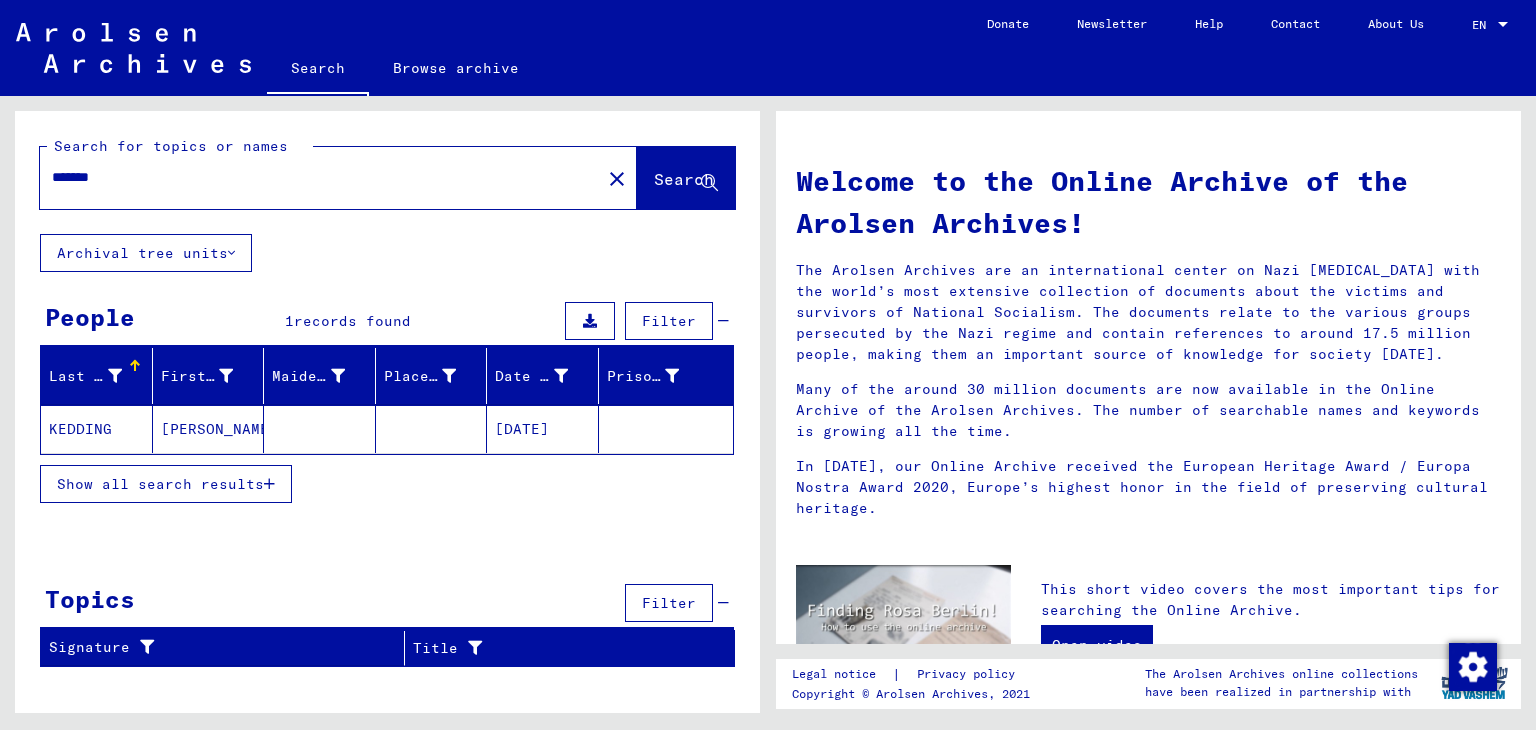 click on "KEDDING" 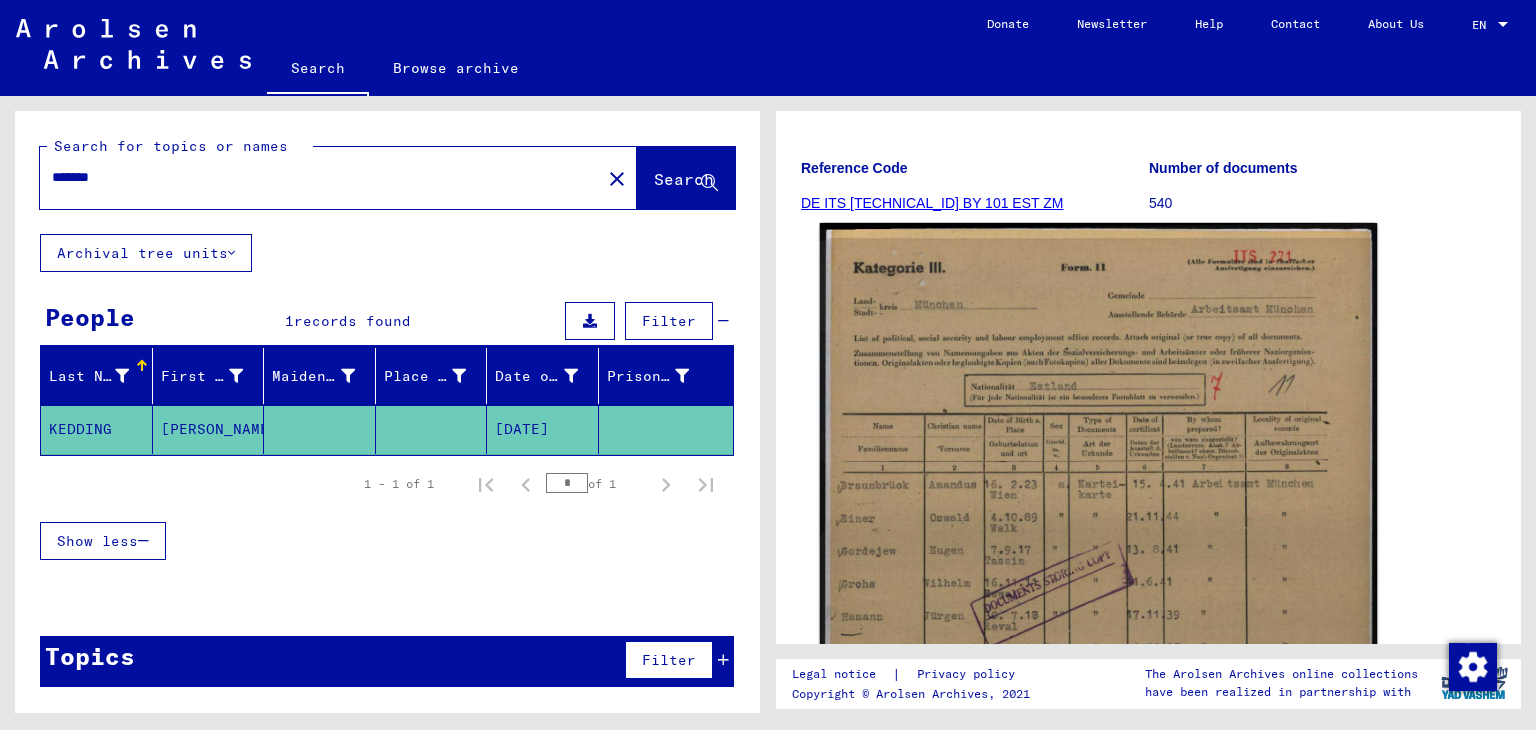 scroll, scrollTop: 260, scrollLeft: 0, axis: vertical 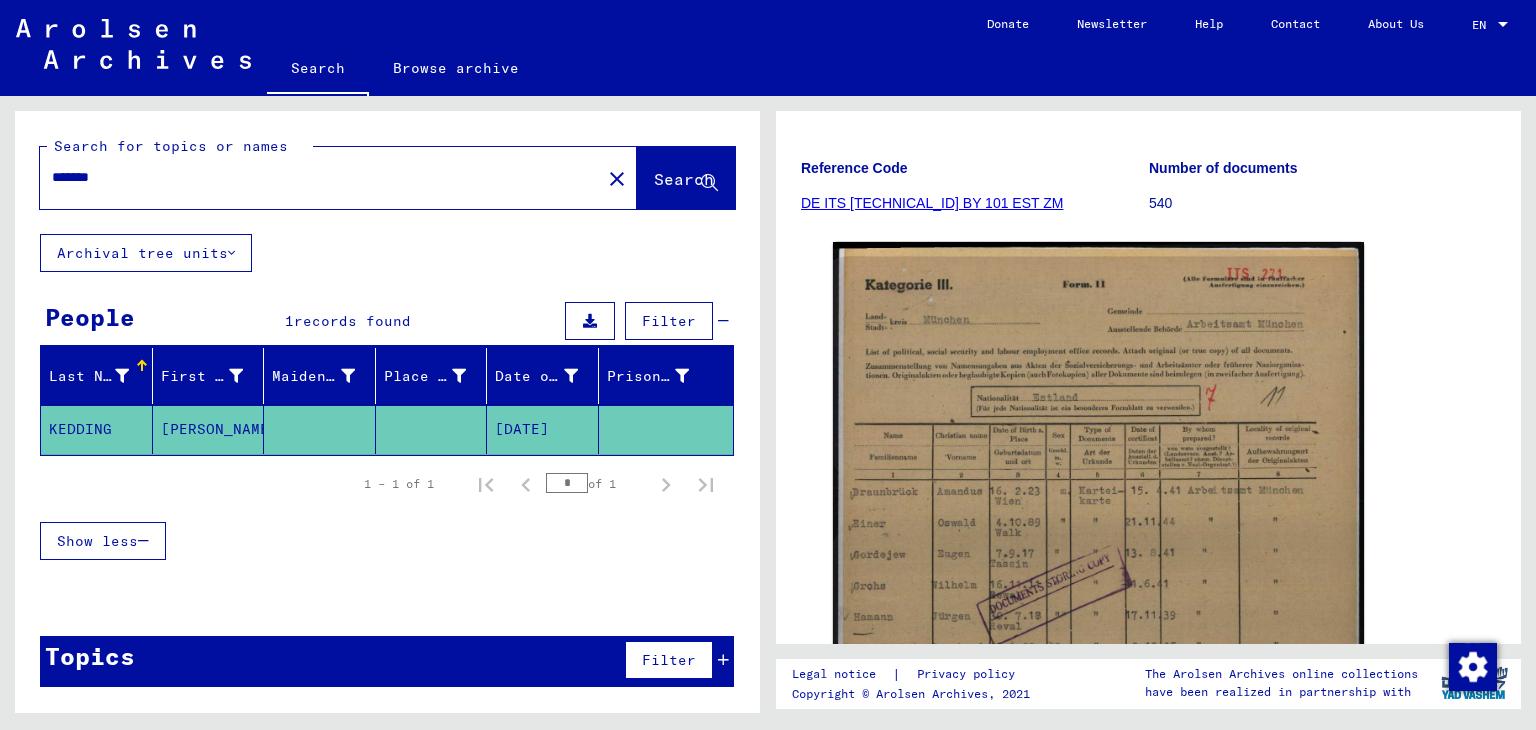 click on "*******" at bounding box center (320, 177) 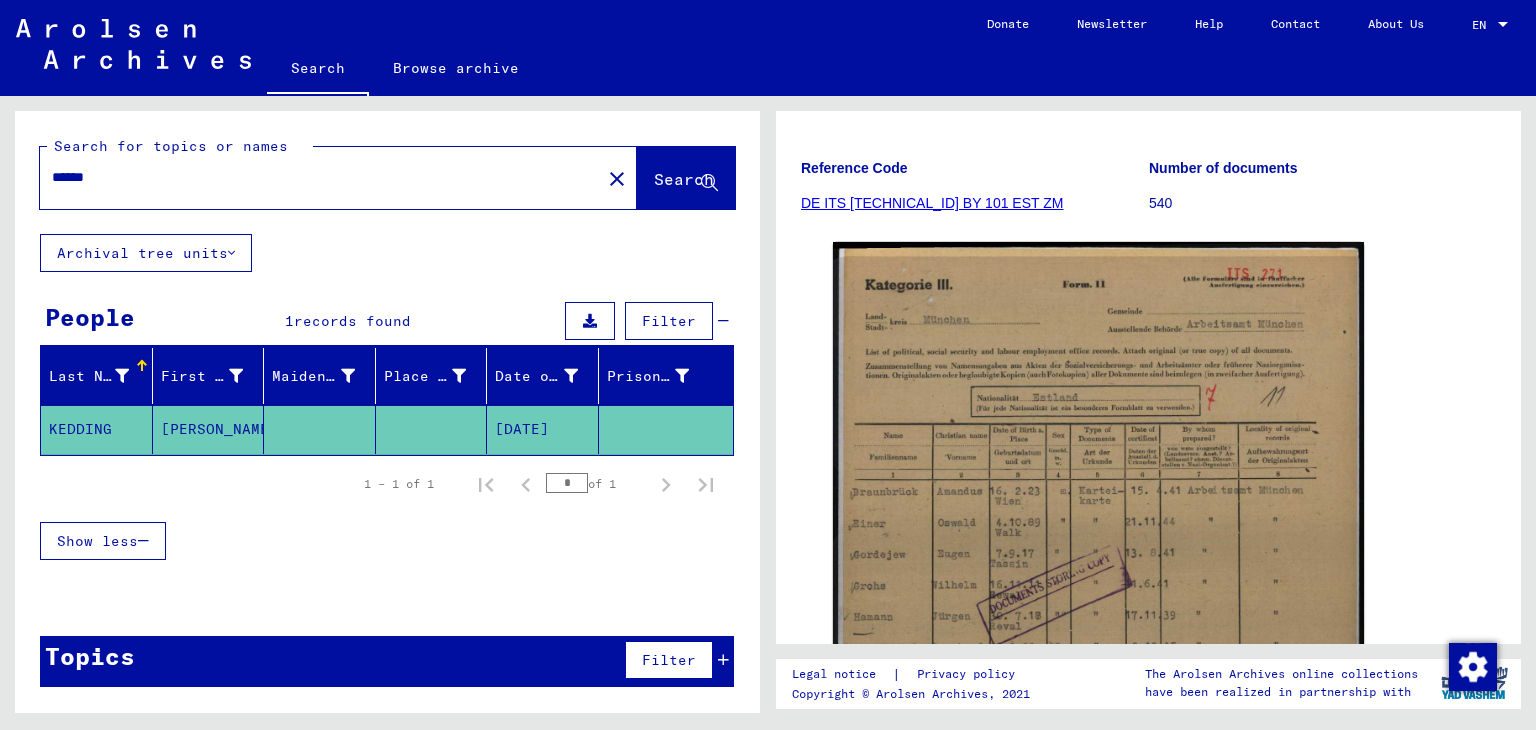 type on "******" 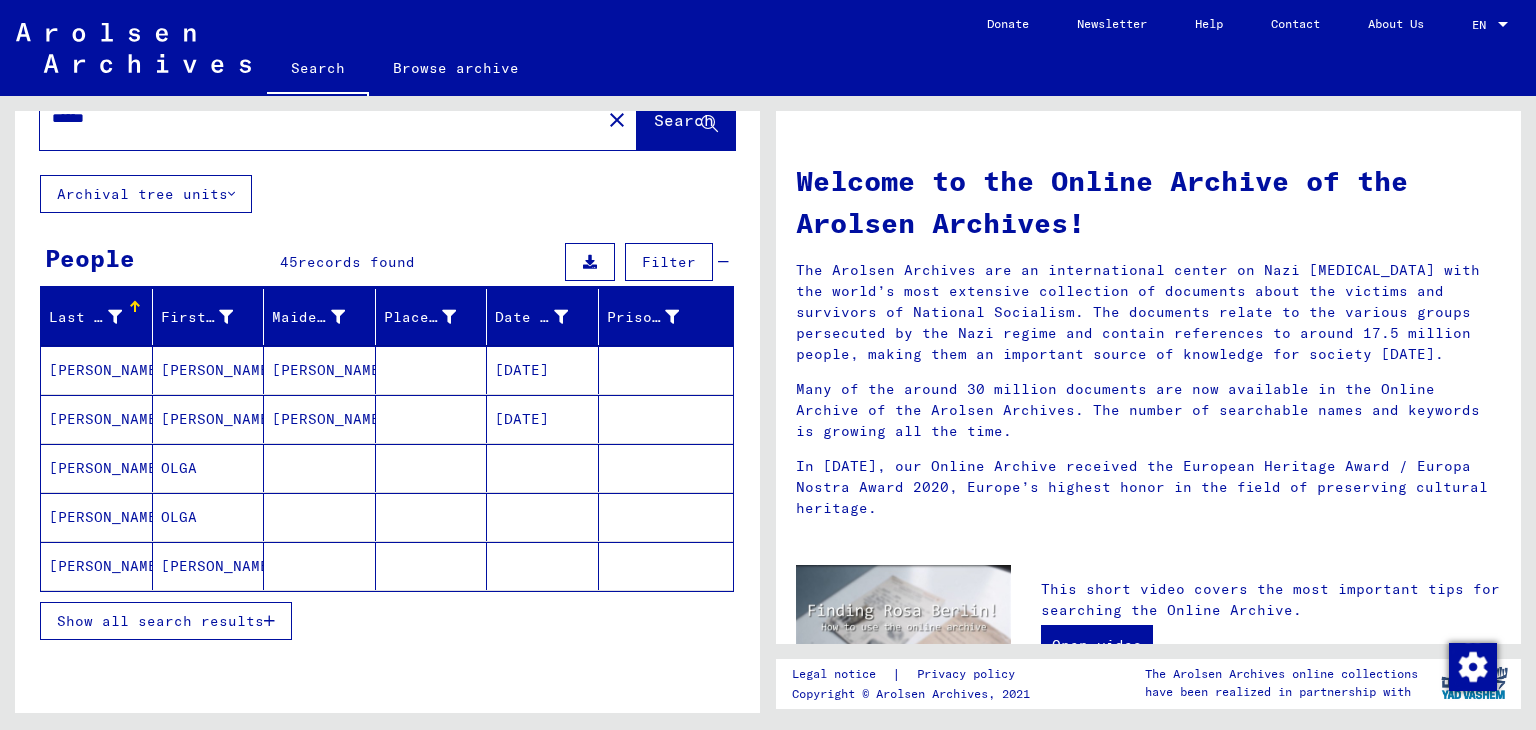 scroll, scrollTop: 60, scrollLeft: 0, axis: vertical 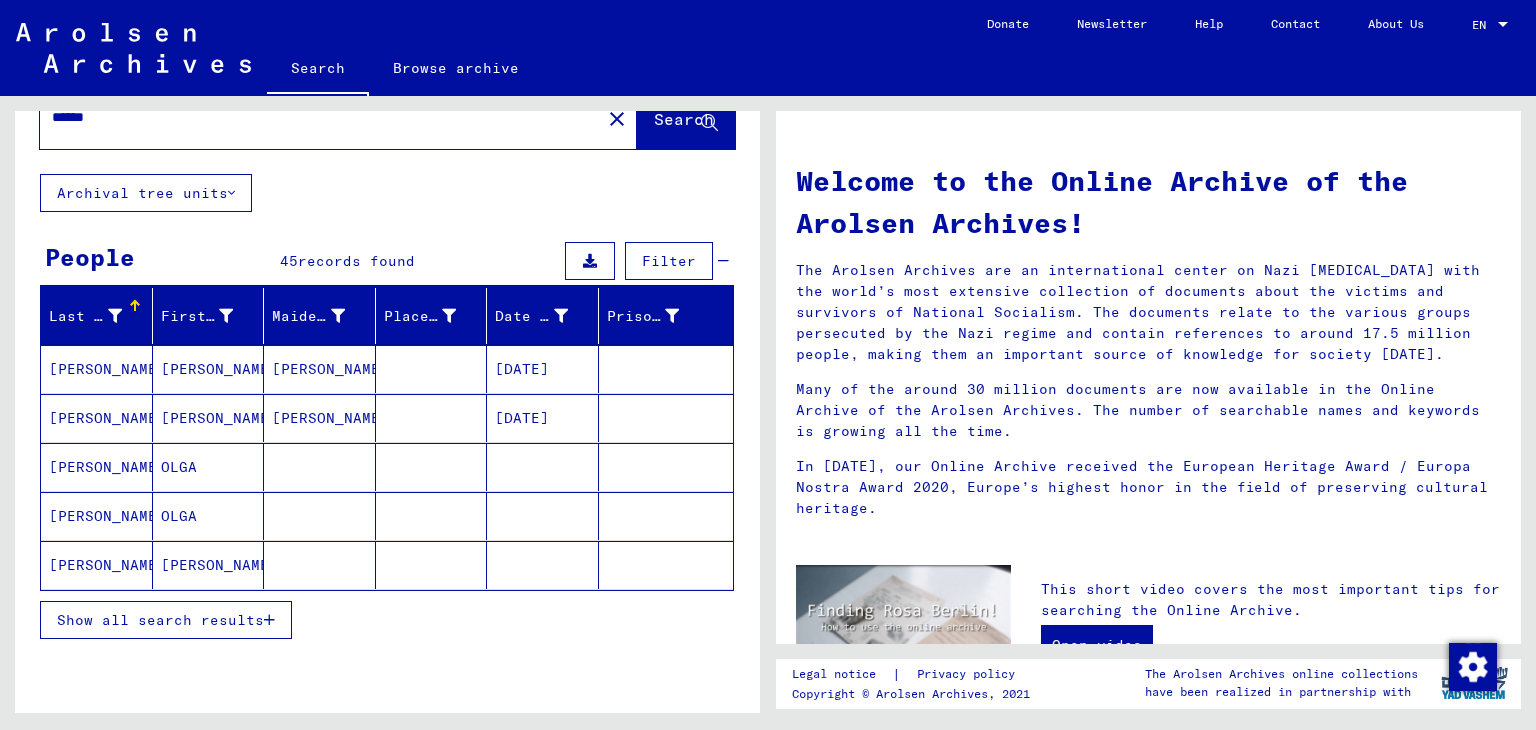 click on "[PERSON_NAME]" at bounding box center (97, 516) 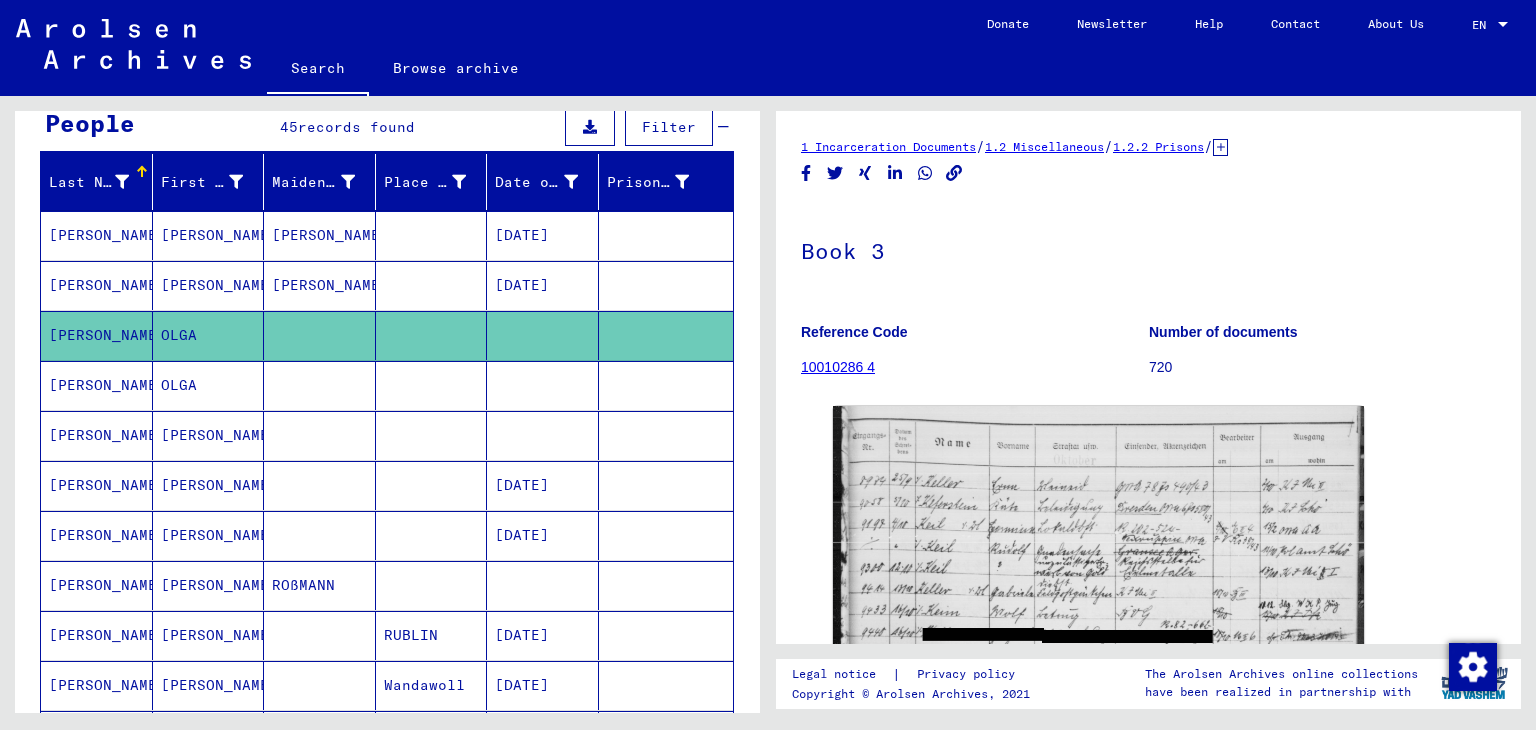 scroll, scrollTop: 200, scrollLeft: 0, axis: vertical 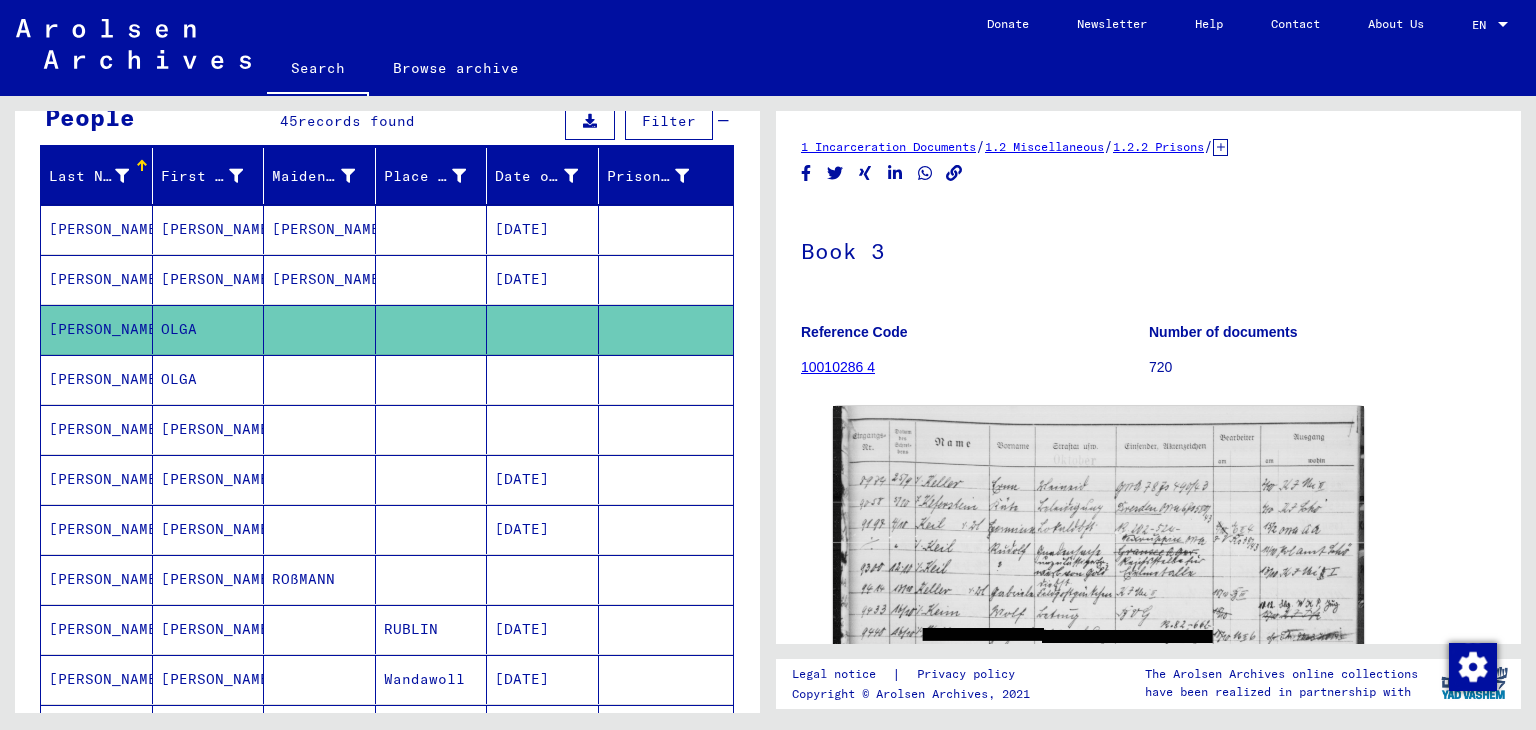 click on "OLGA" at bounding box center (209, 429) 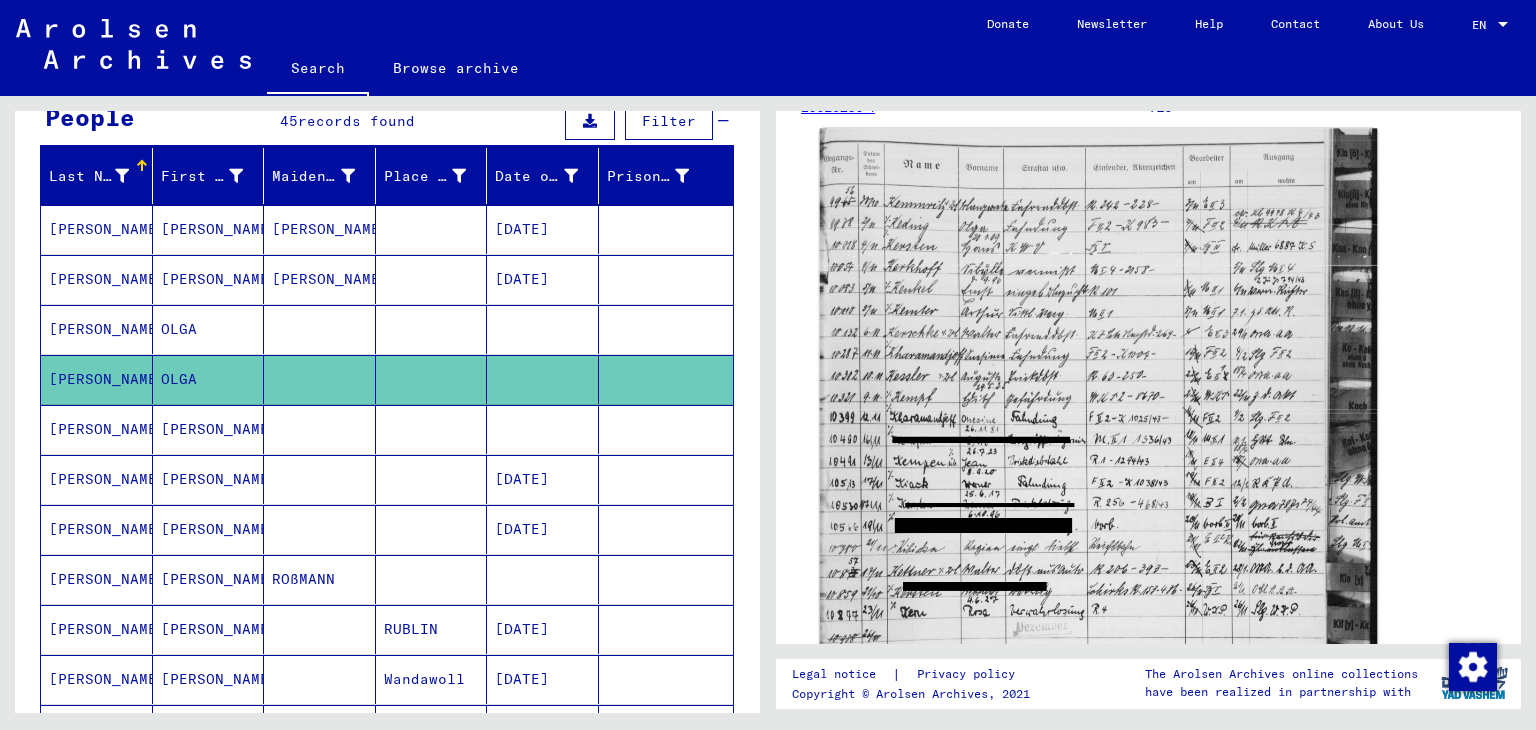 scroll, scrollTop: 264, scrollLeft: 0, axis: vertical 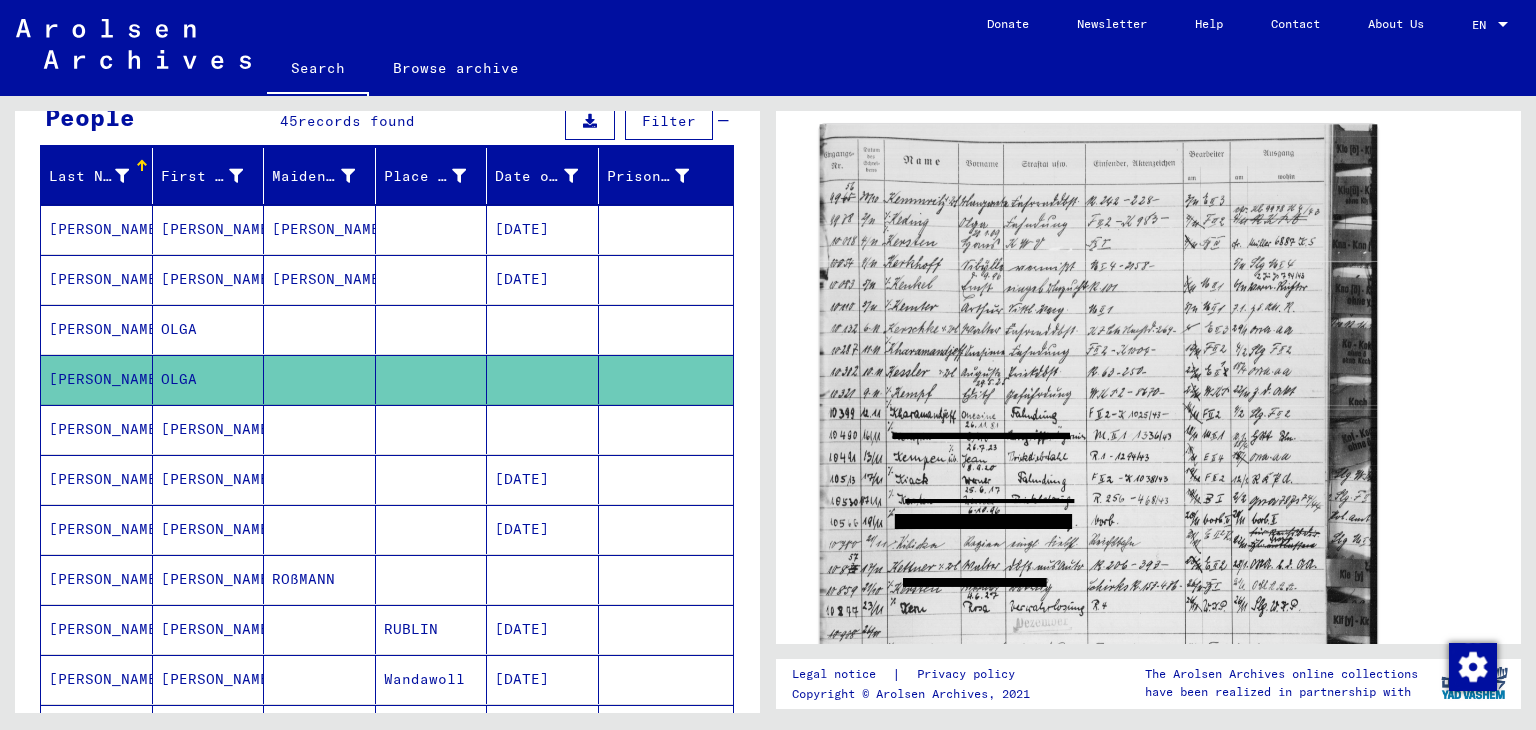 click 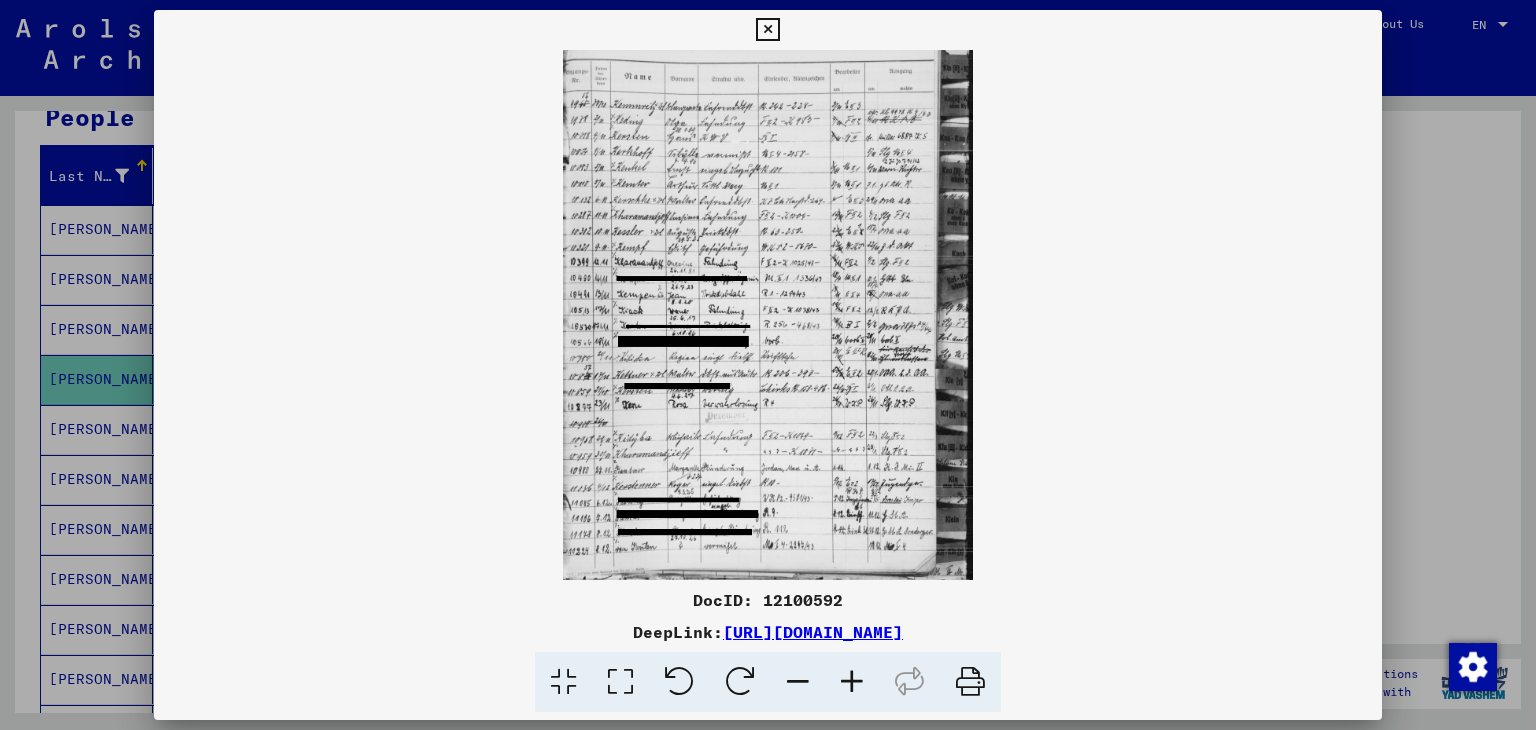 click at bounding box center [852, 682] 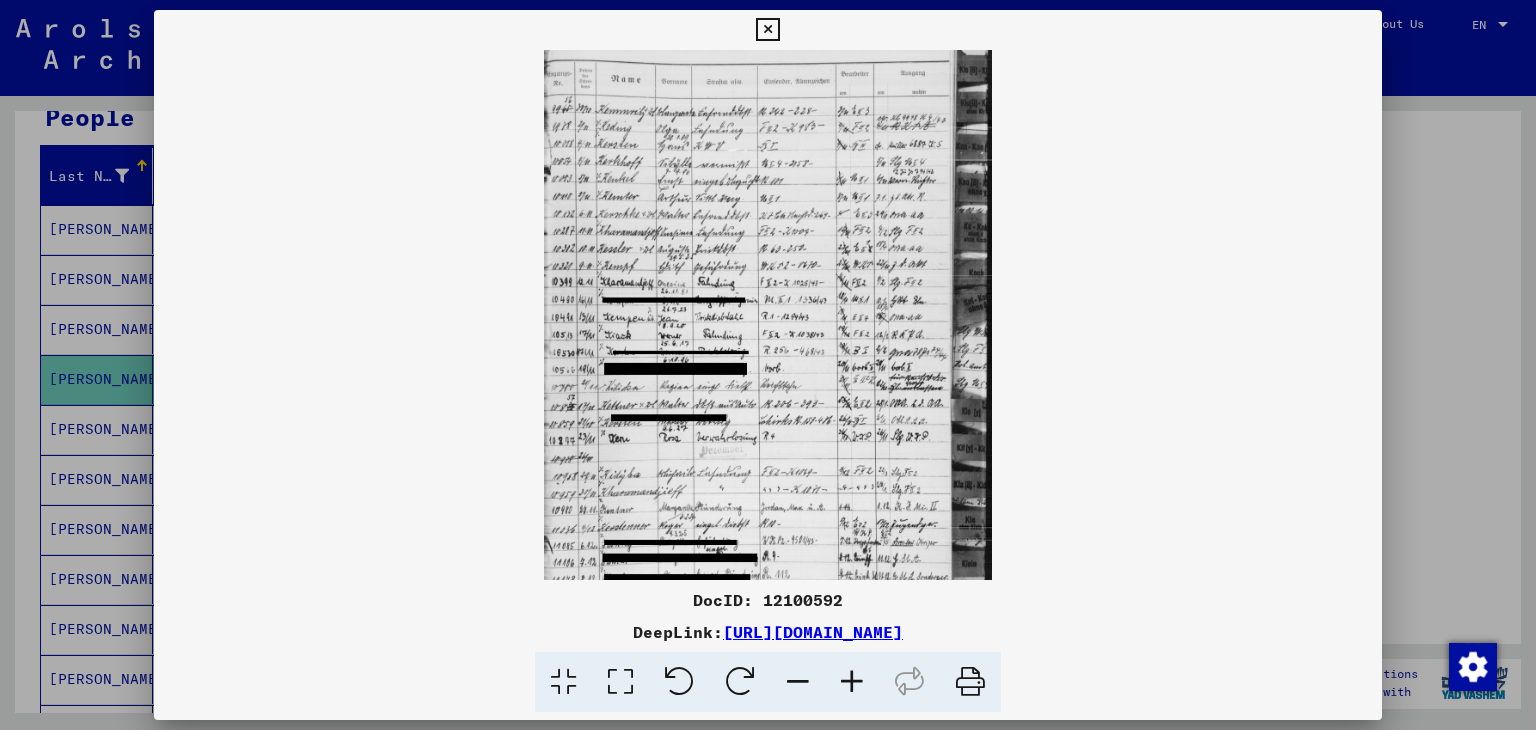 click at bounding box center (852, 682) 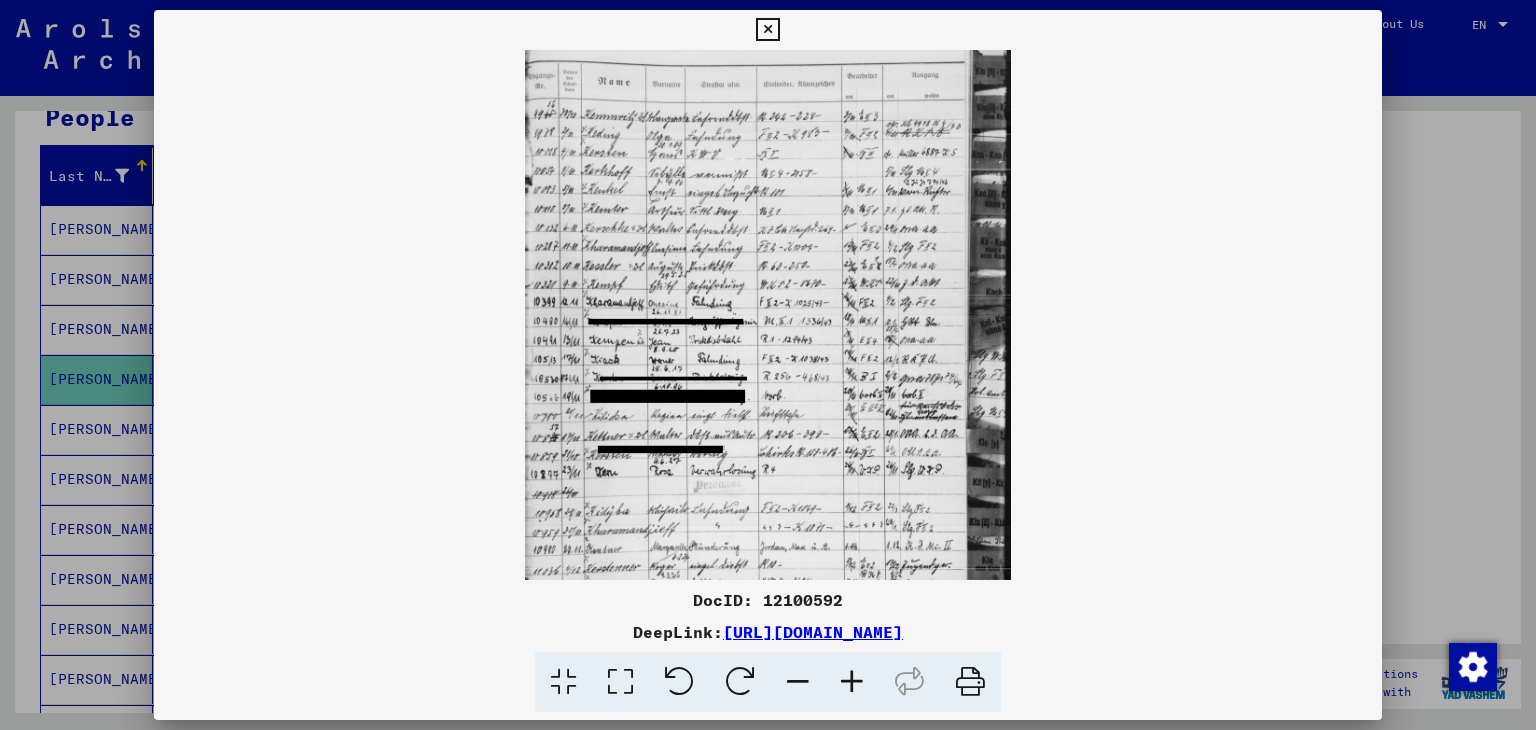 click at bounding box center (852, 682) 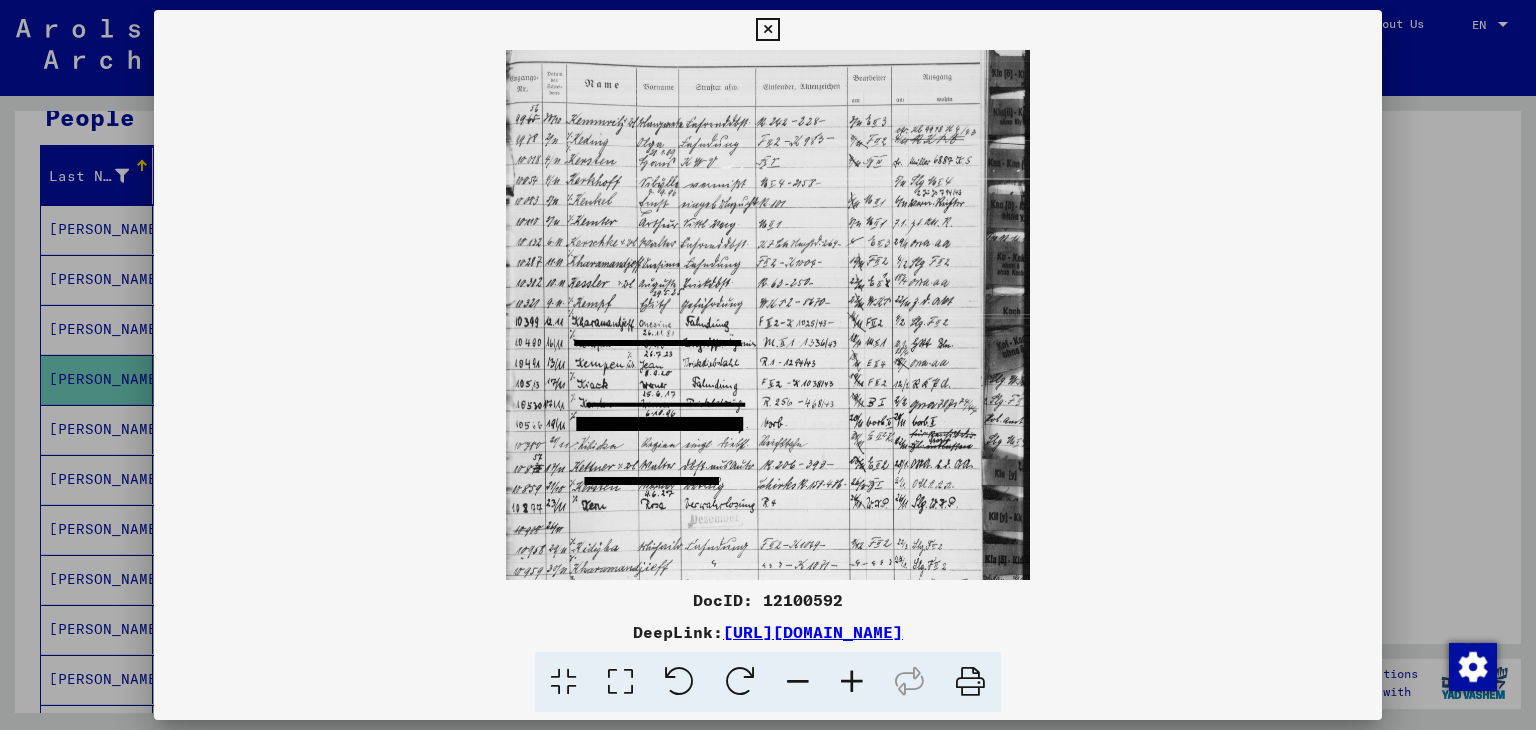click at bounding box center (852, 682) 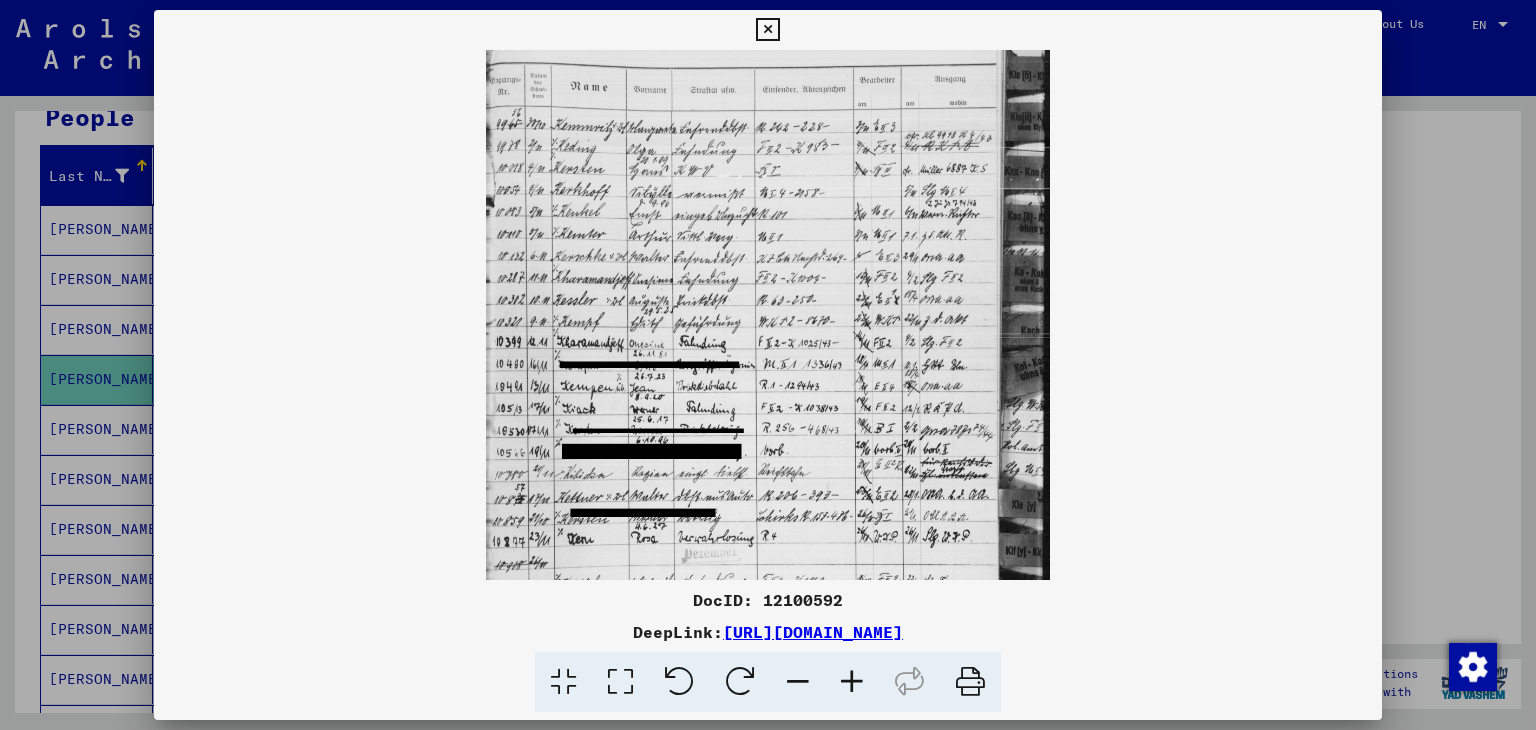 click at bounding box center [852, 682] 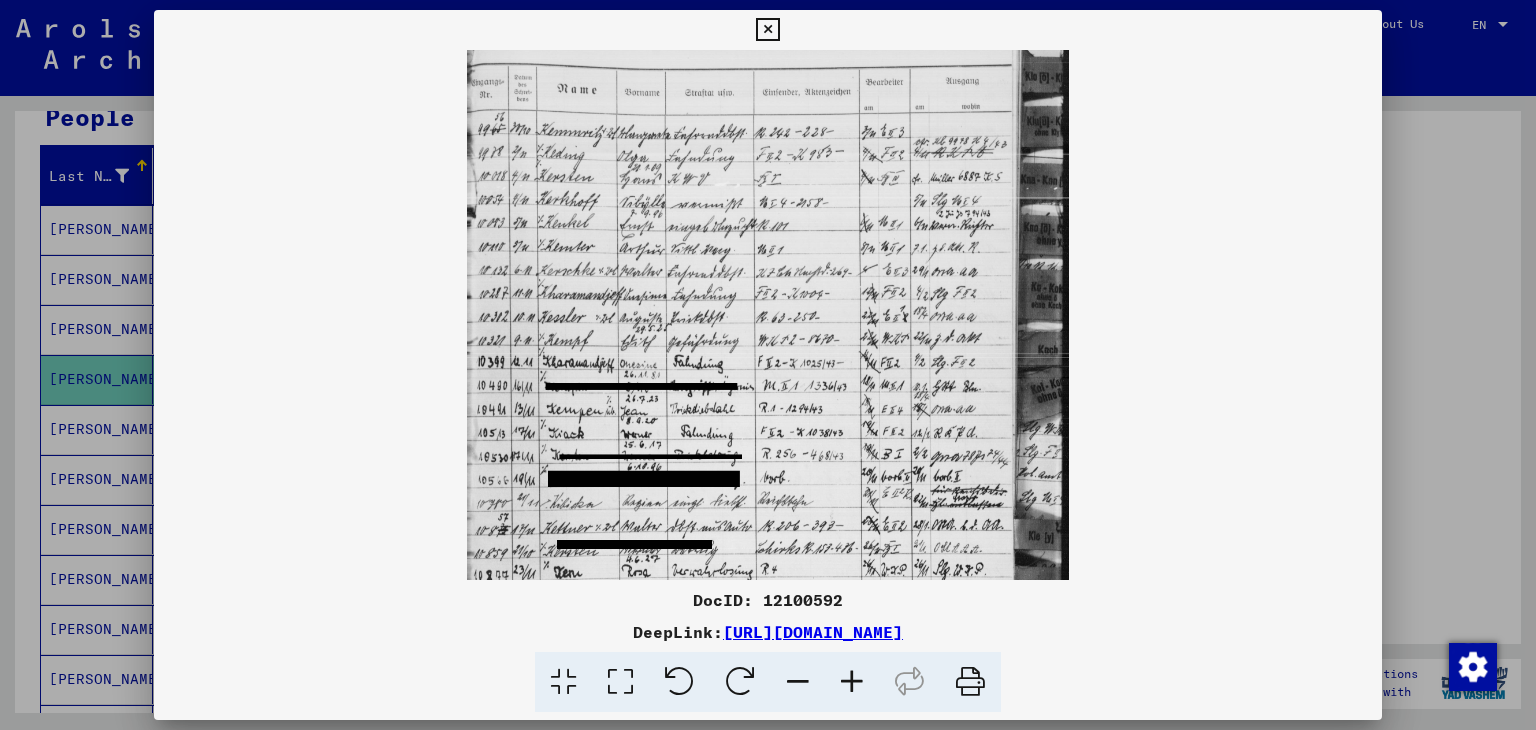click at bounding box center [852, 682] 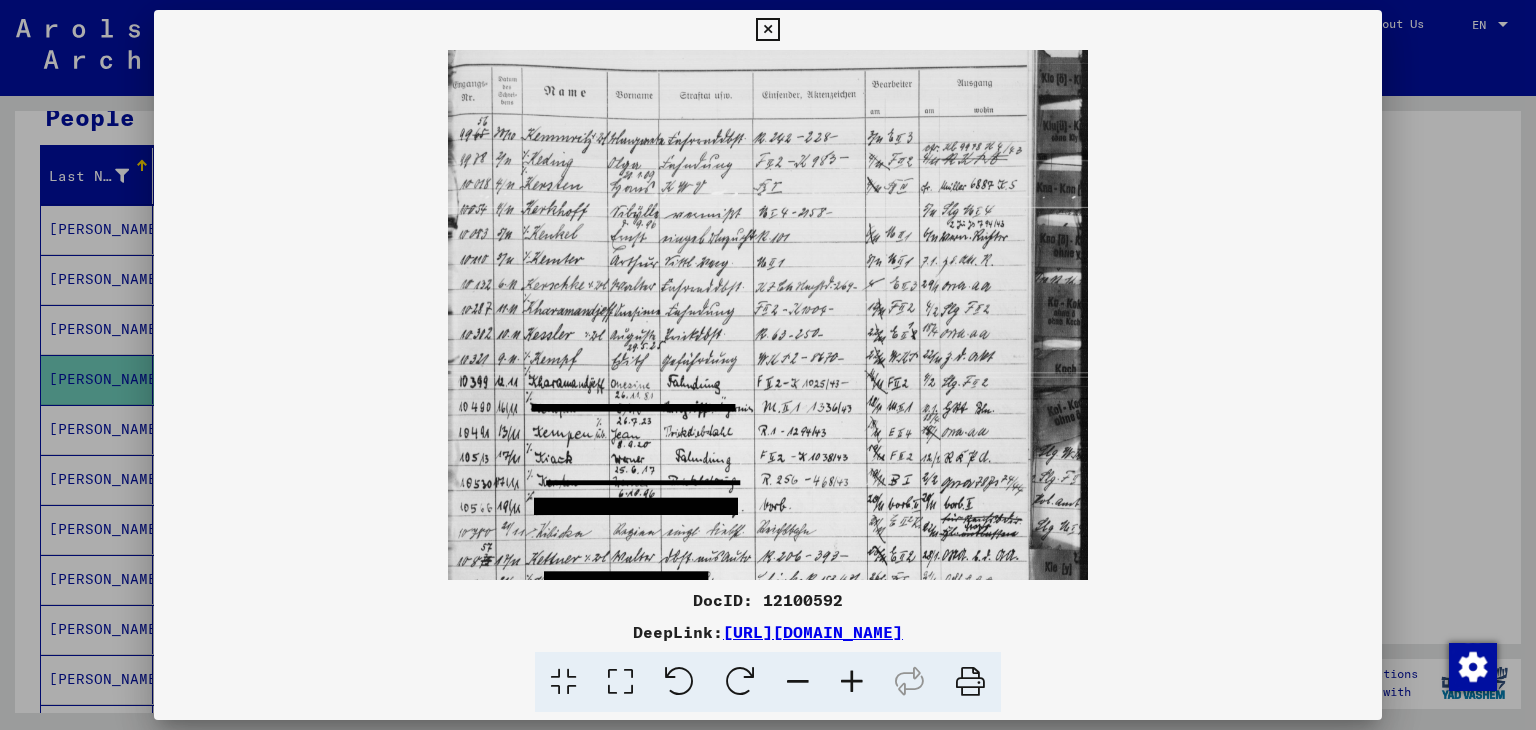 click at bounding box center (852, 682) 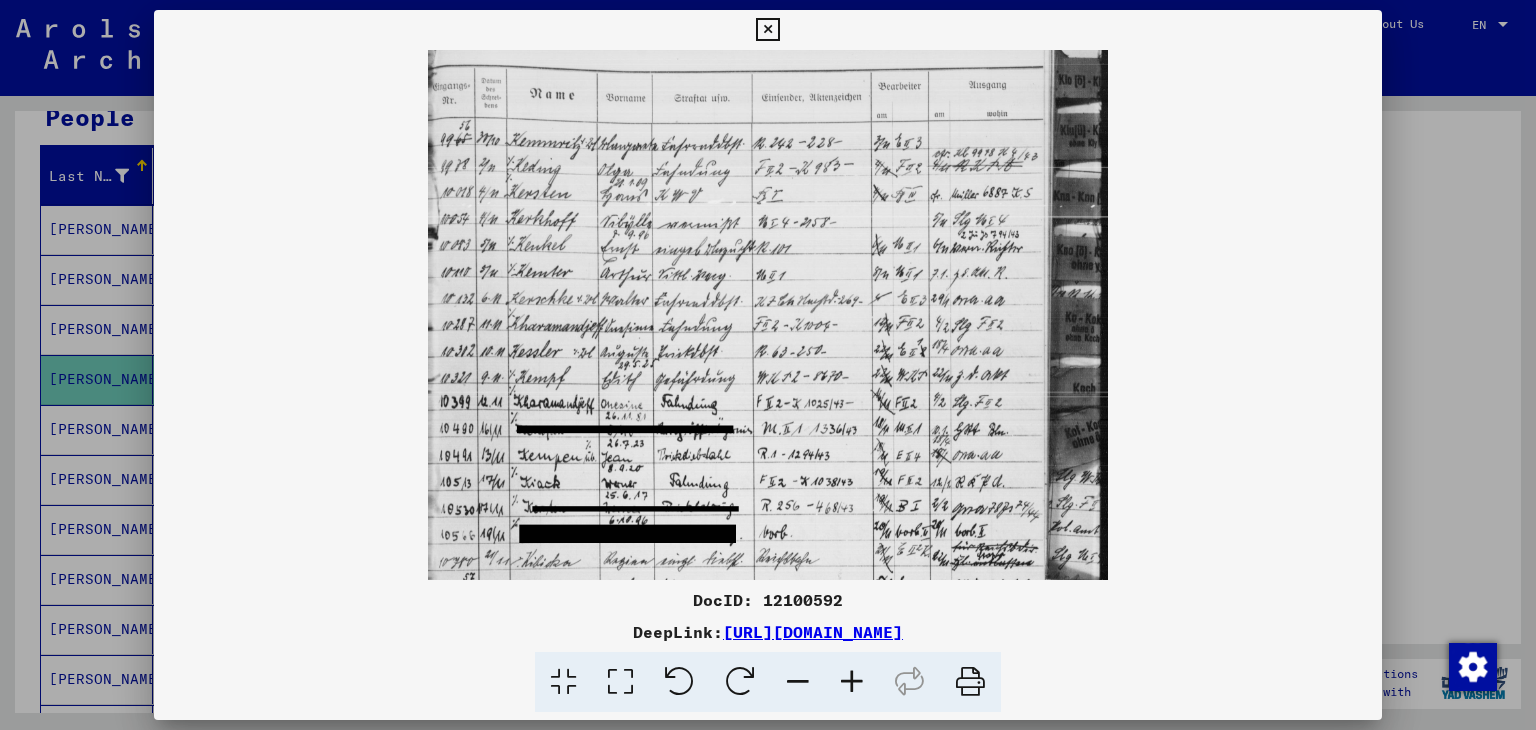 click at bounding box center (852, 682) 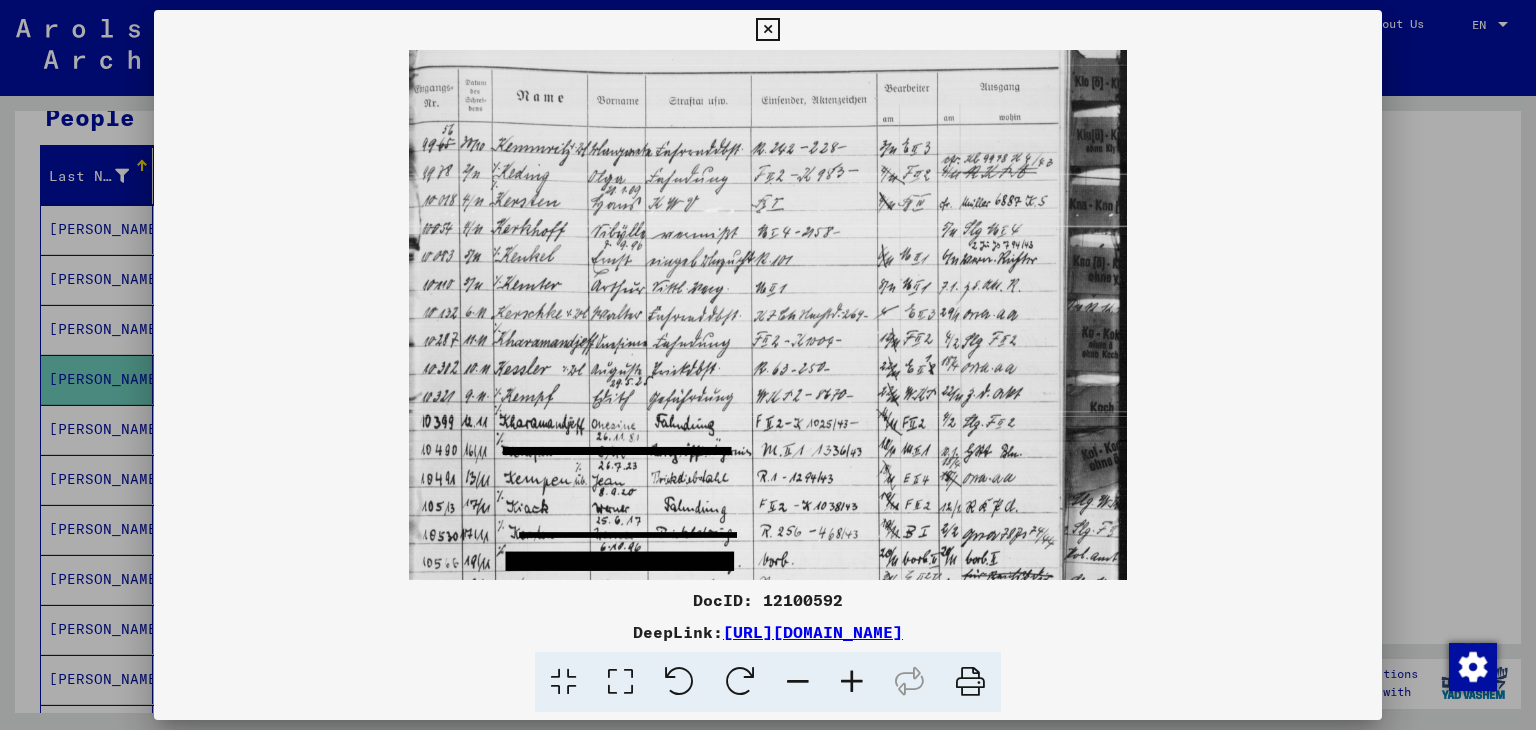 click at bounding box center [852, 682] 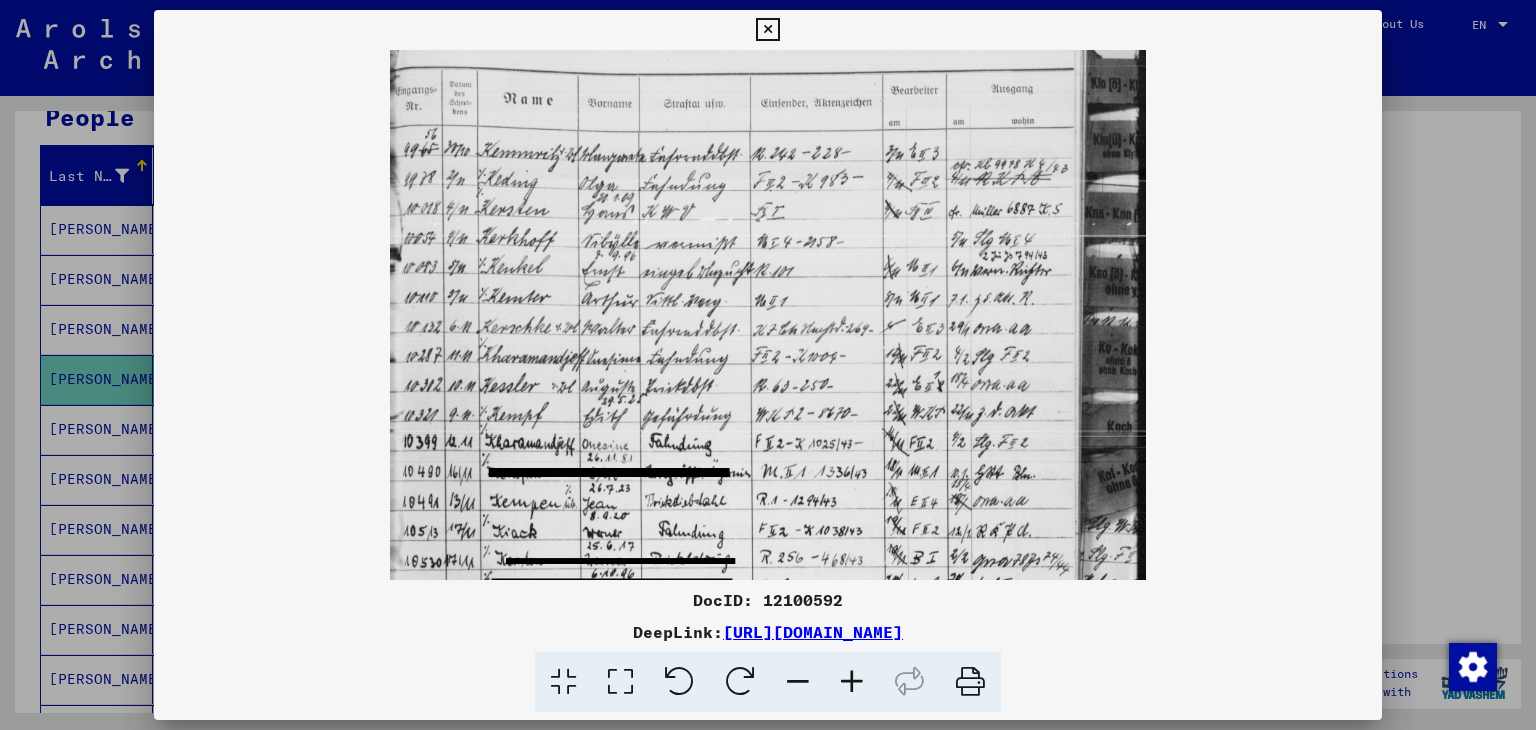click at bounding box center [852, 682] 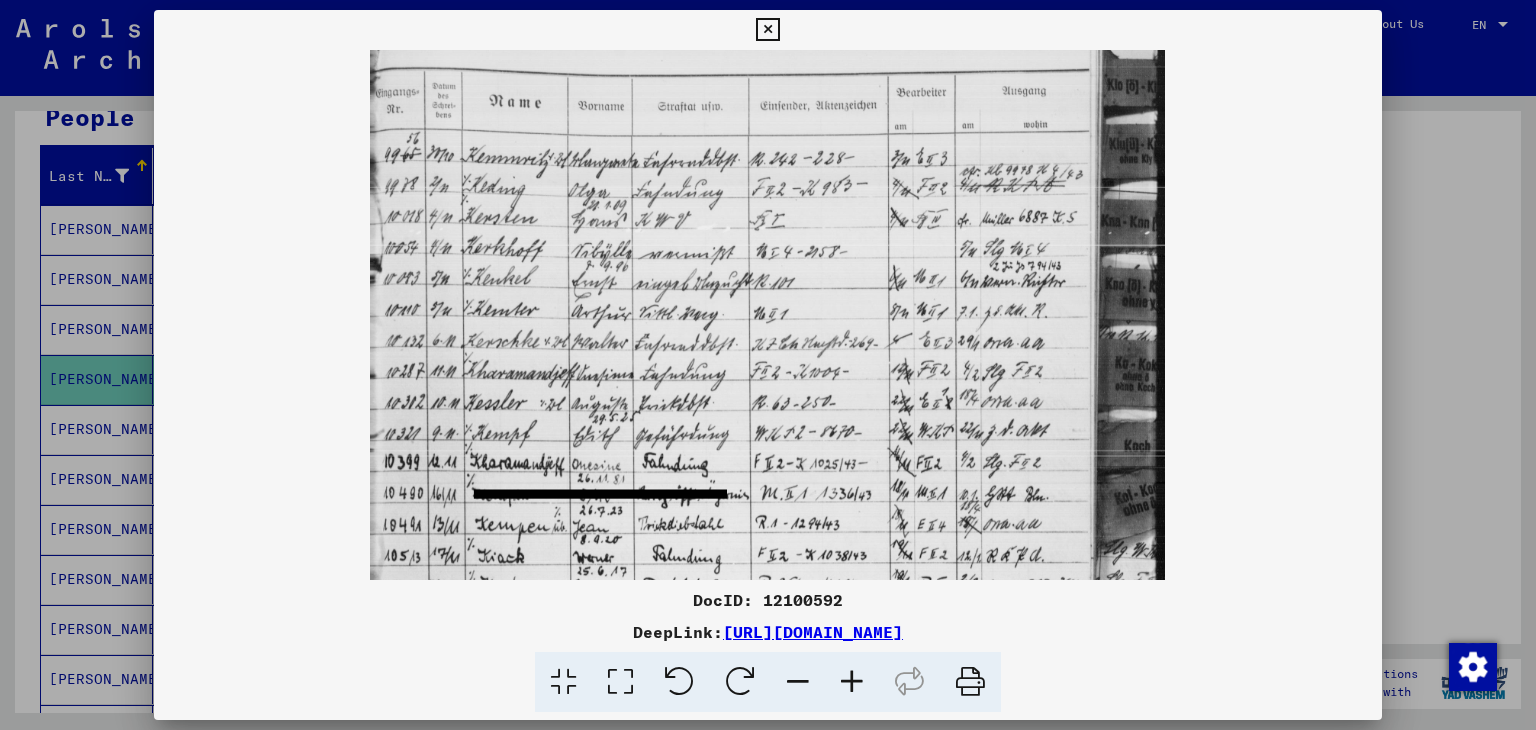 click at bounding box center (852, 682) 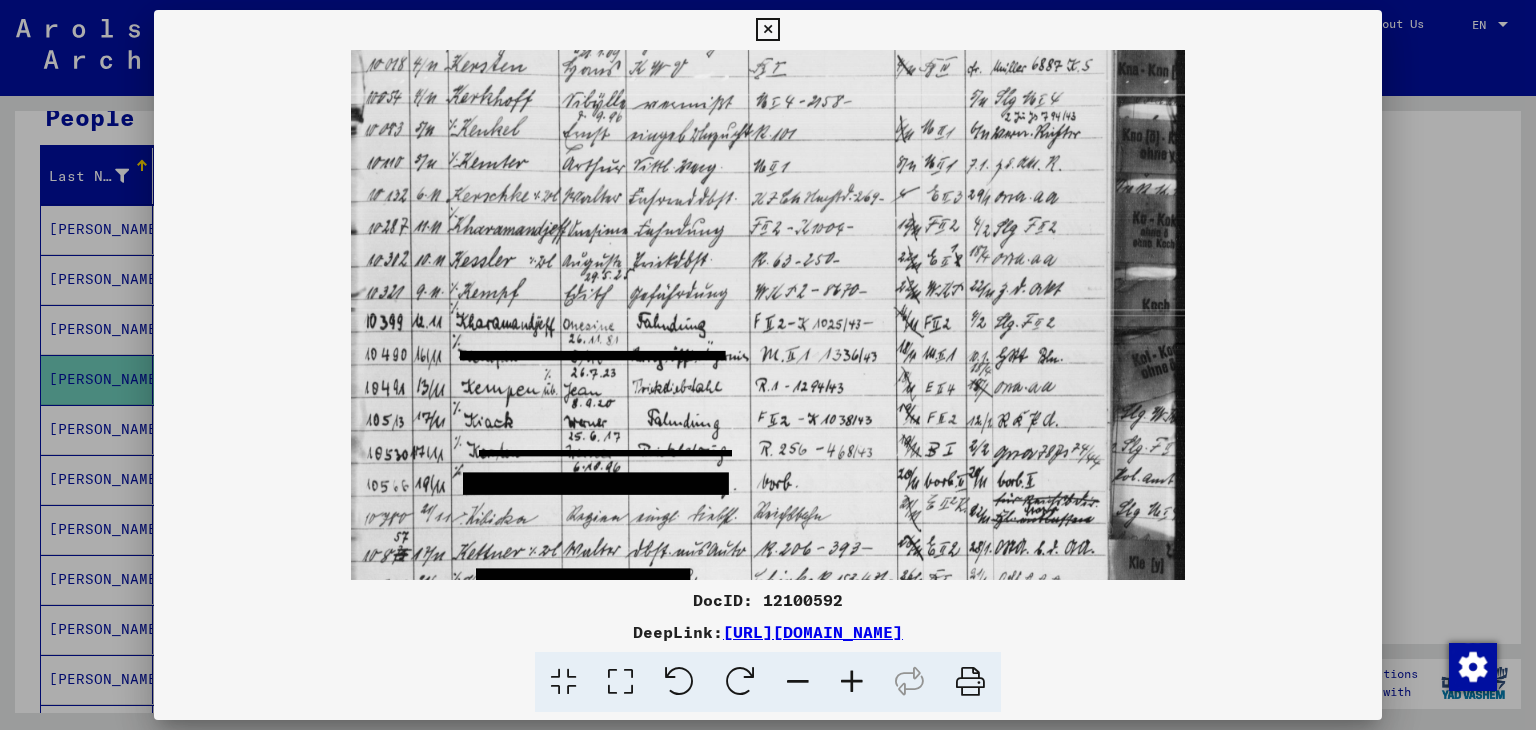 scroll, scrollTop: 170, scrollLeft: 0, axis: vertical 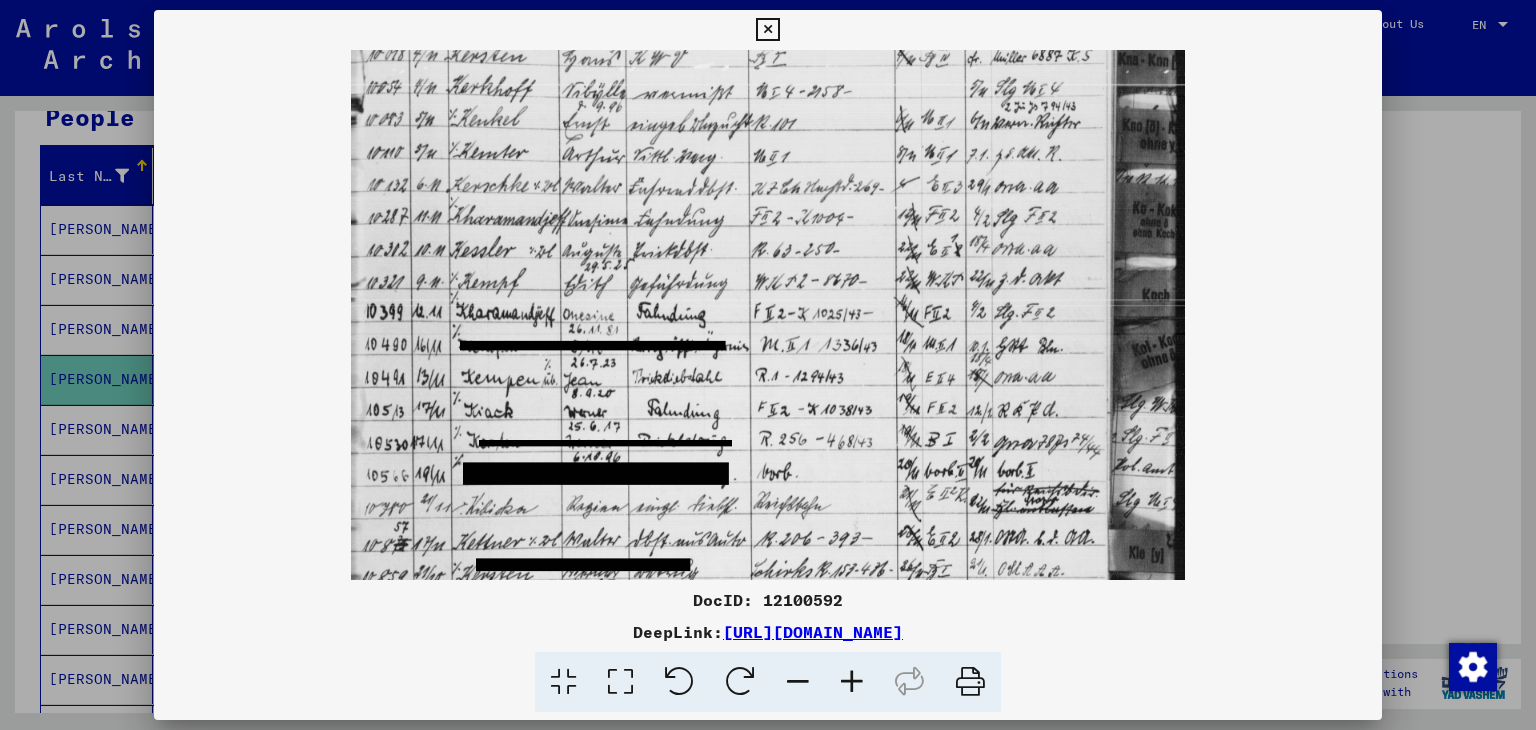 drag, startPoint x: 785, startPoint y: 506, endPoint x: 783, endPoint y: 340, distance: 166.01205 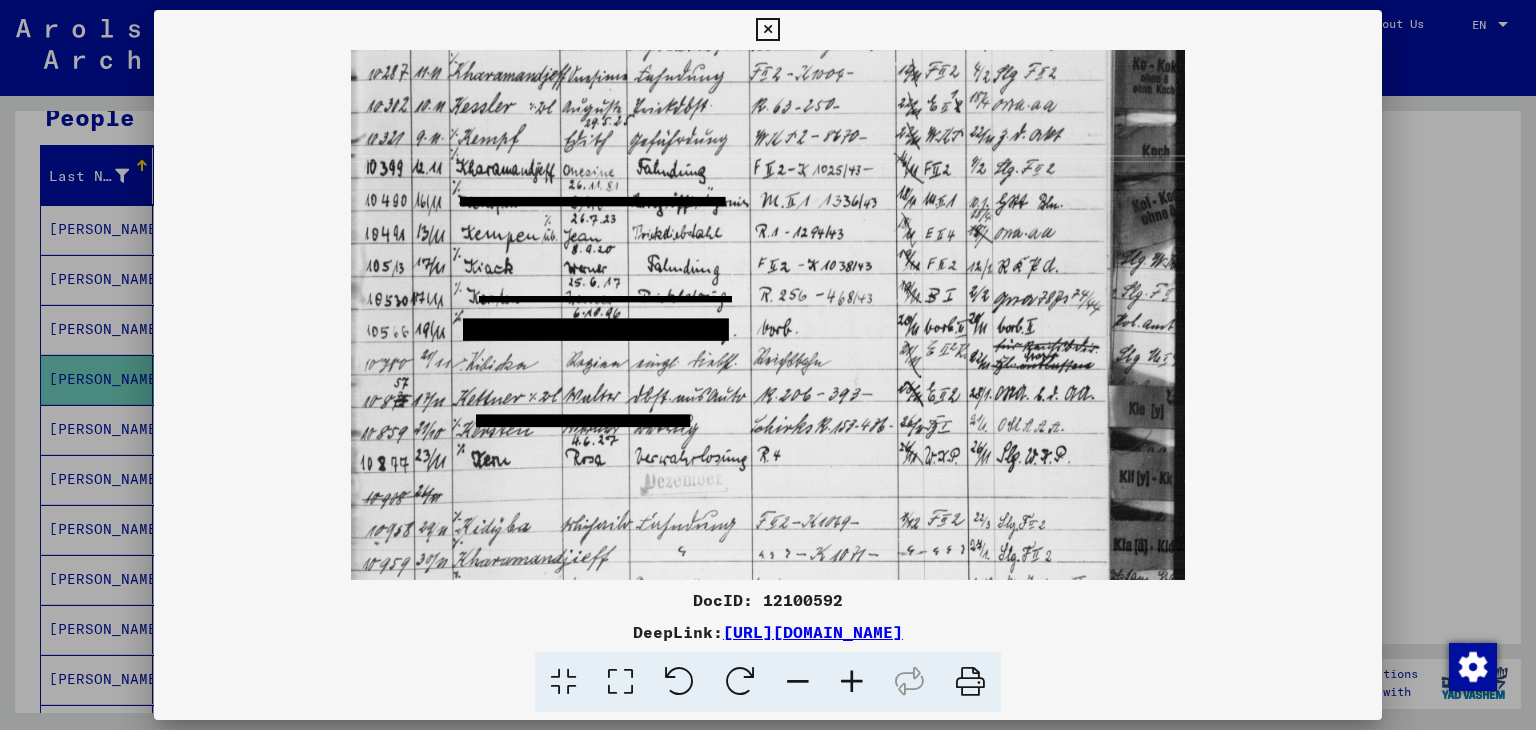 scroll, scrollTop: 315, scrollLeft: 0, axis: vertical 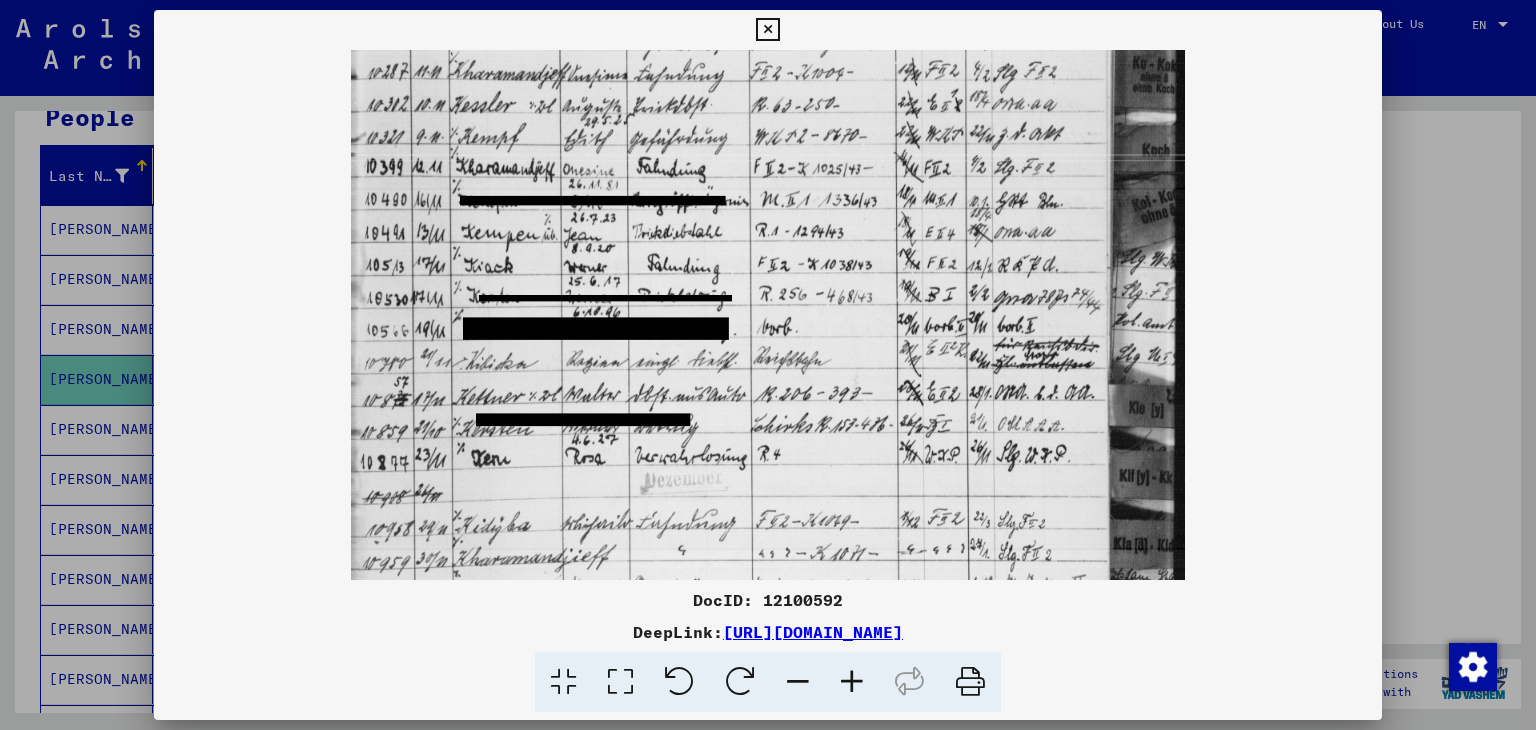 drag, startPoint x: 756, startPoint y: 501, endPoint x: 753, endPoint y: 361, distance: 140.03214 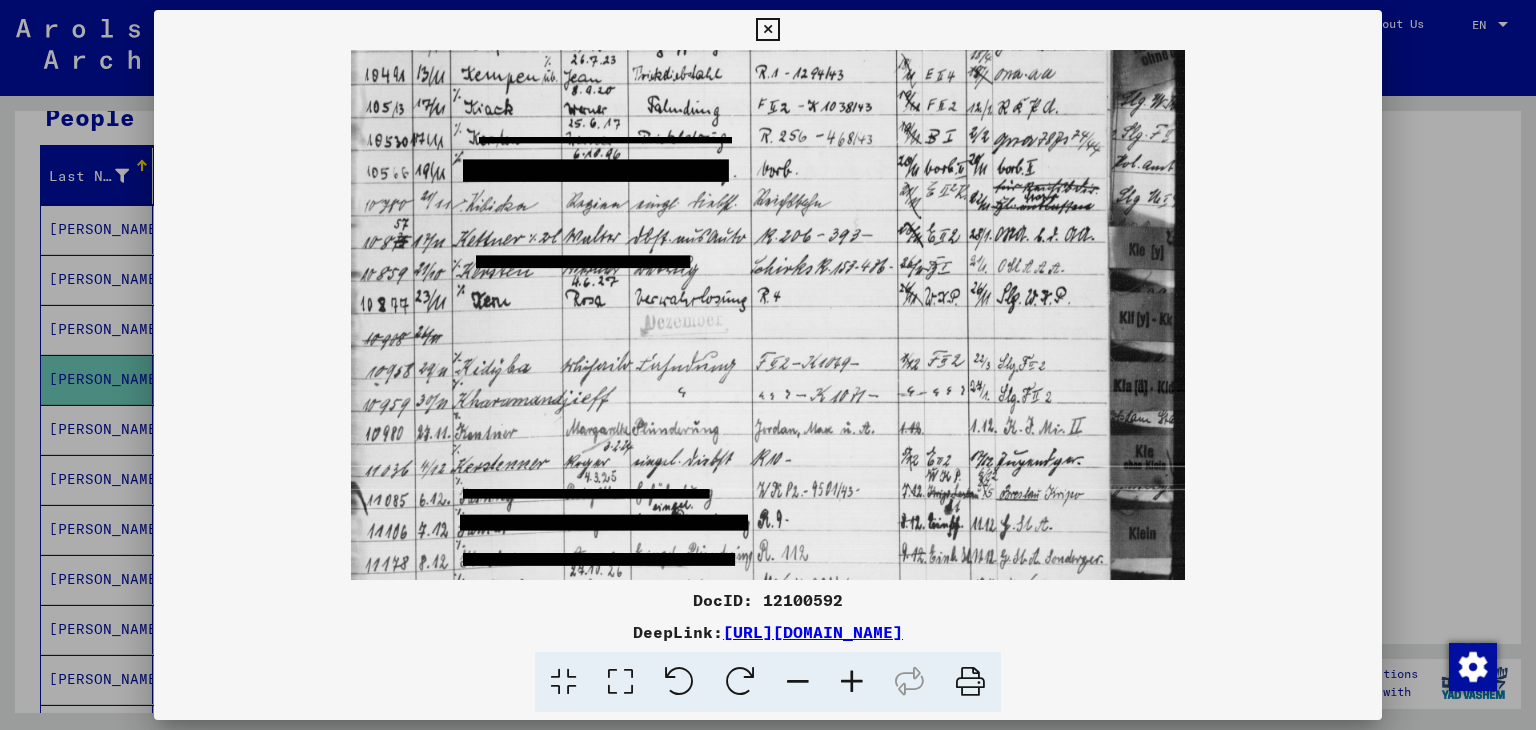 scroll, scrollTop: 474, scrollLeft: 0, axis: vertical 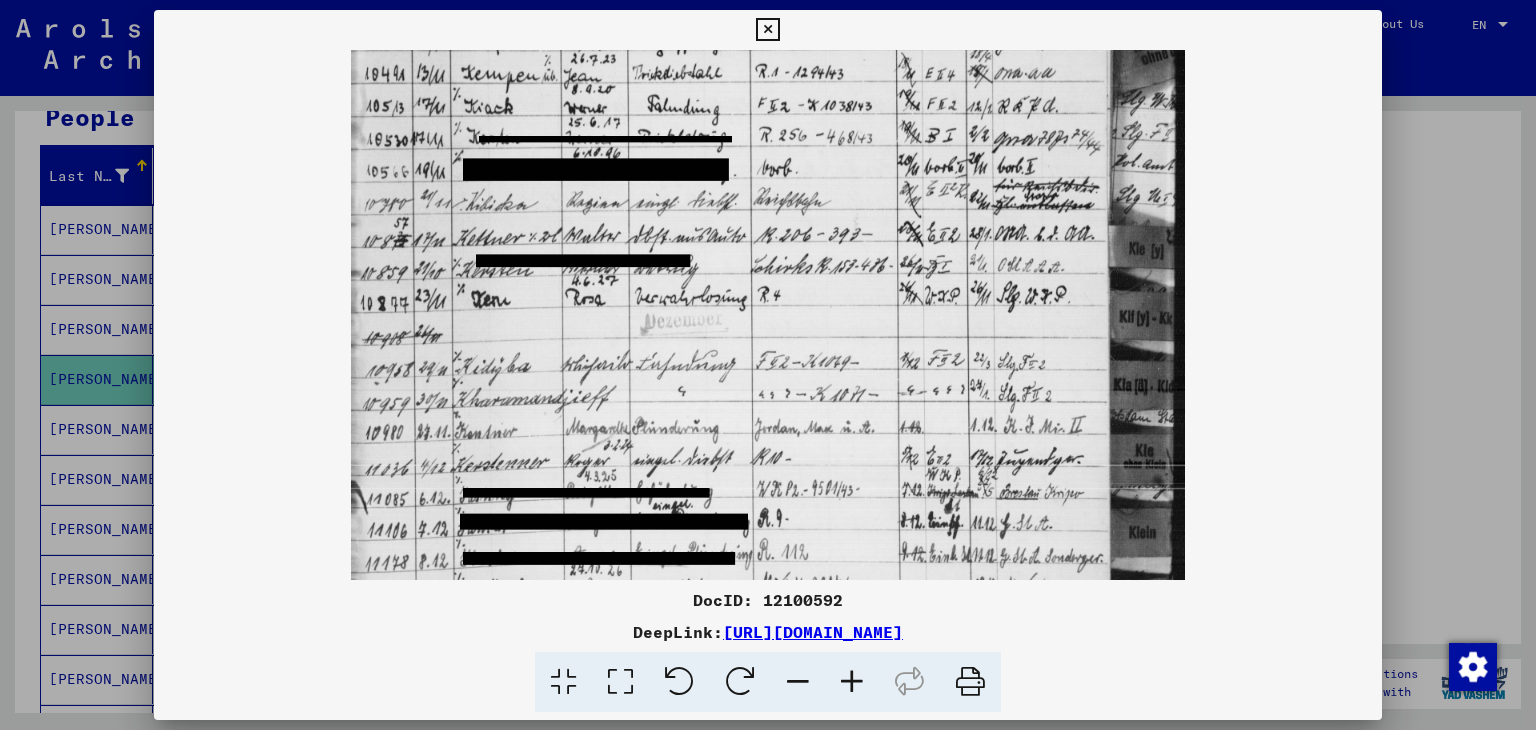 drag, startPoint x: 735, startPoint y: 484, endPoint x: 730, endPoint y: 329, distance: 155.08063 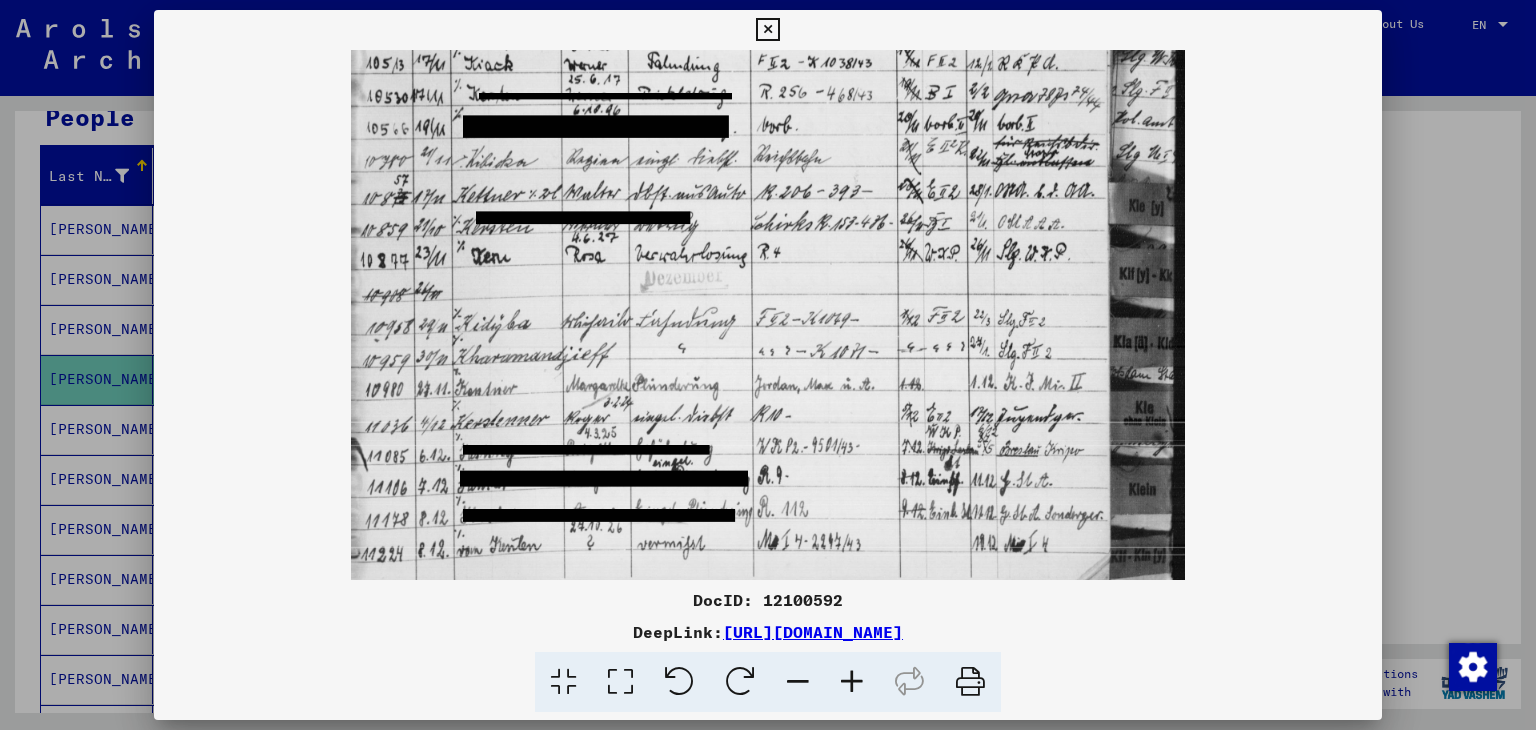 scroll, scrollTop: 549, scrollLeft: 0, axis: vertical 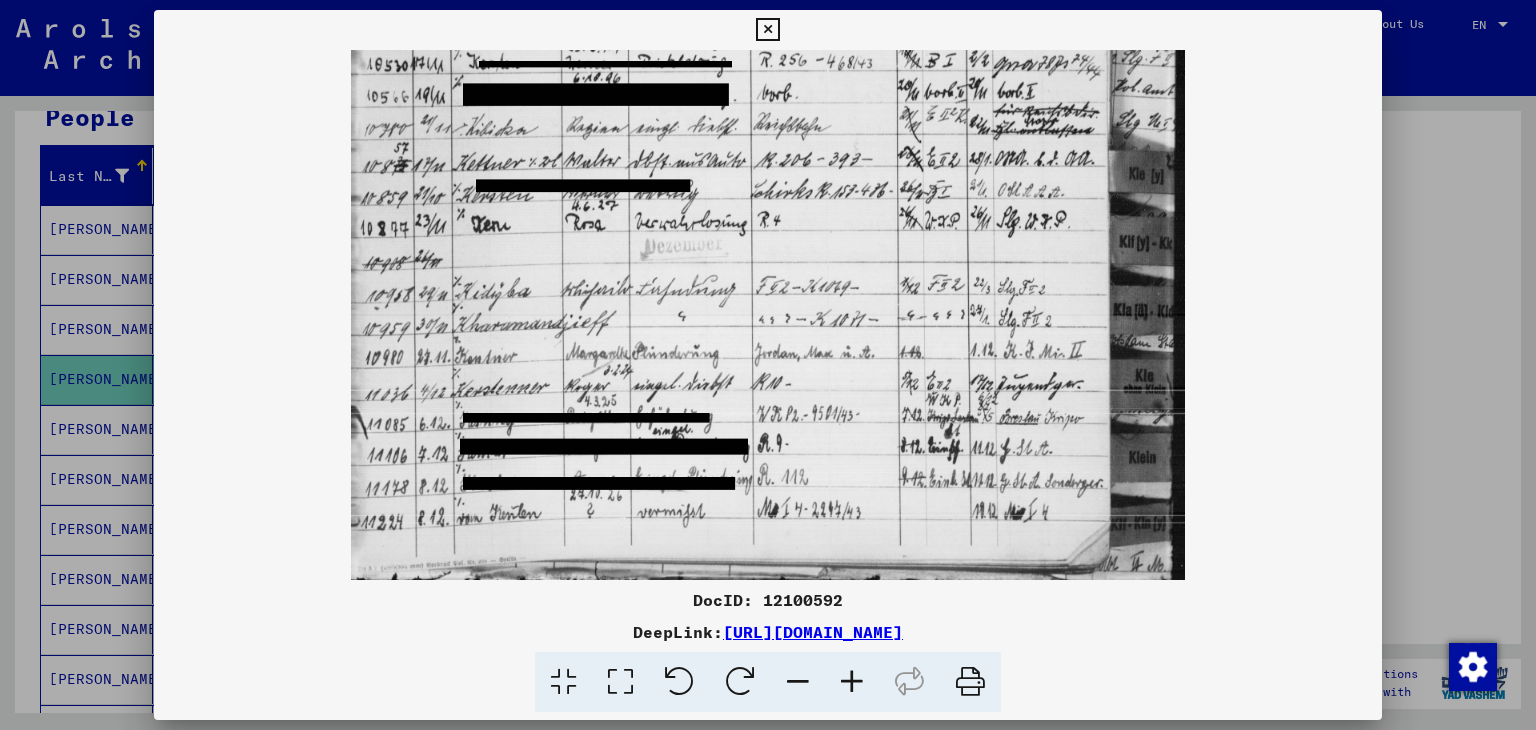 drag, startPoint x: 707, startPoint y: 472, endPoint x: 708, endPoint y: 320, distance: 152.0033 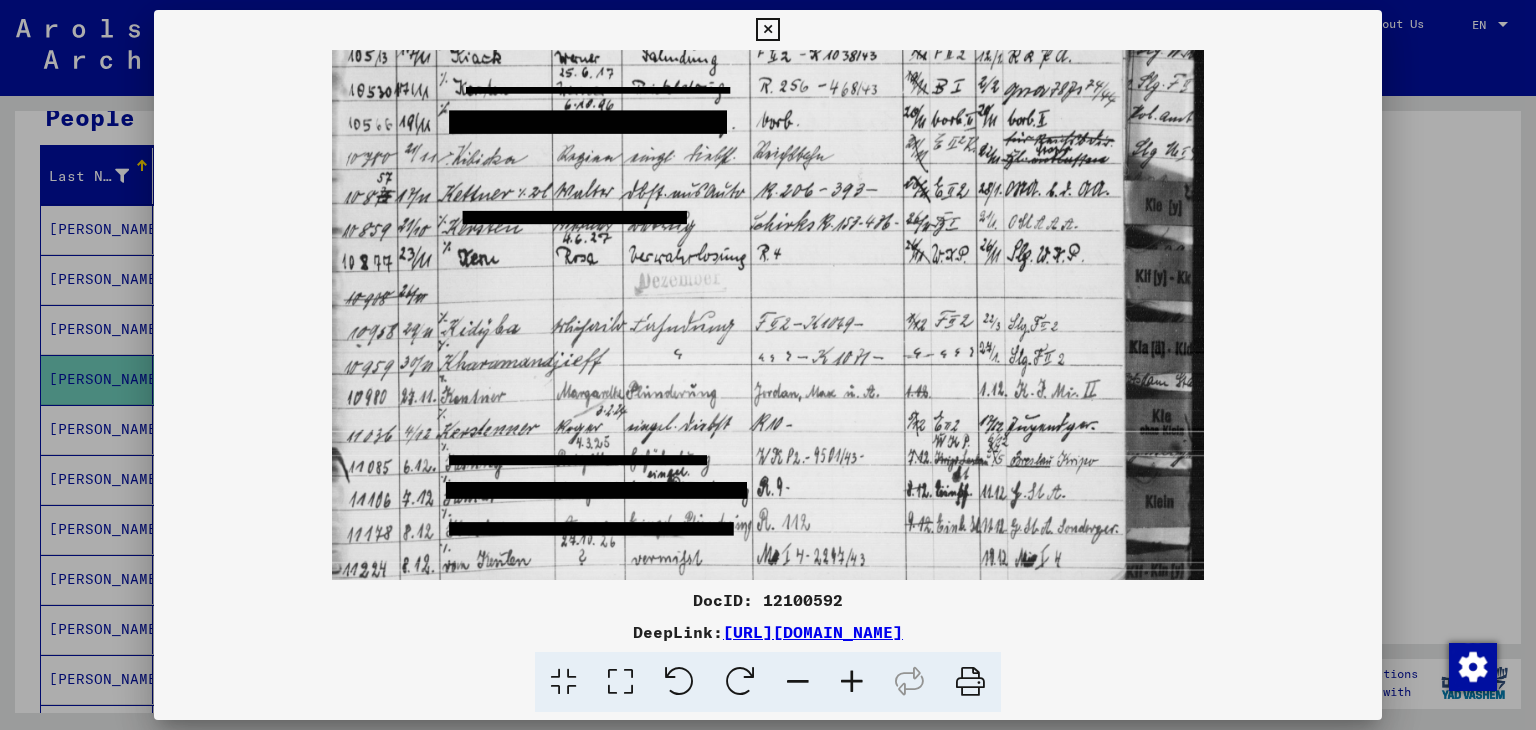 click at bounding box center [852, 682] 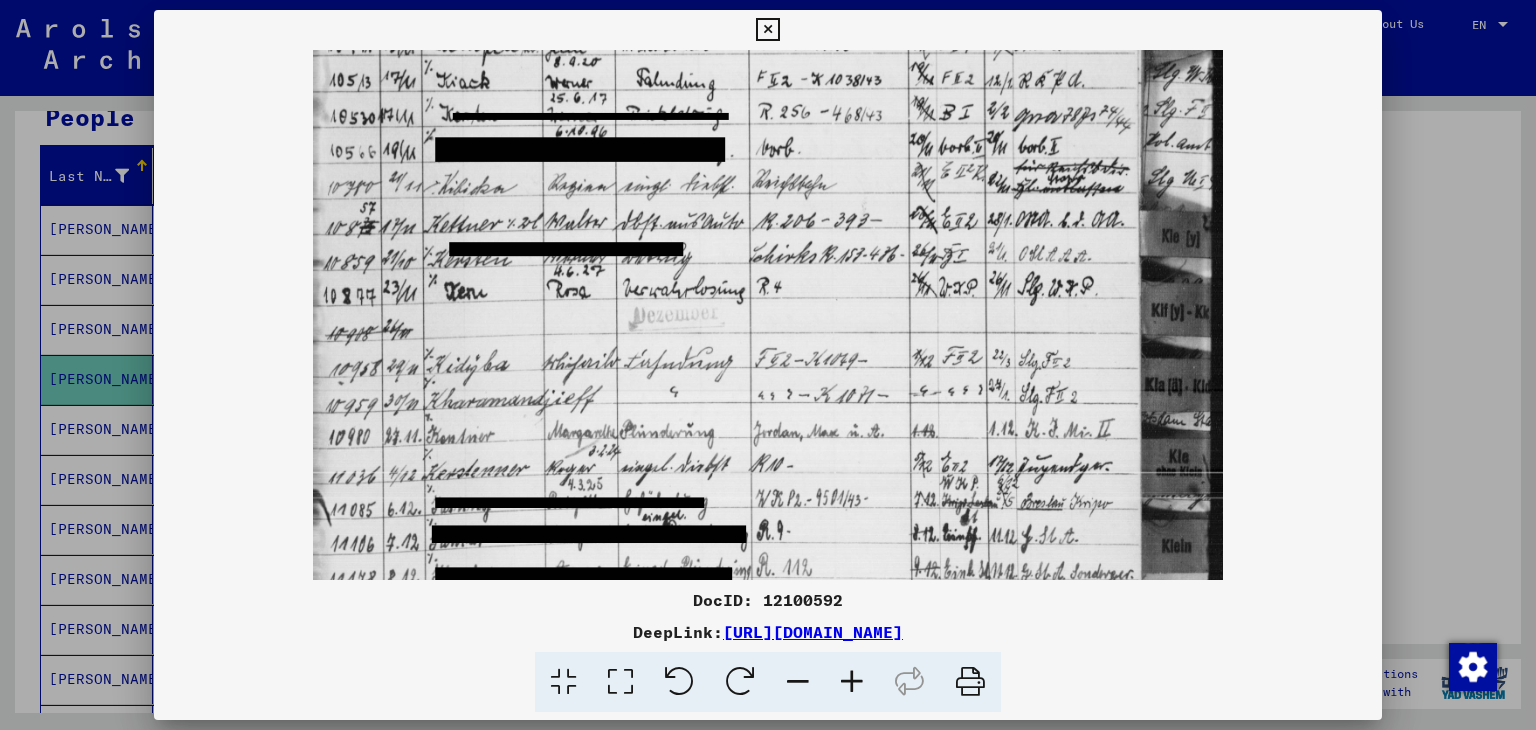 click at bounding box center (852, 682) 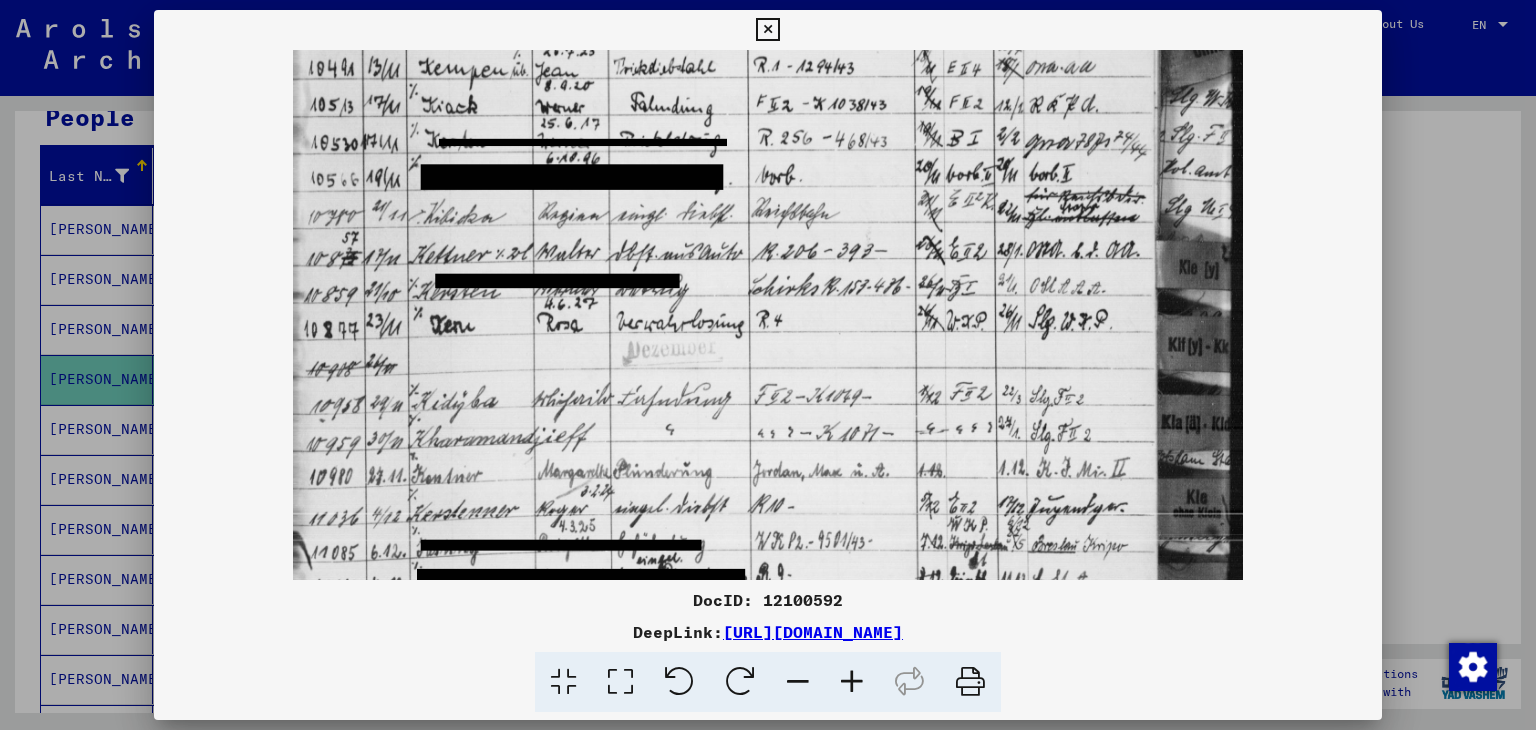 click at bounding box center [852, 682] 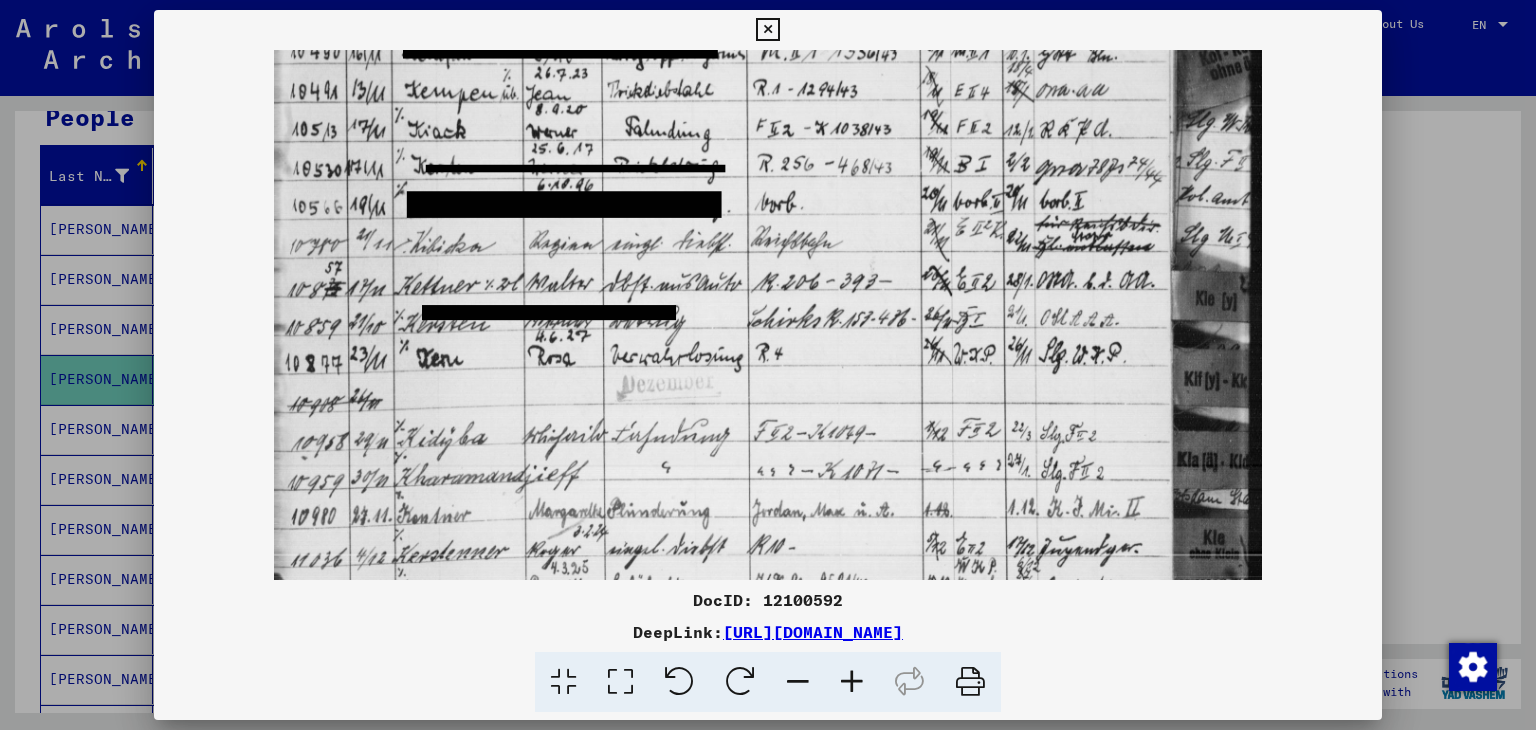 click at bounding box center [852, 682] 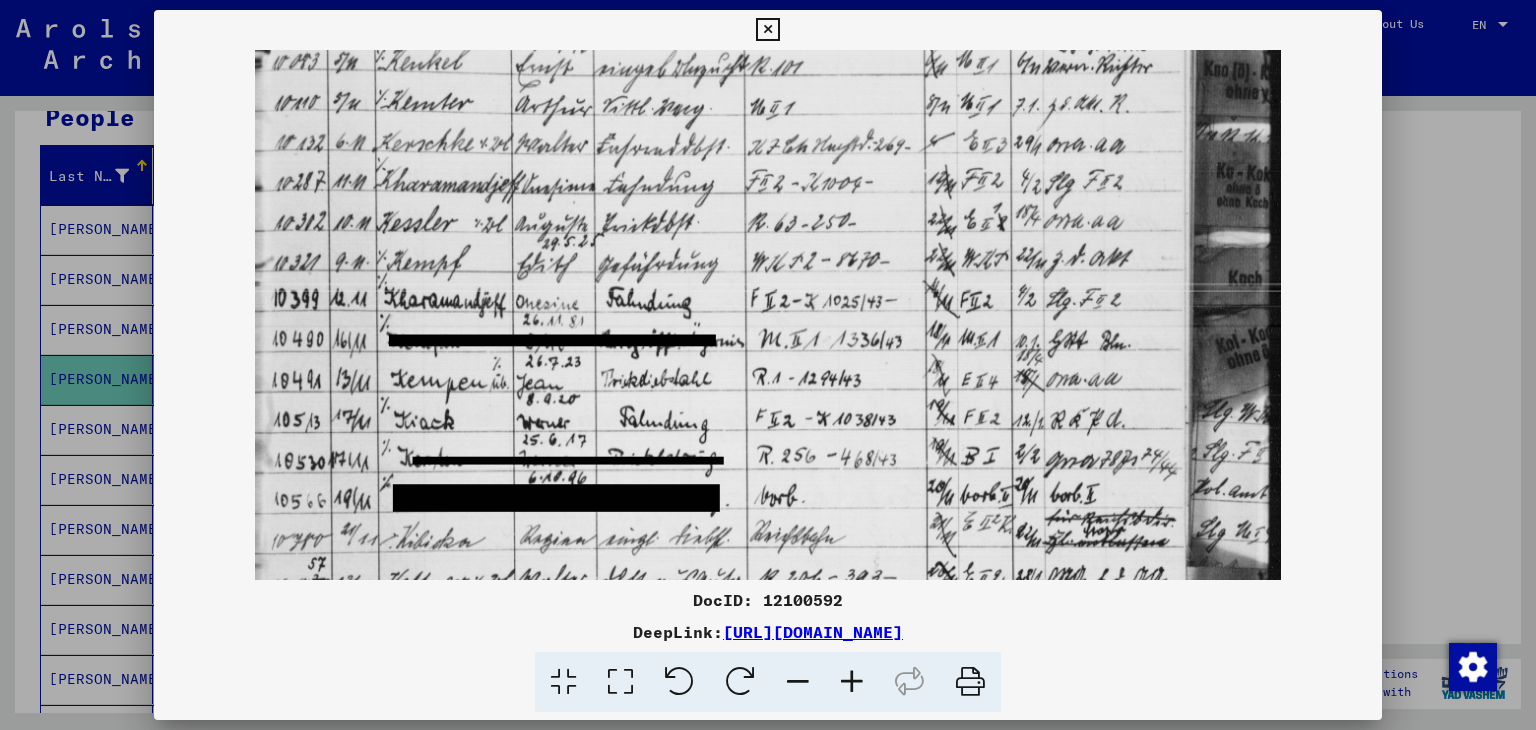 scroll, scrollTop: 280, scrollLeft: 0, axis: vertical 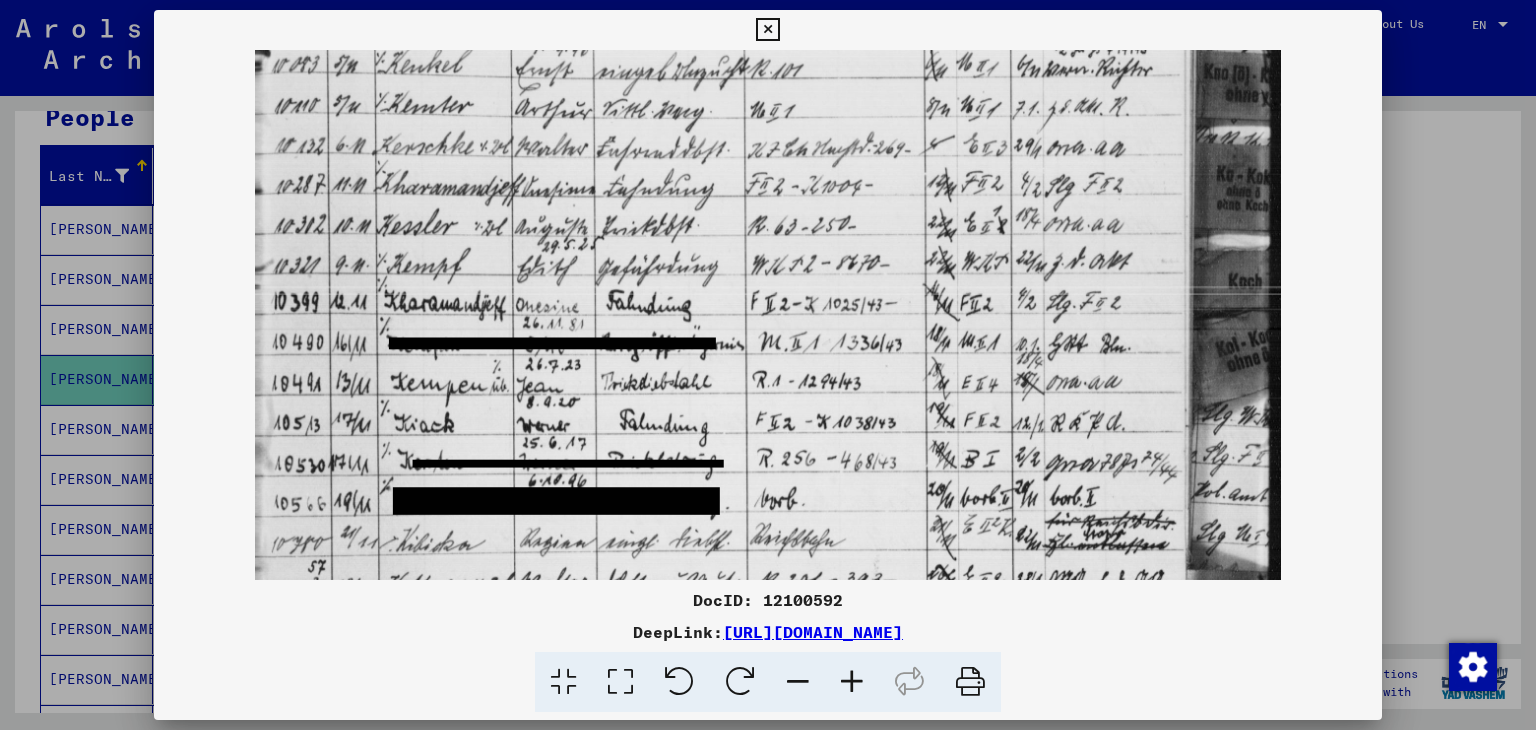drag, startPoint x: 708, startPoint y: 253, endPoint x: 728, endPoint y: 529, distance: 276.7237 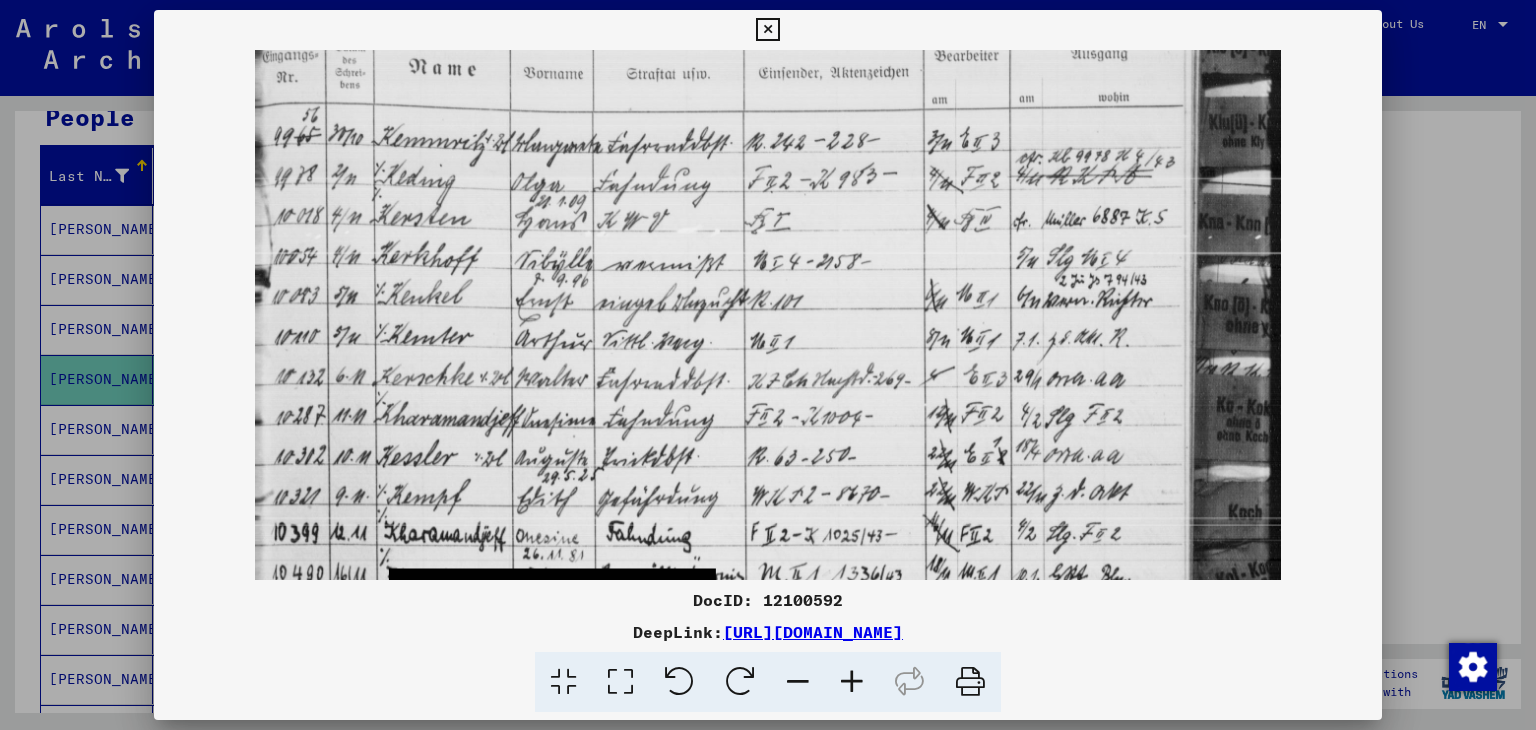scroll, scrollTop: 44, scrollLeft: 0, axis: vertical 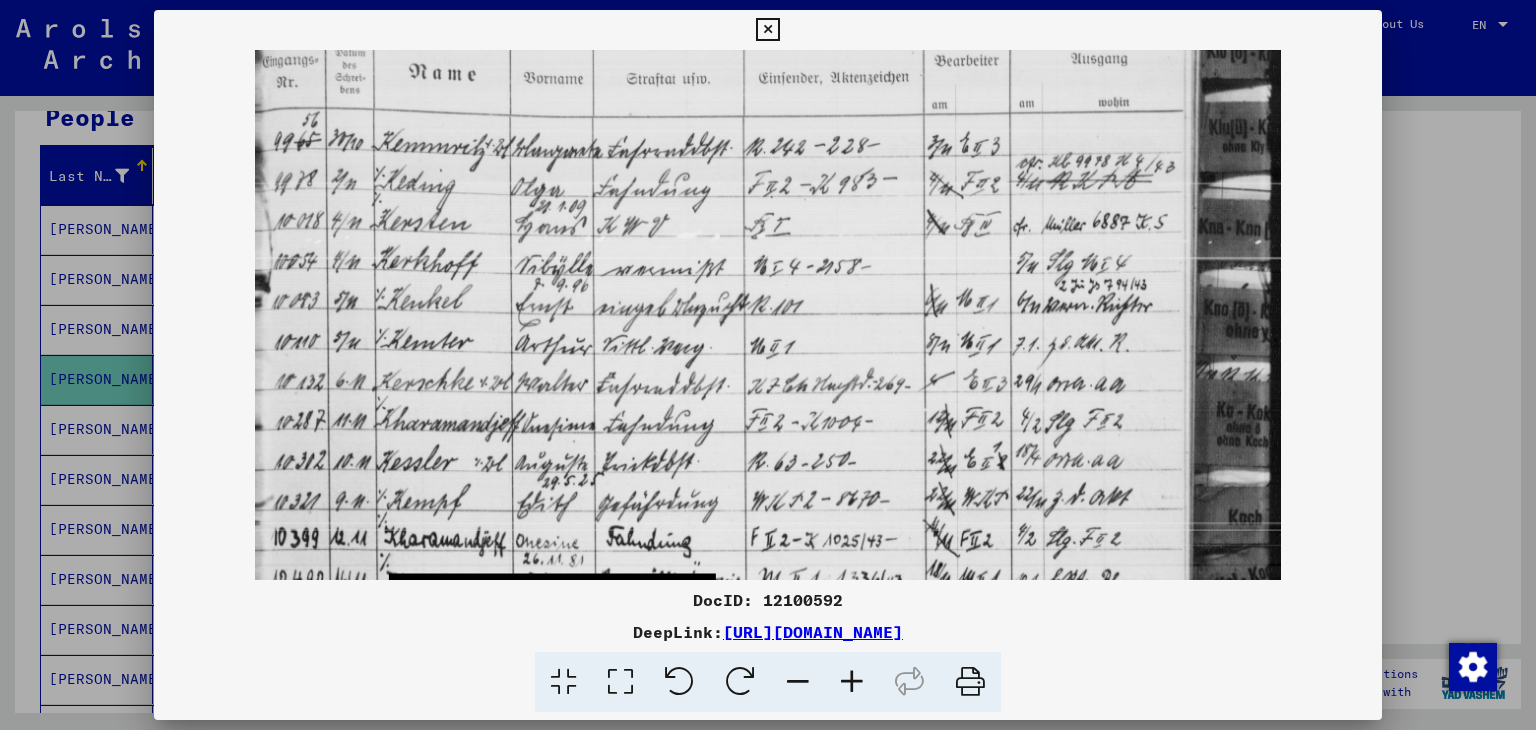 drag, startPoint x: 729, startPoint y: 282, endPoint x: 720, endPoint y: 521, distance: 239.1694 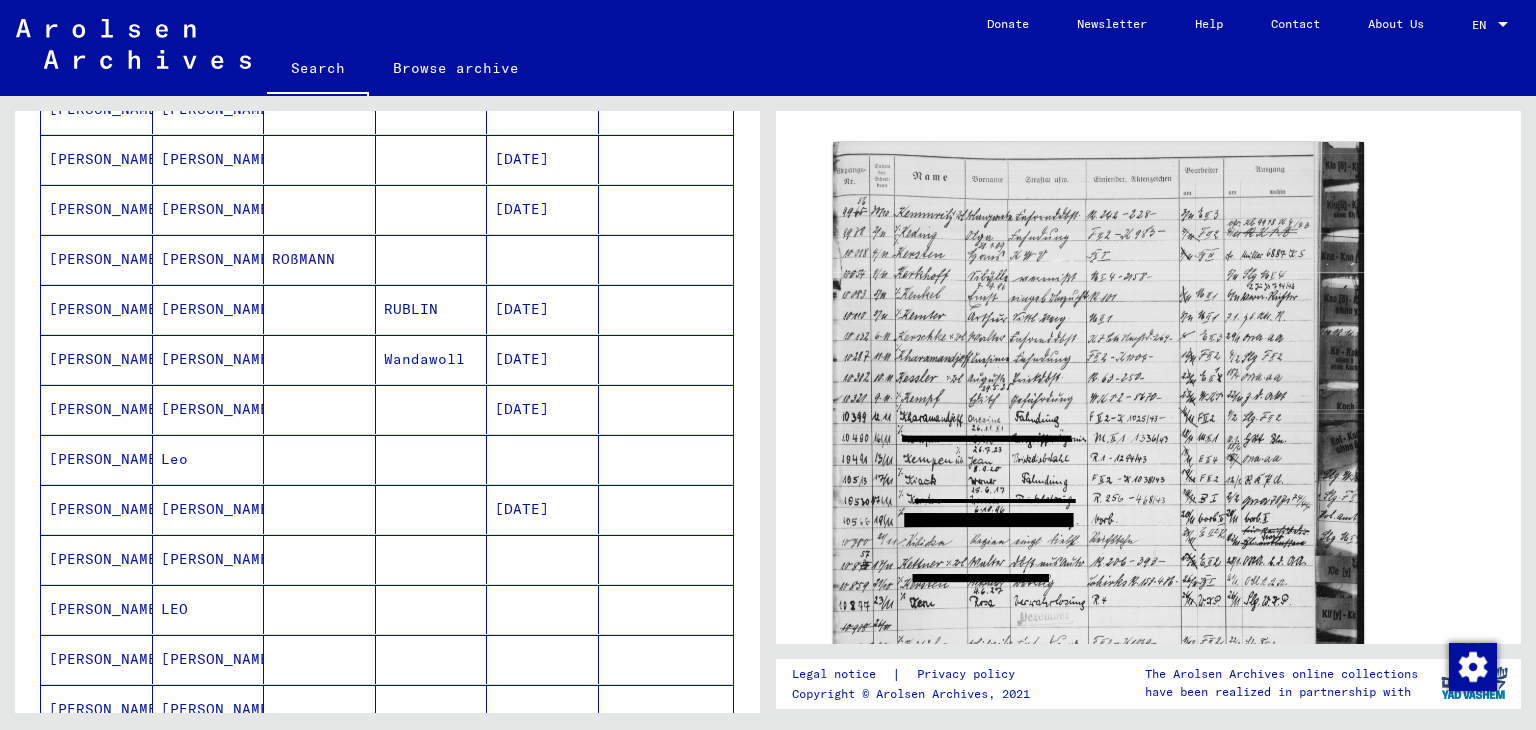 scroll, scrollTop: 528, scrollLeft: 0, axis: vertical 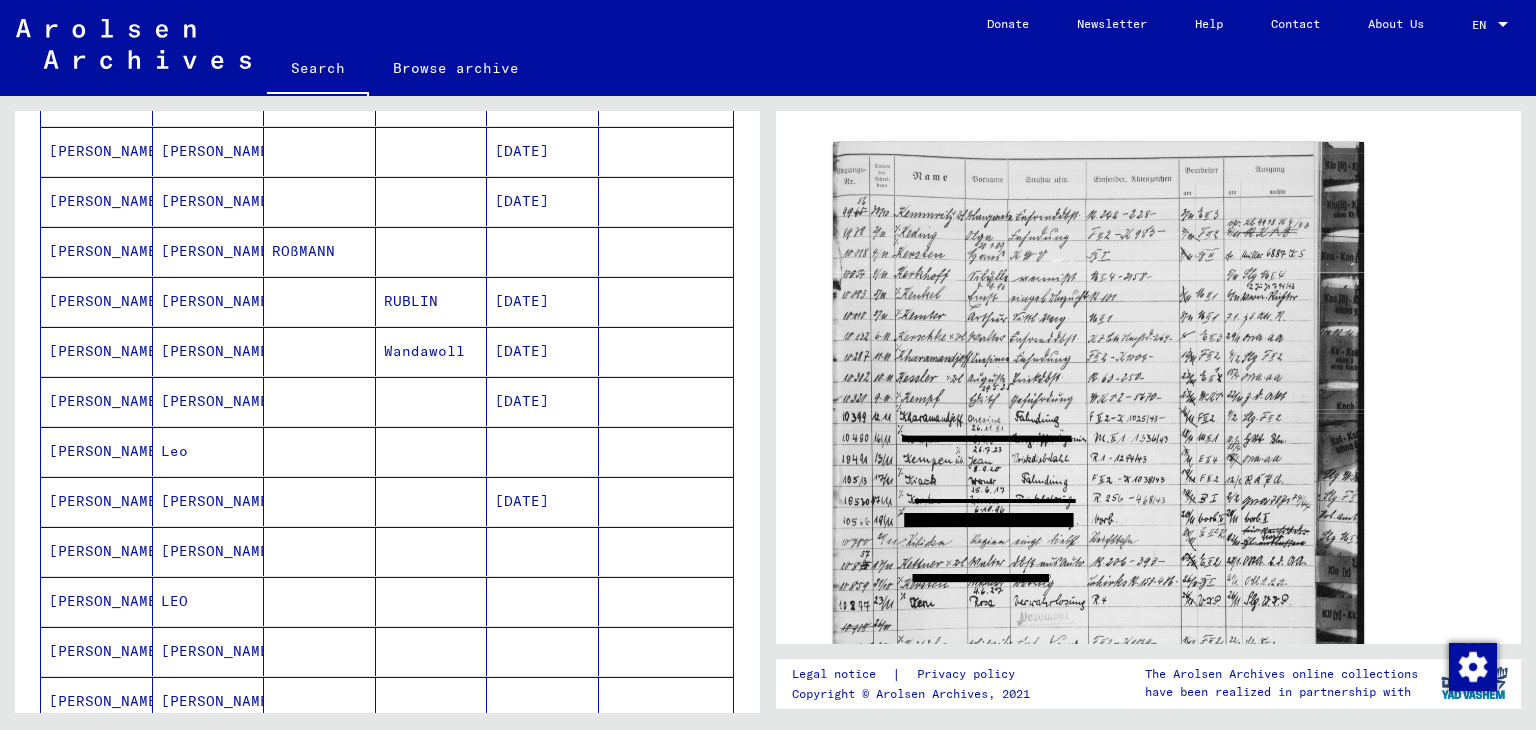 click on "[PERSON_NAME]" at bounding box center (97, 401) 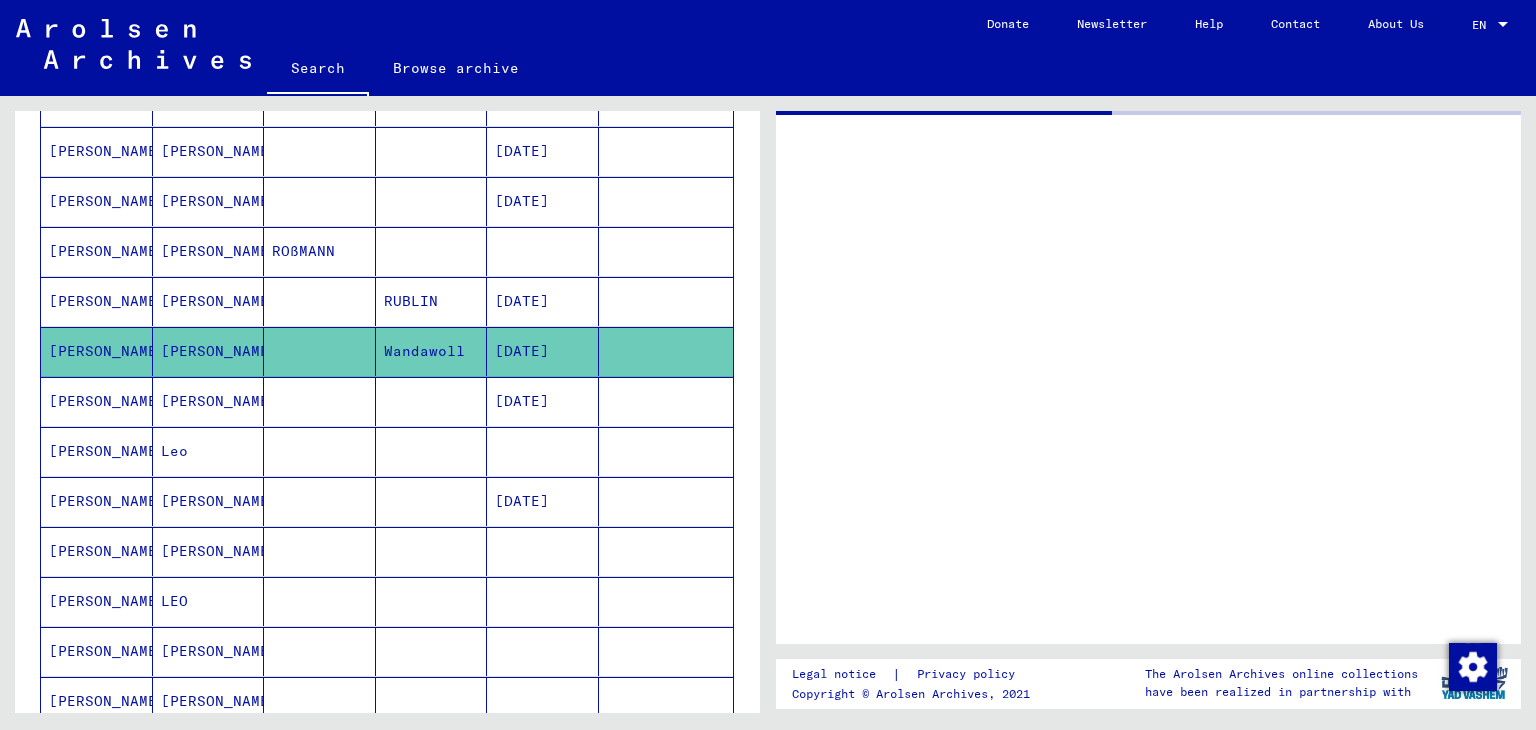 scroll, scrollTop: 0, scrollLeft: 0, axis: both 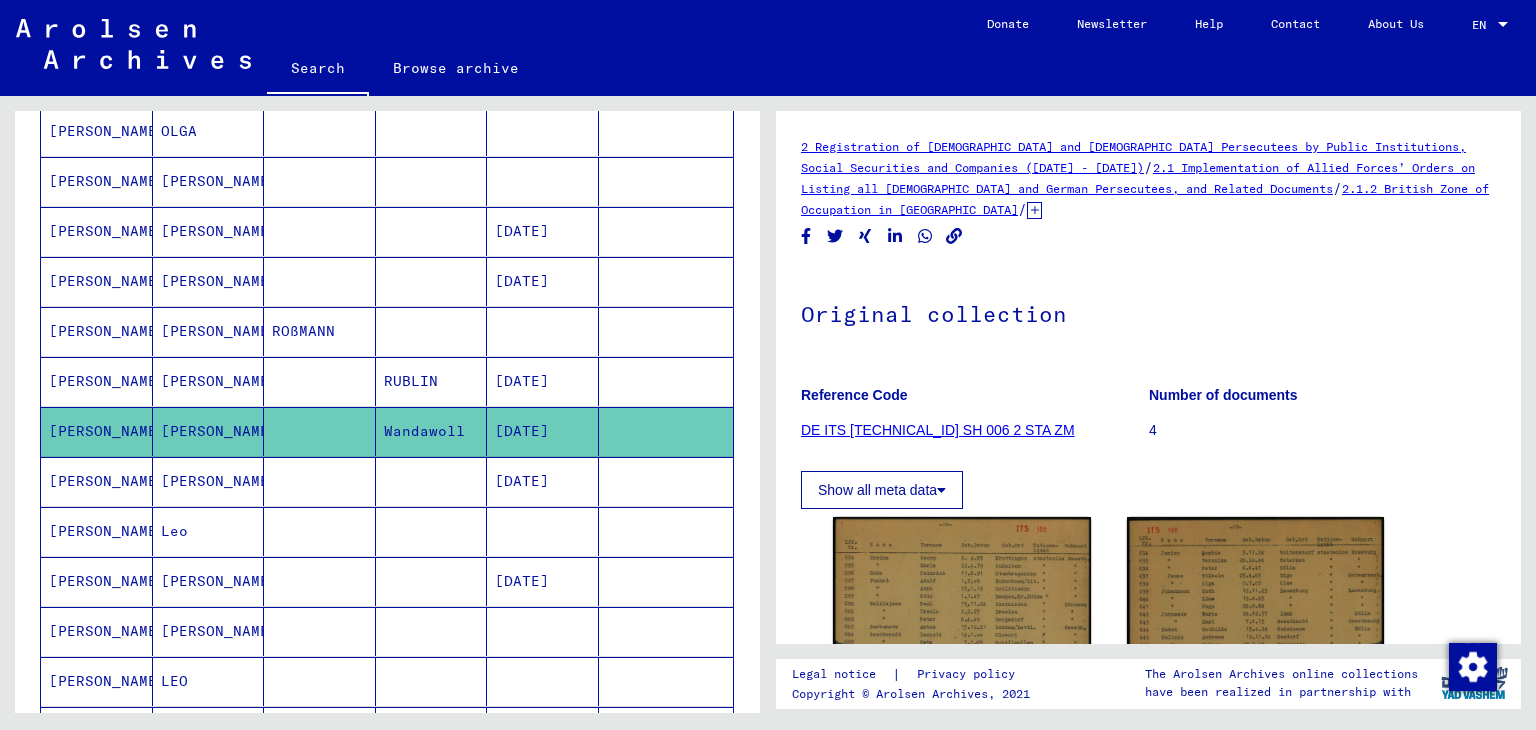click on "[PERSON_NAME]" at bounding box center [97, 531] 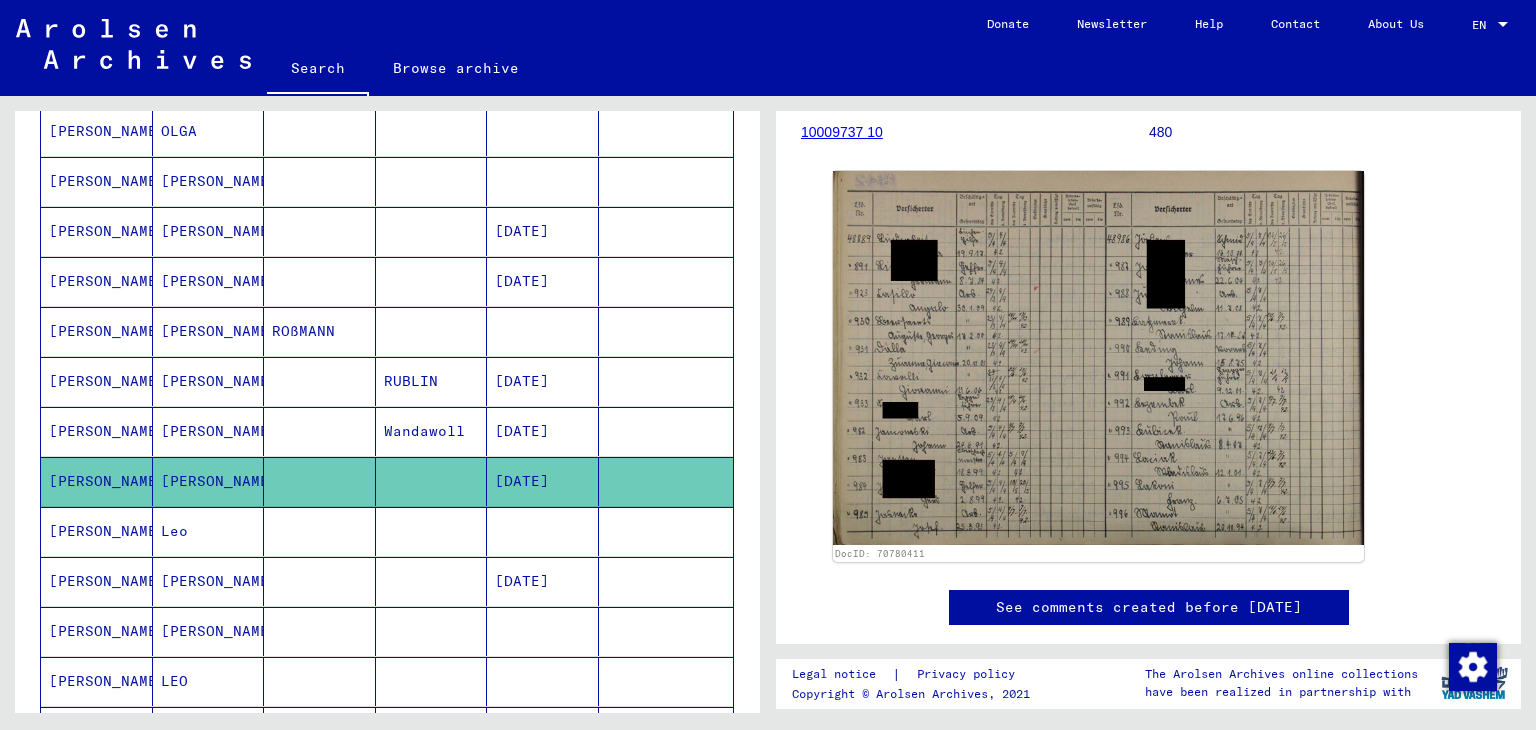 scroll, scrollTop: 300, scrollLeft: 0, axis: vertical 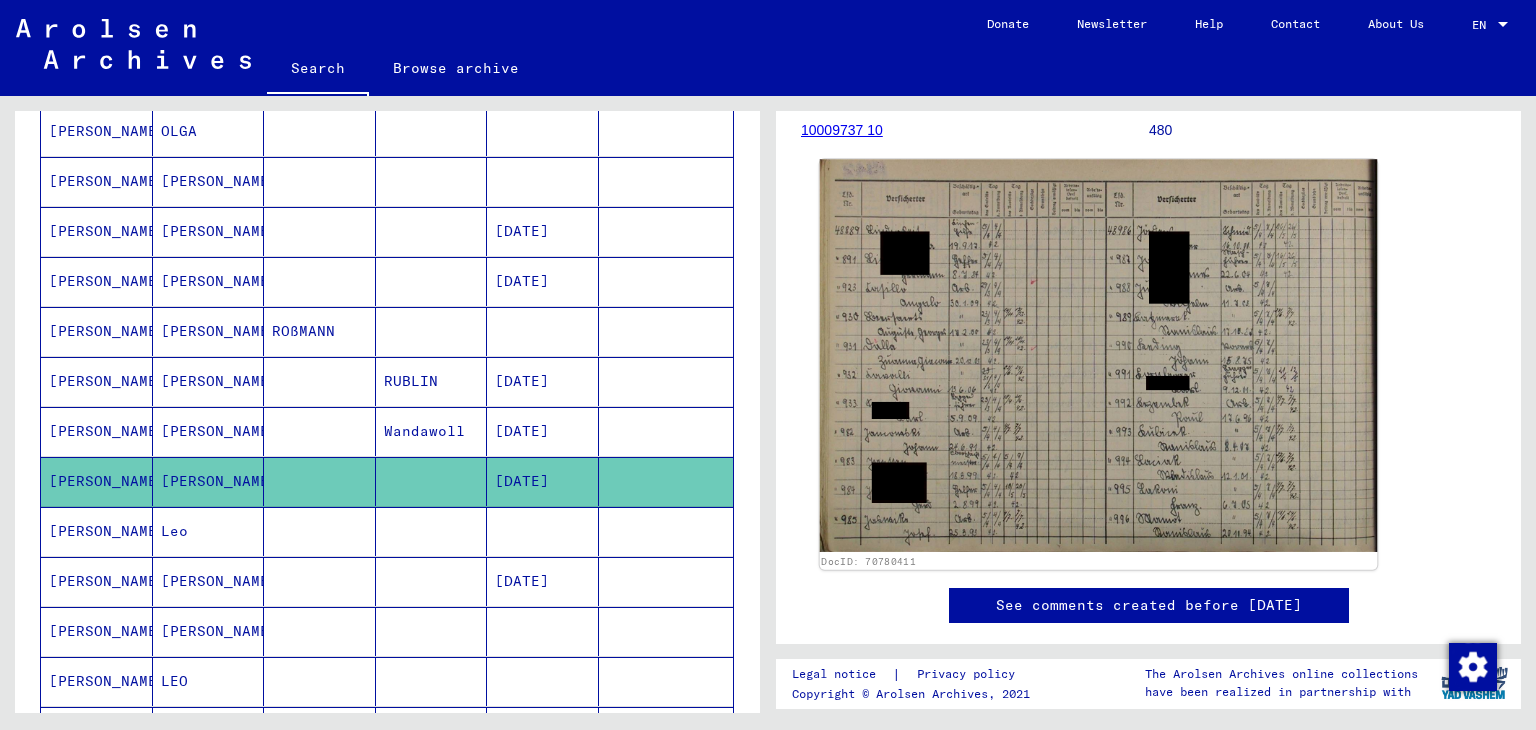 click 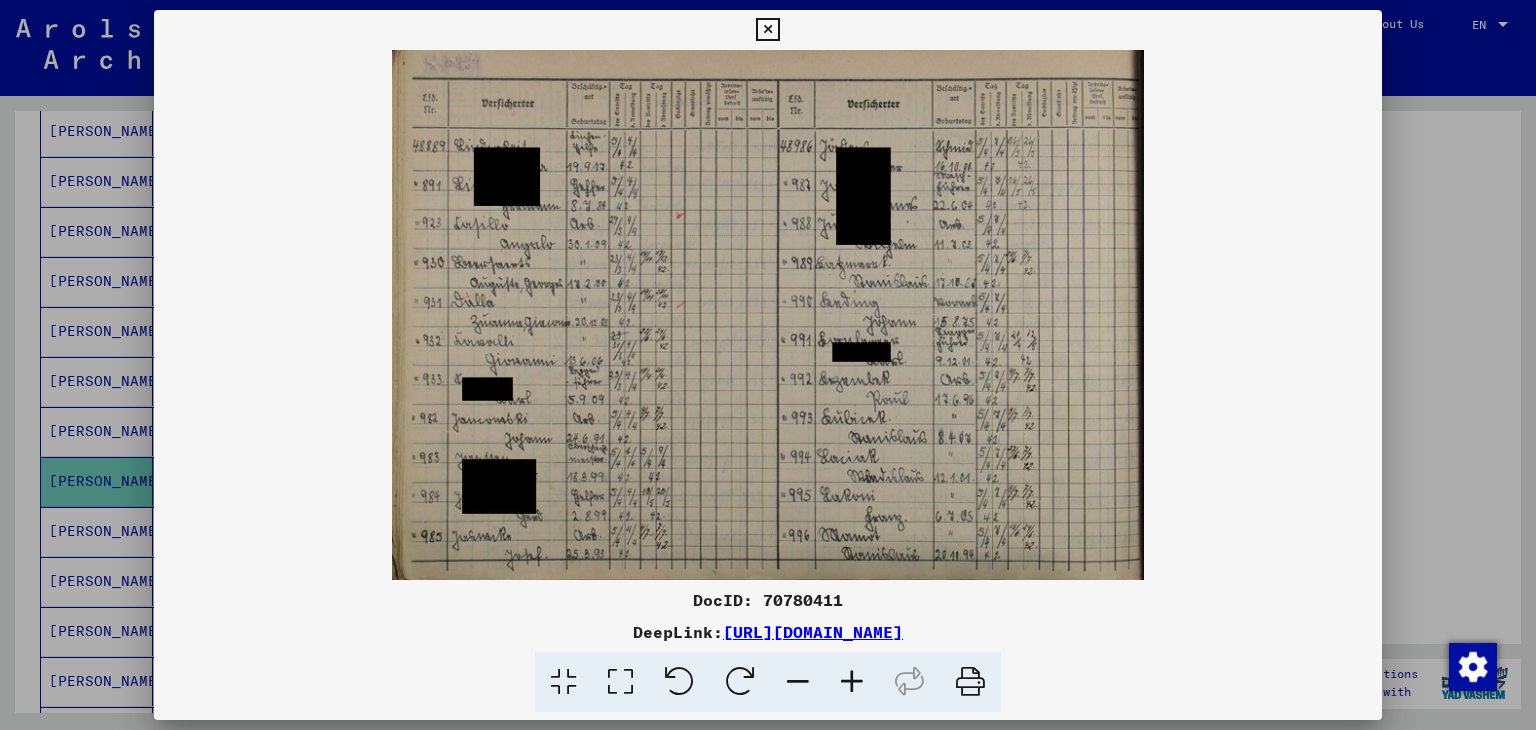 click at bounding box center [852, 682] 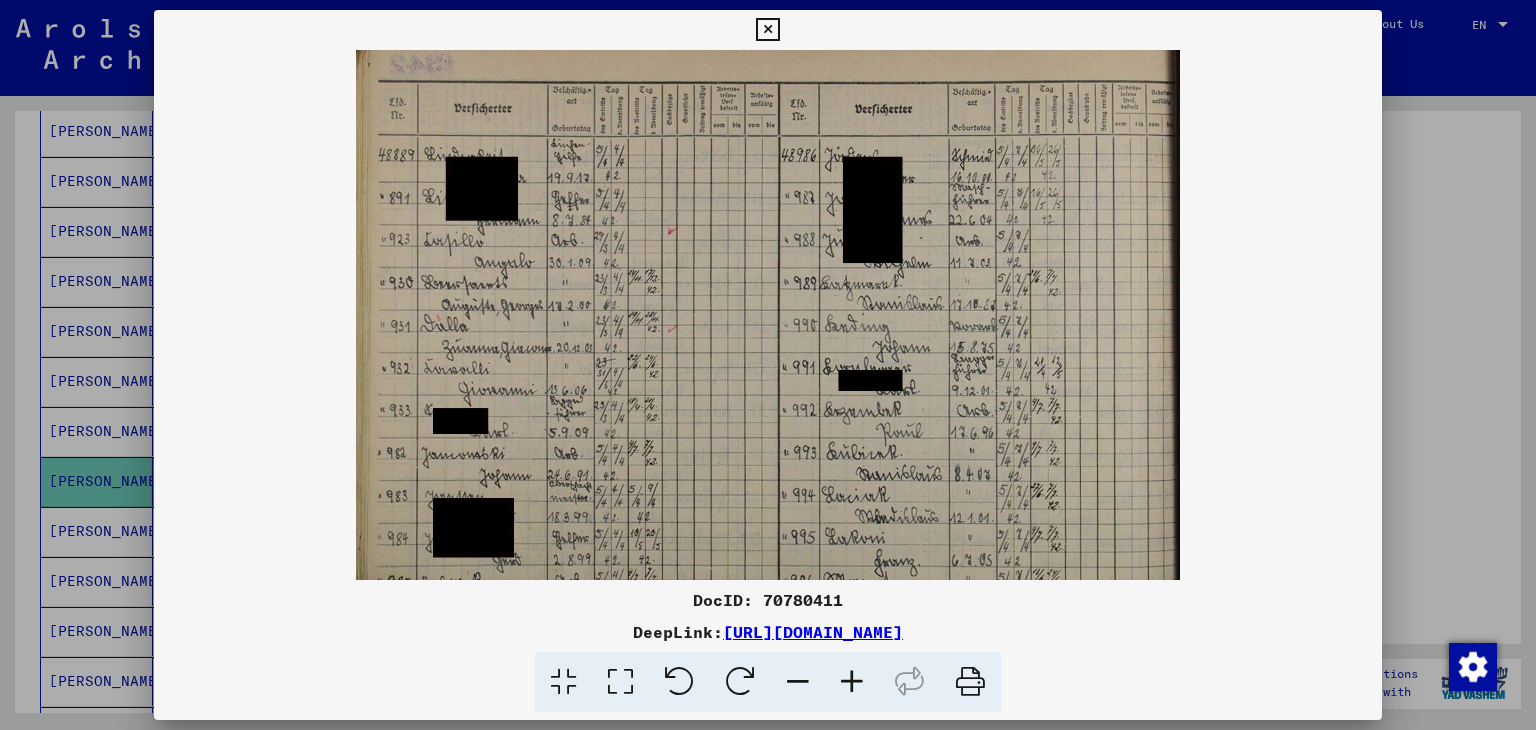 click at bounding box center [852, 682] 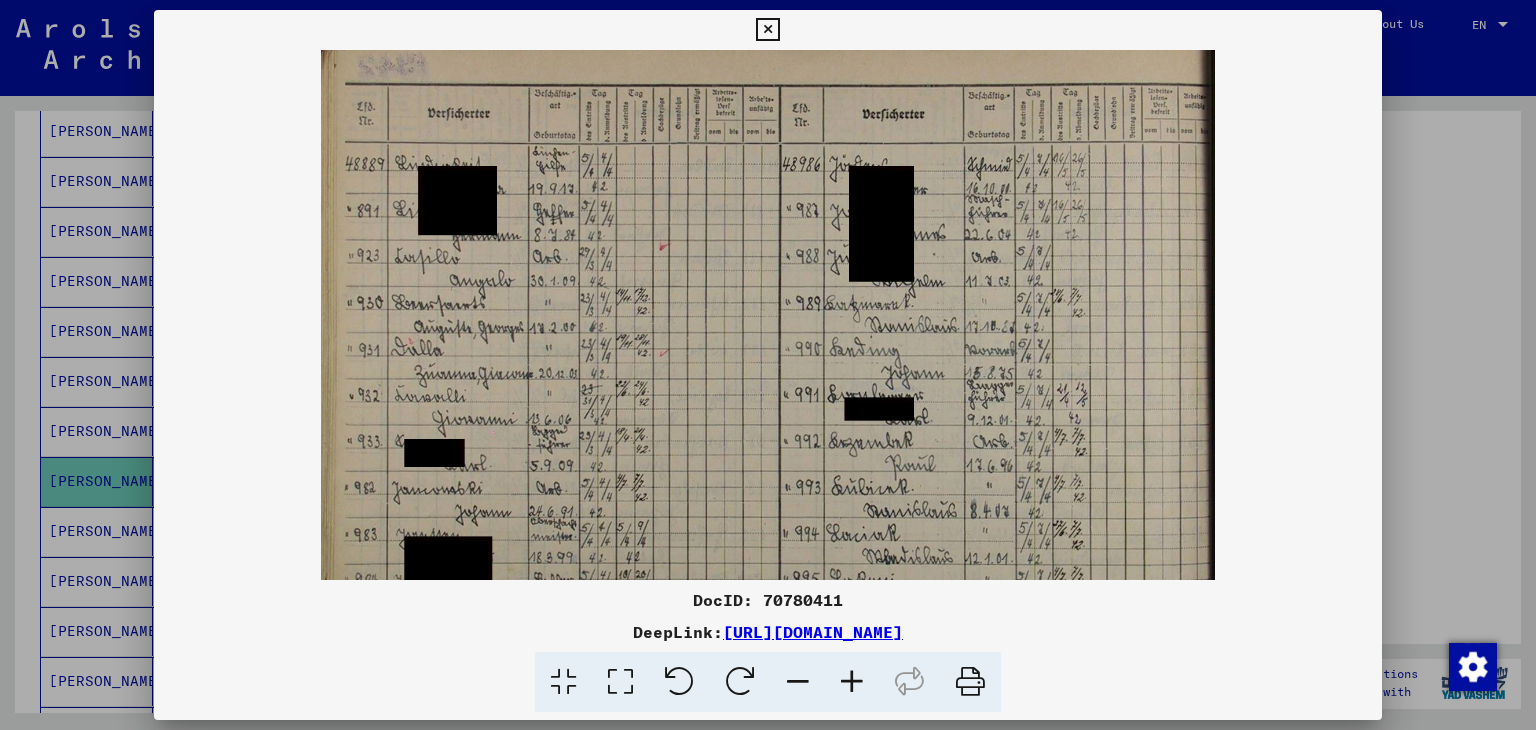 click at bounding box center [852, 682] 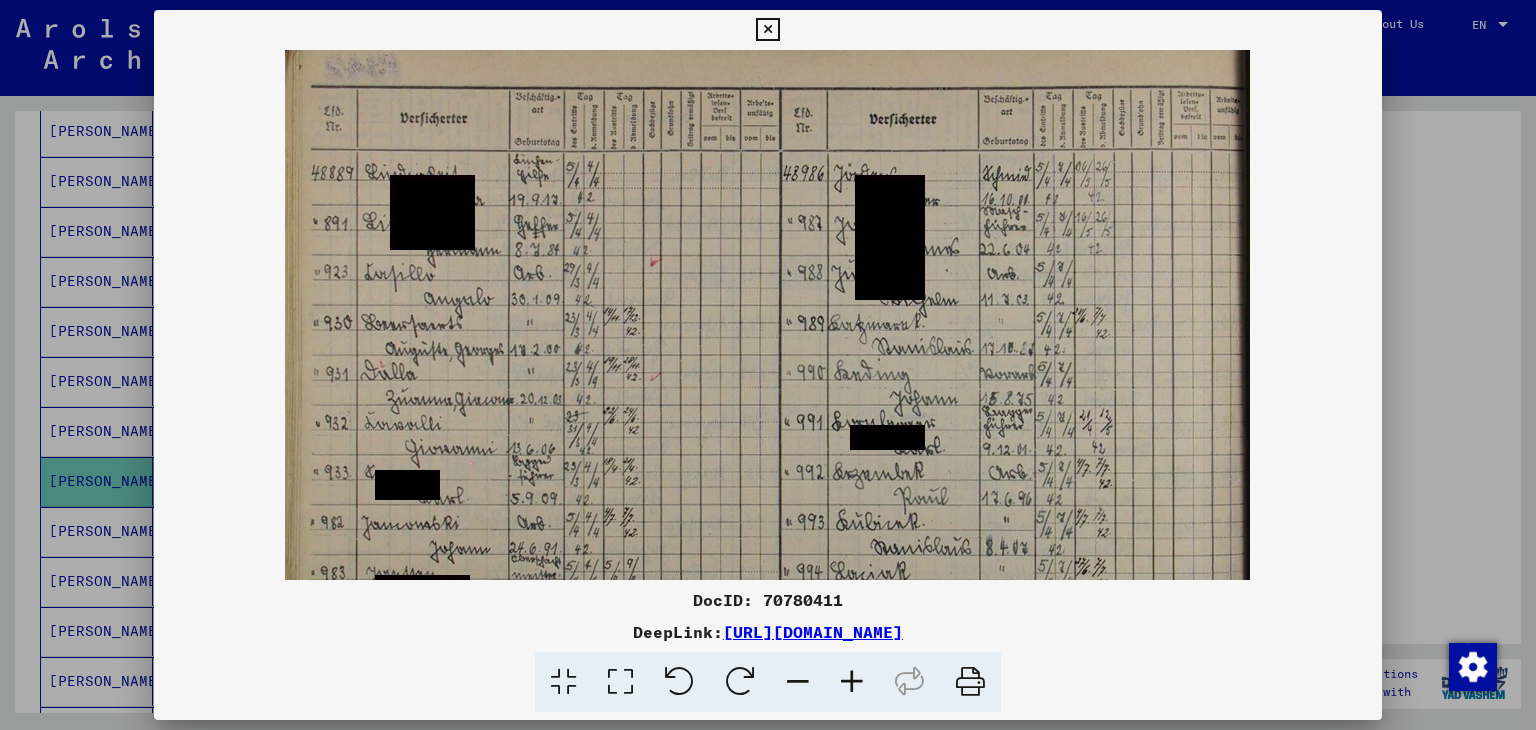 click at bounding box center [852, 682] 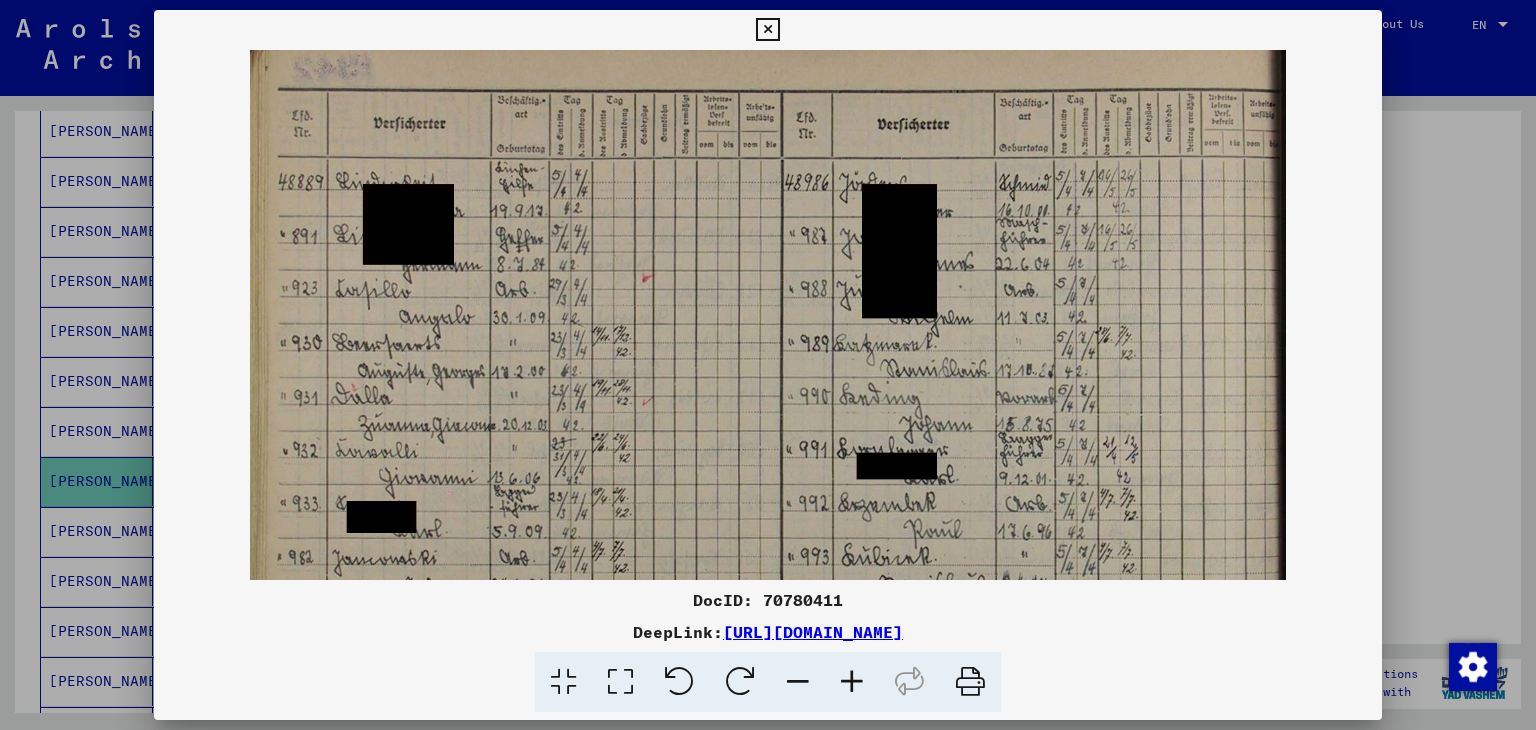 click at bounding box center [852, 682] 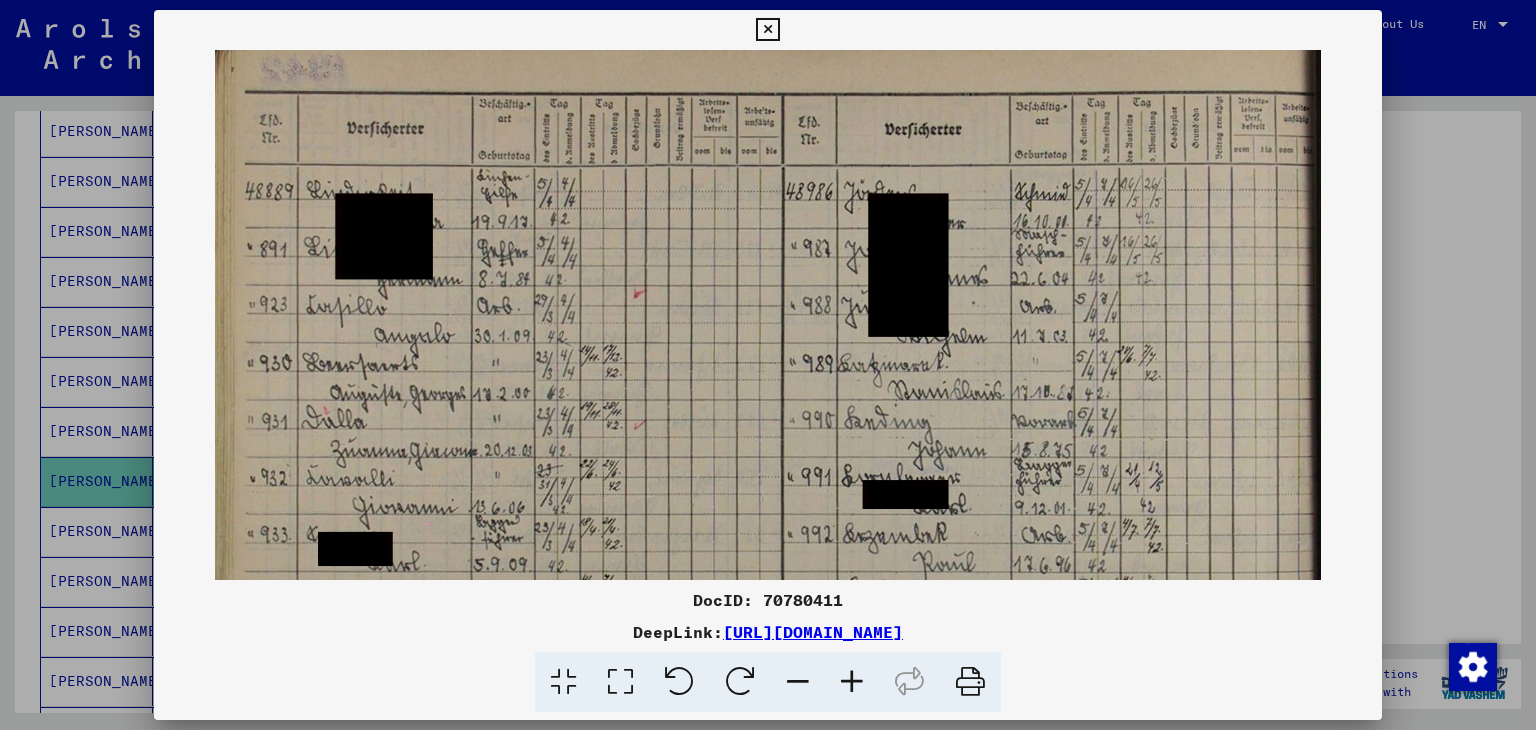 click at bounding box center [852, 682] 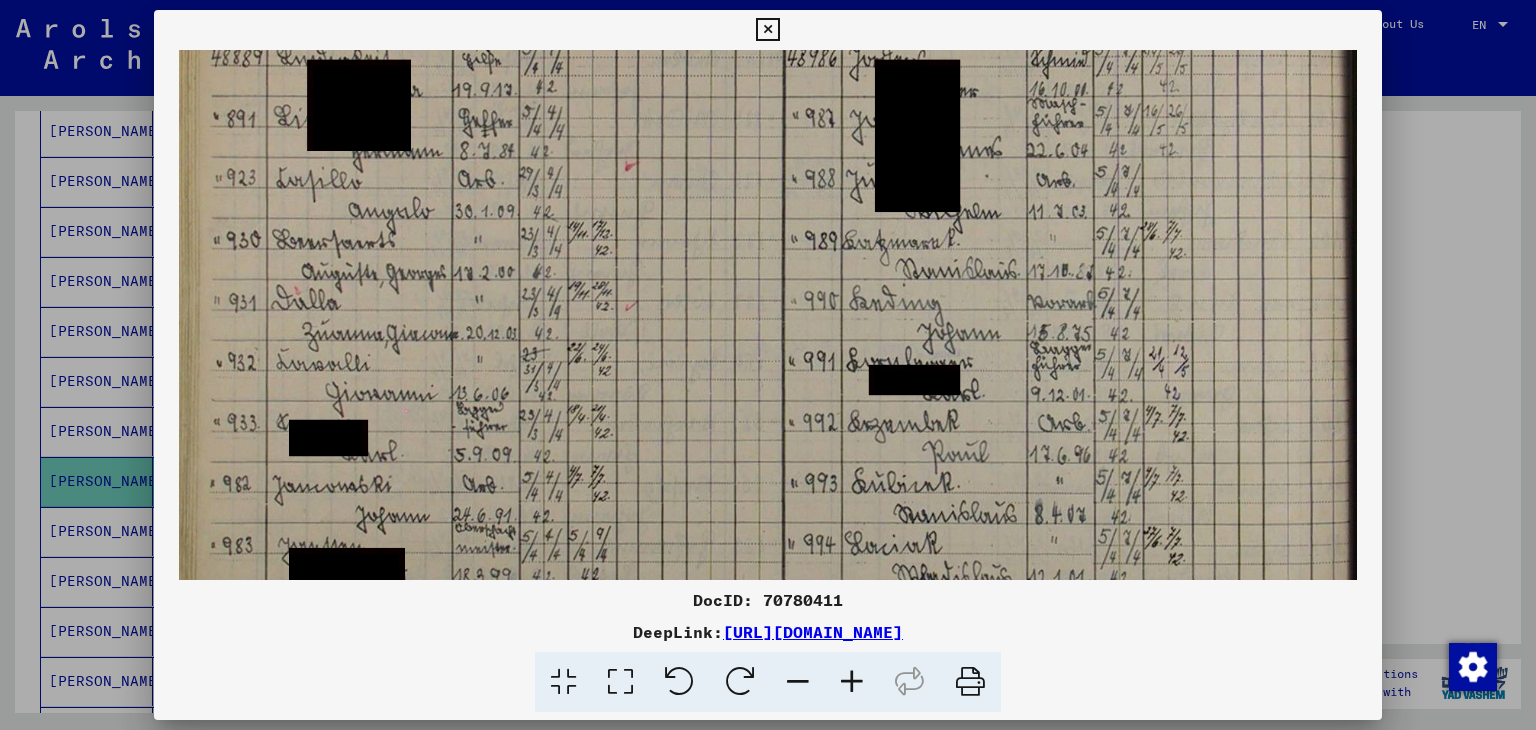 scroll, scrollTop: 164, scrollLeft: 0, axis: vertical 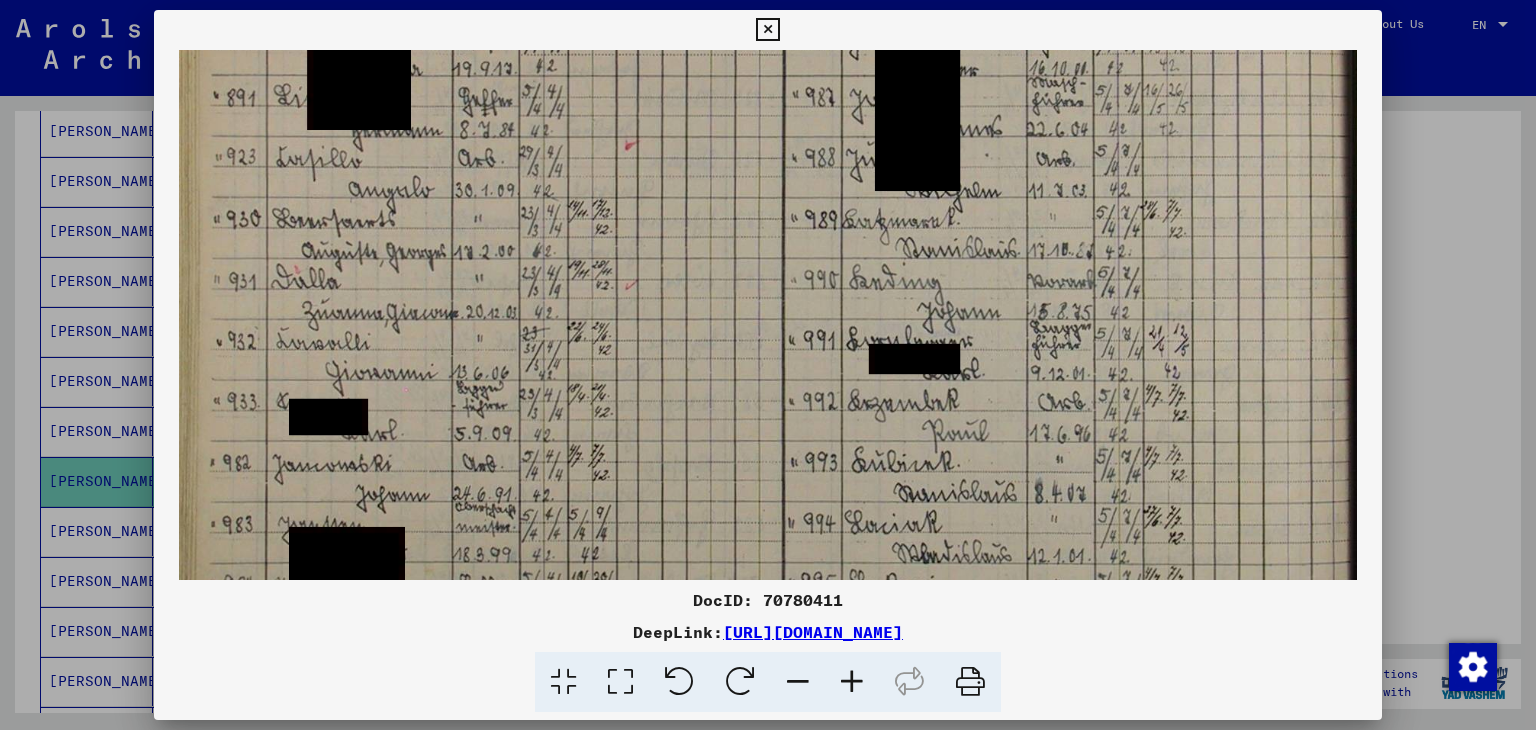 drag, startPoint x: 747, startPoint y: 453, endPoint x: 749, endPoint y: 293, distance: 160.0125 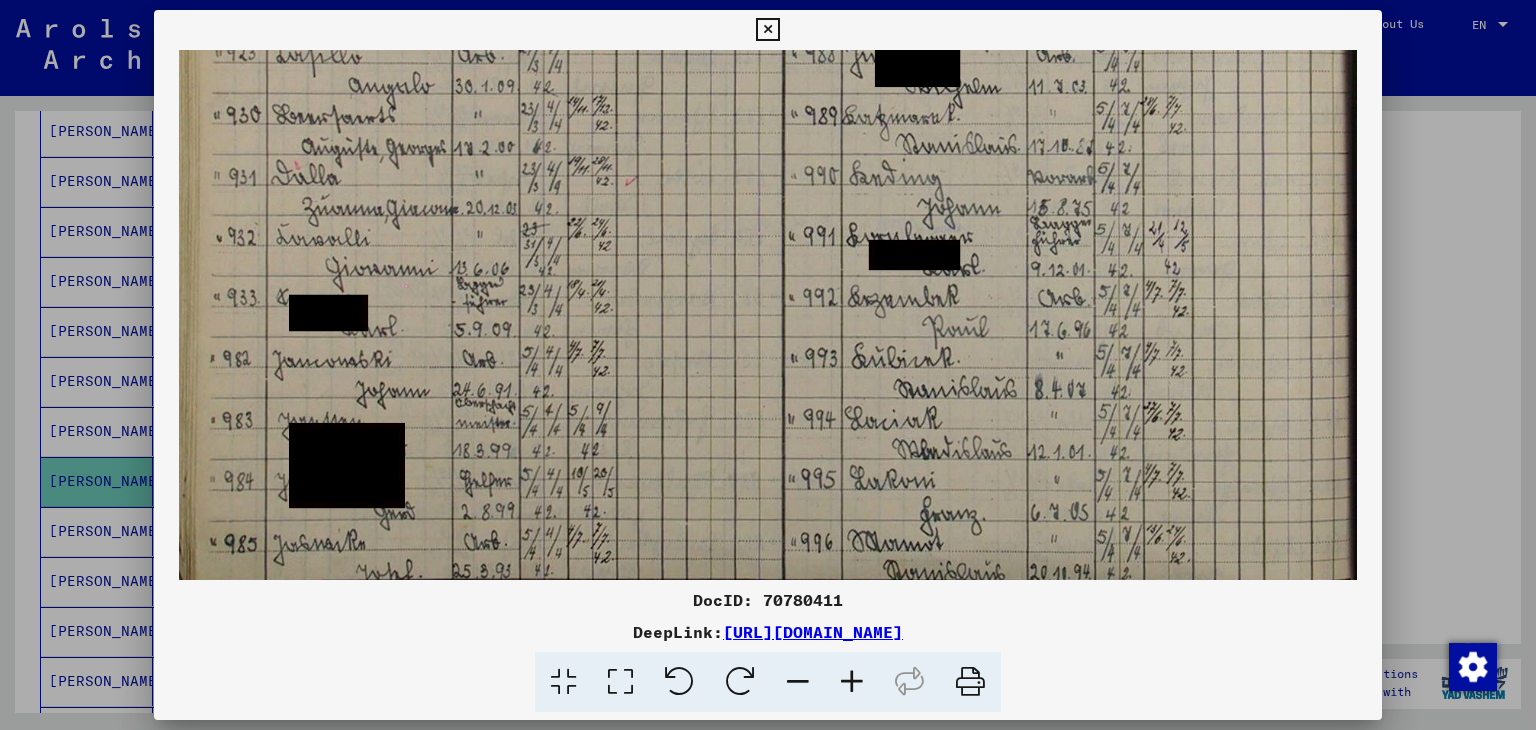 scroll, scrollTop: 300, scrollLeft: 0, axis: vertical 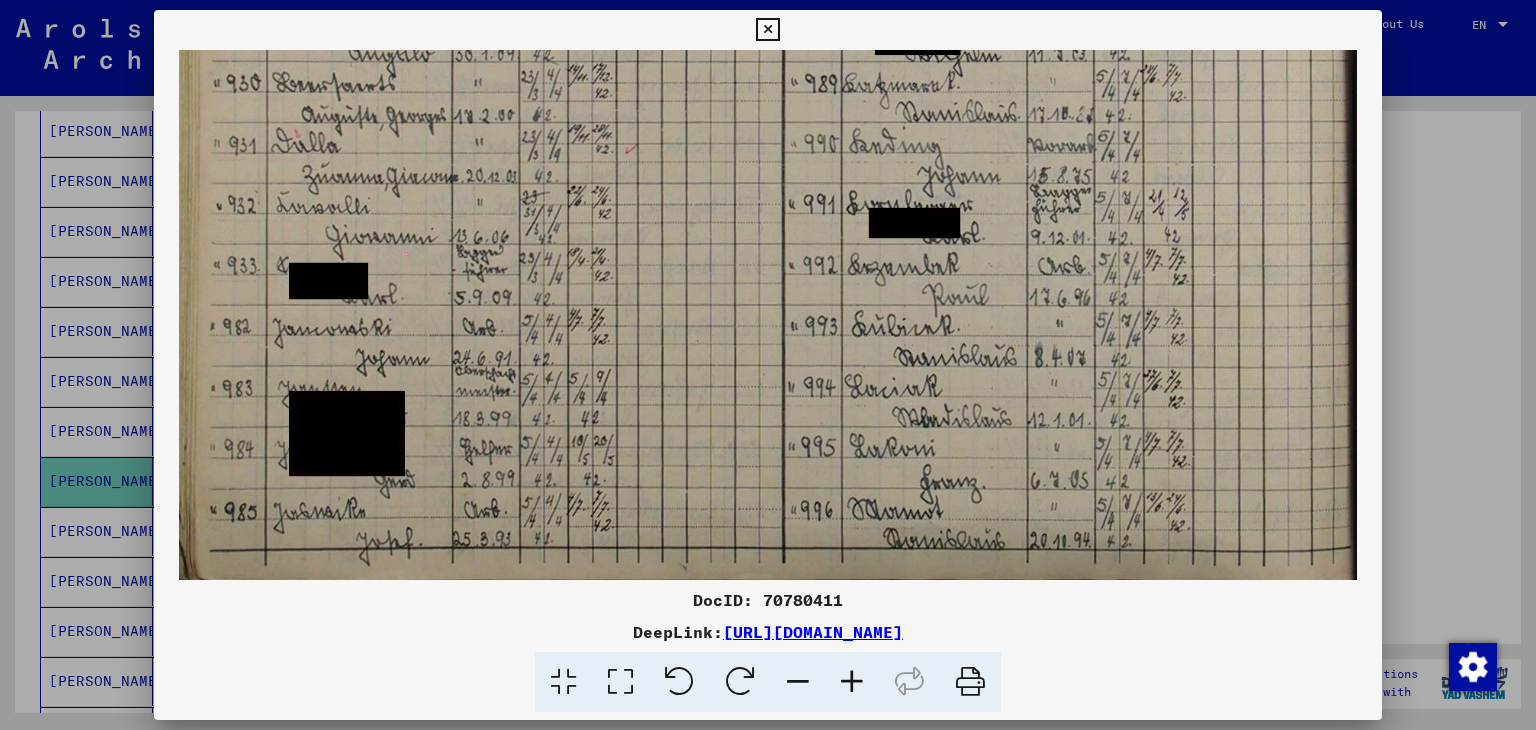 drag, startPoint x: 598, startPoint y: 413, endPoint x: 604, endPoint y: 197, distance: 216.08331 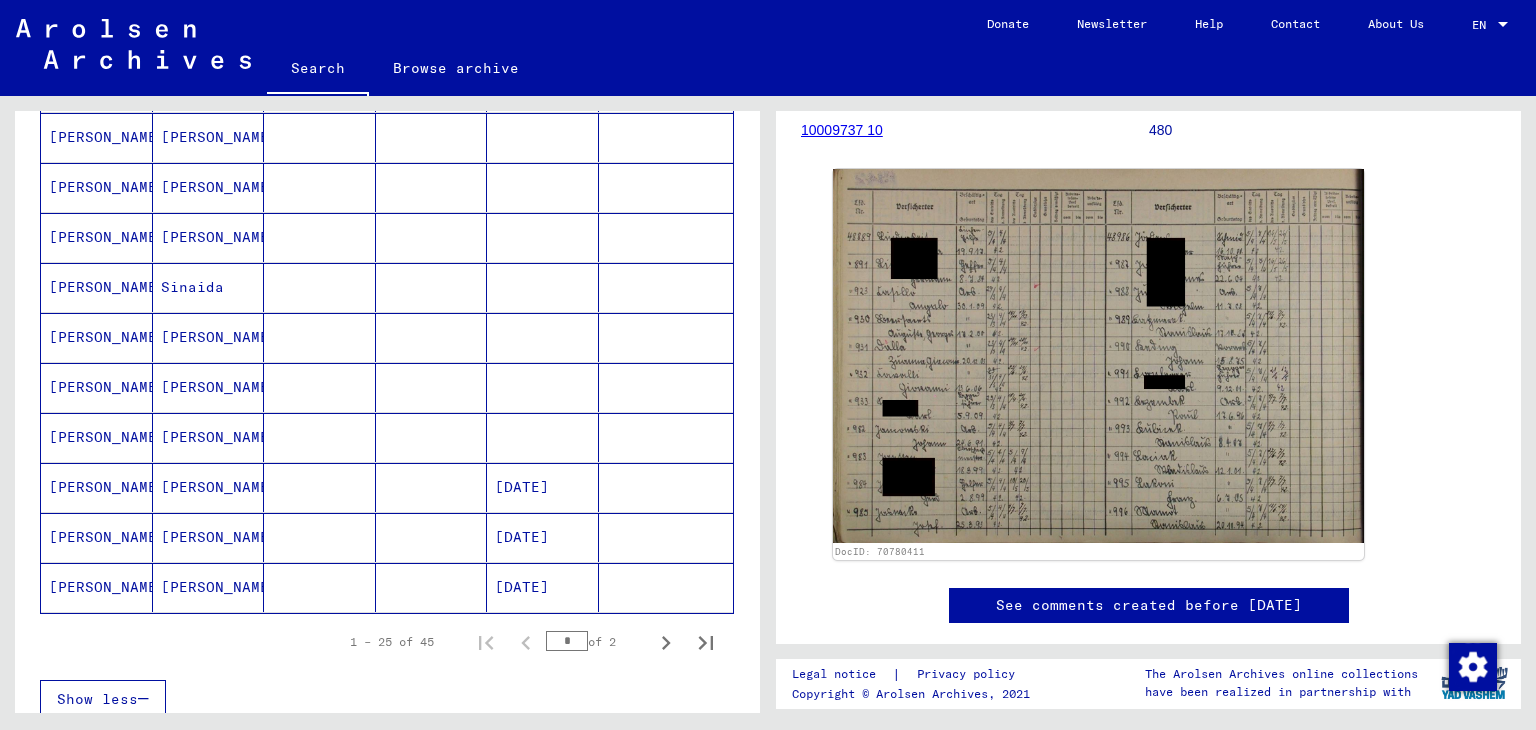 scroll, scrollTop: 1044, scrollLeft: 0, axis: vertical 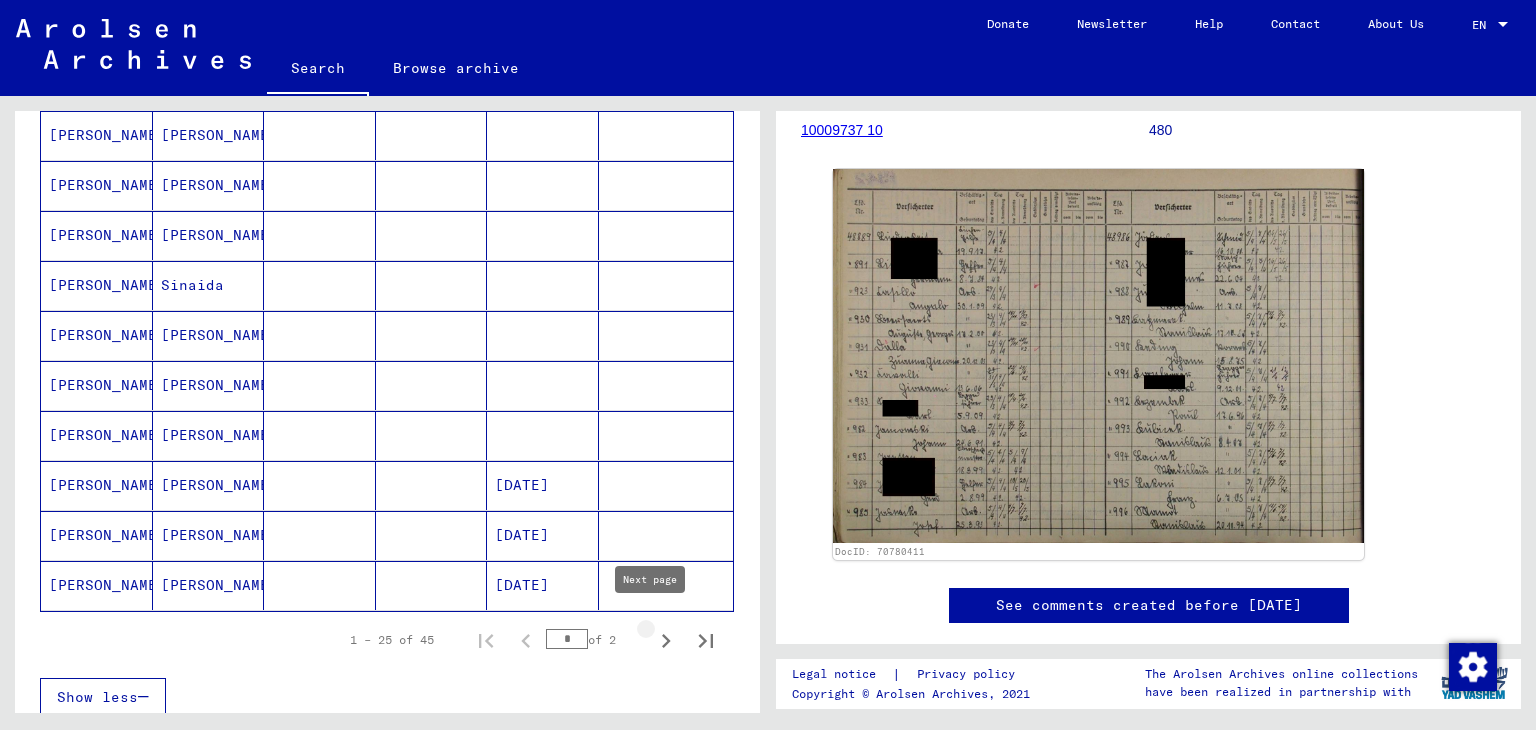 click 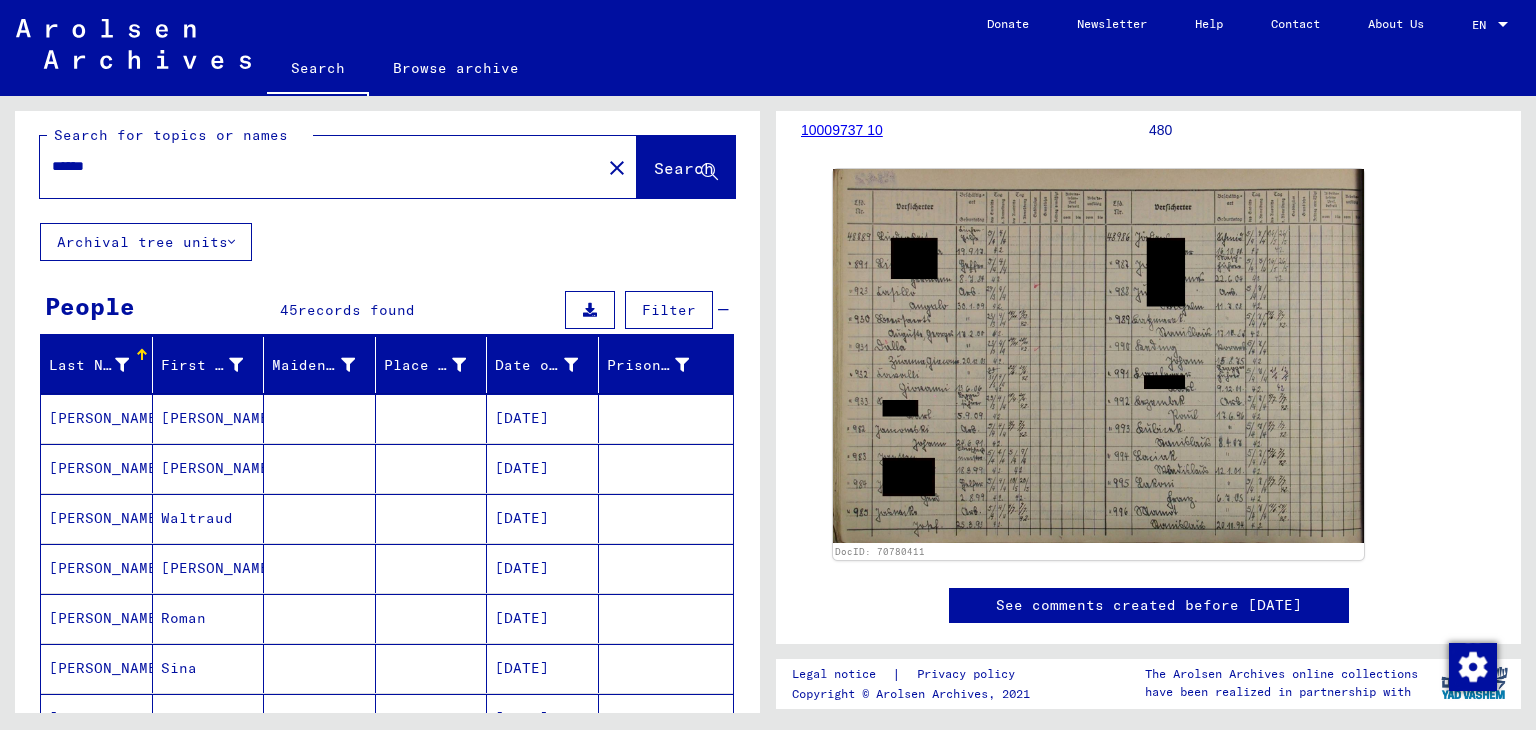 scroll, scrollTop: 0, scrollLeft: 0, axis: both 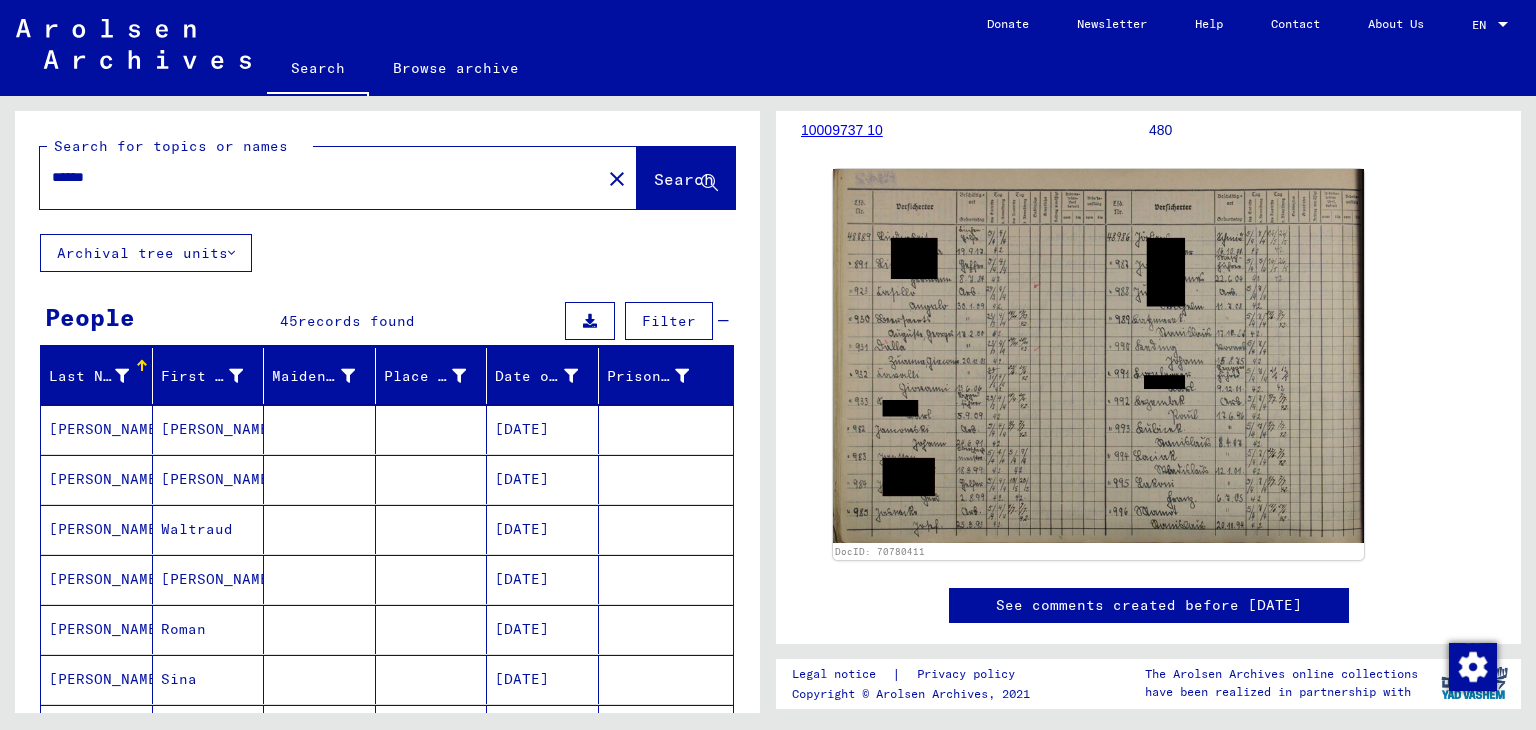 click on "******" at bounding box center [320, 177] 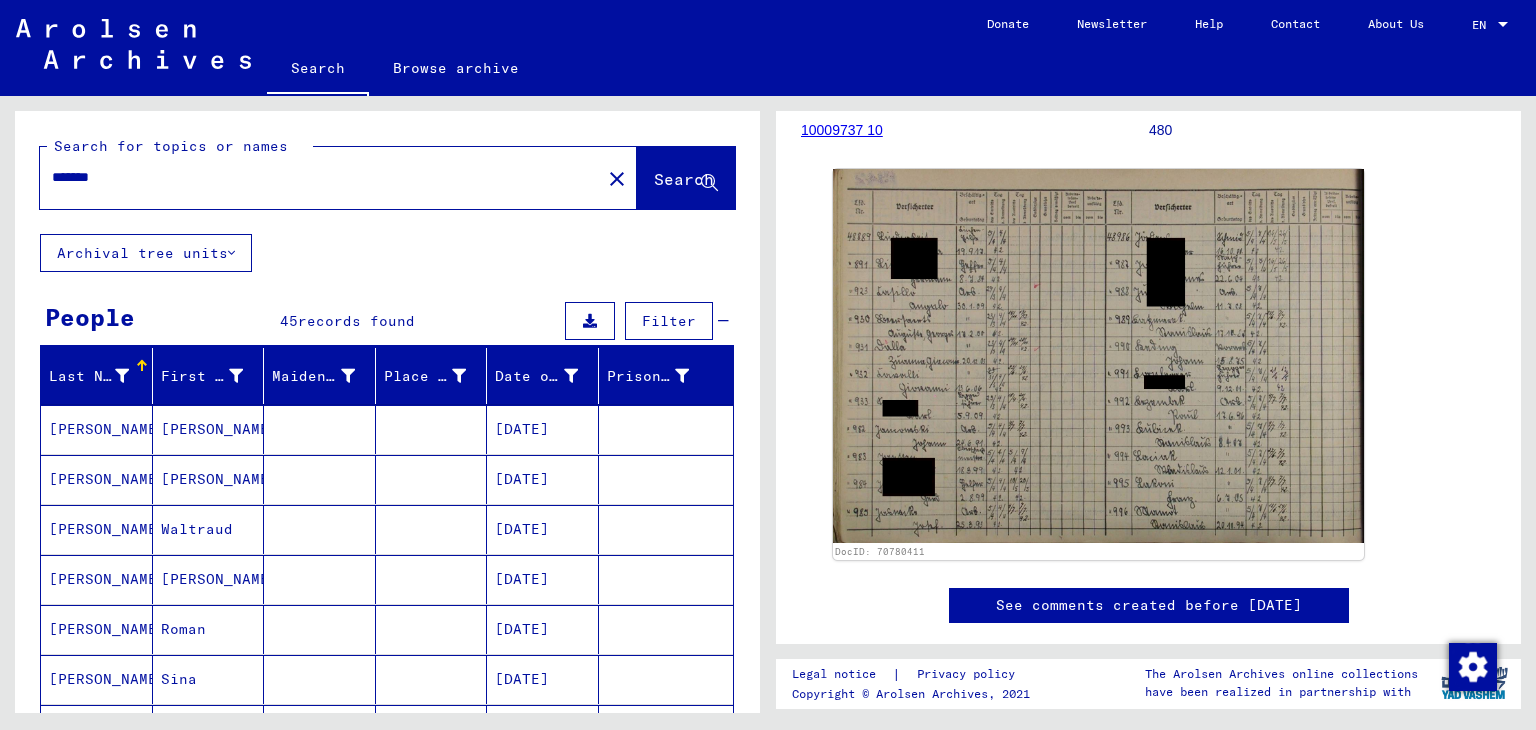 type on "*******" 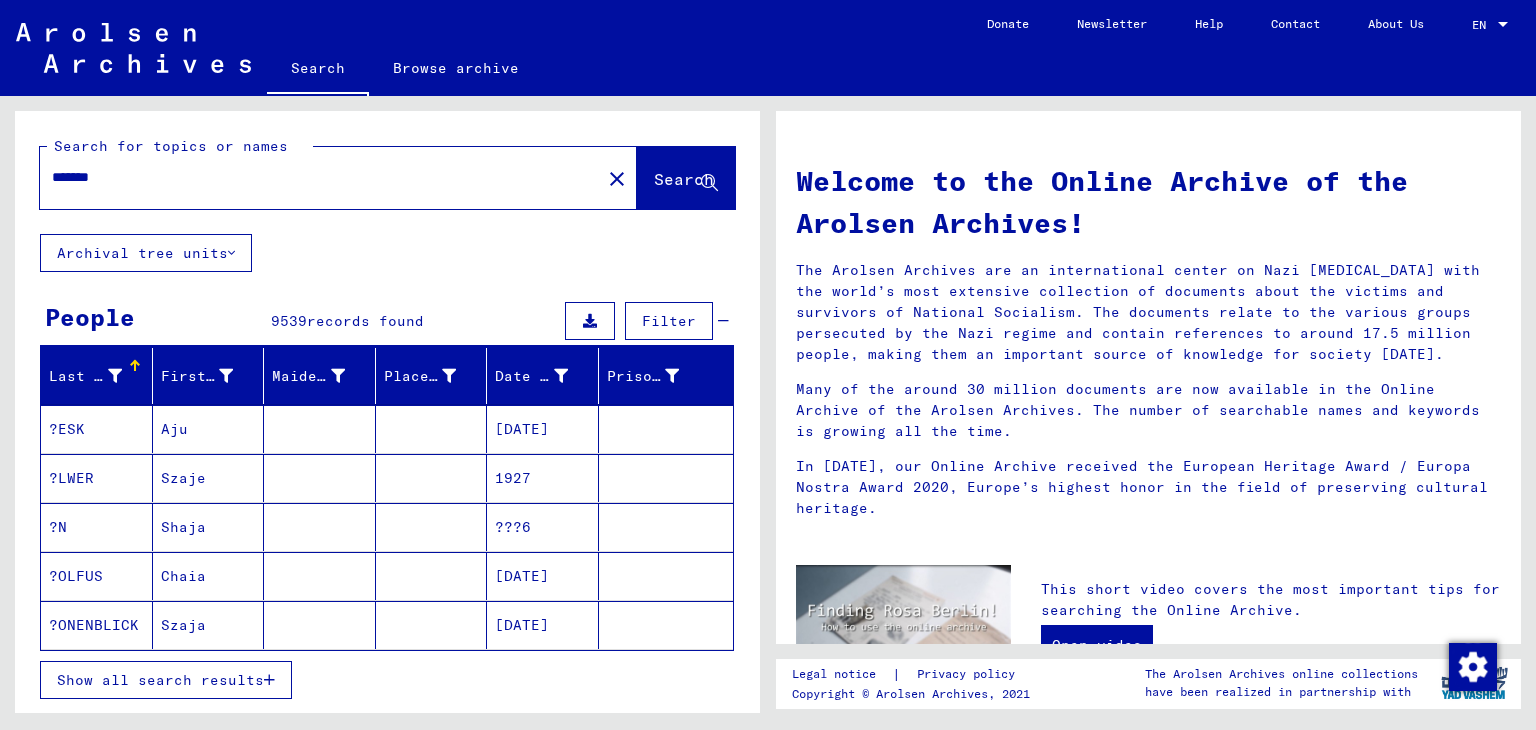 scroll, scrollTop: 0, scrollLeft: 0, axis: both 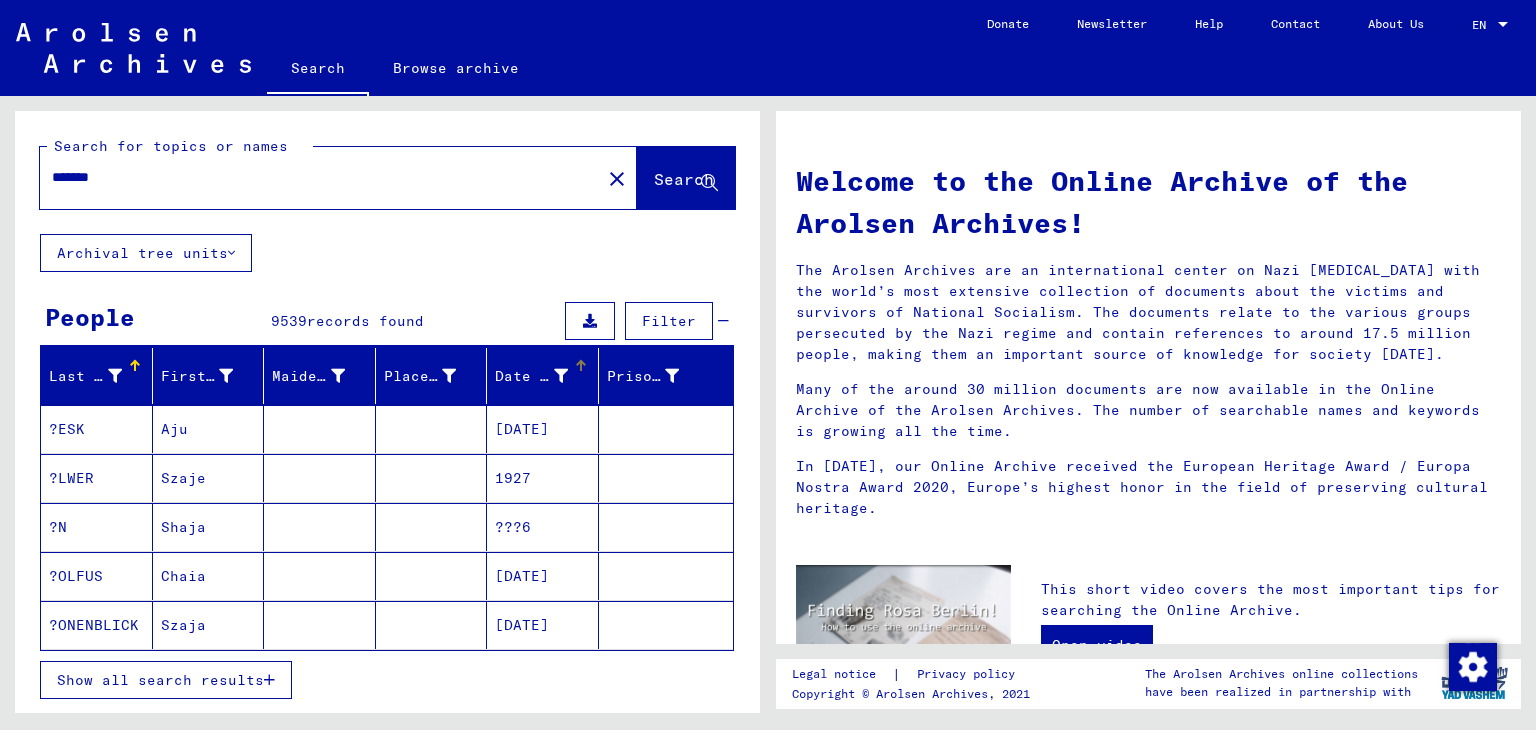 click on "Date of Birth" at bounding box center [531, 376] 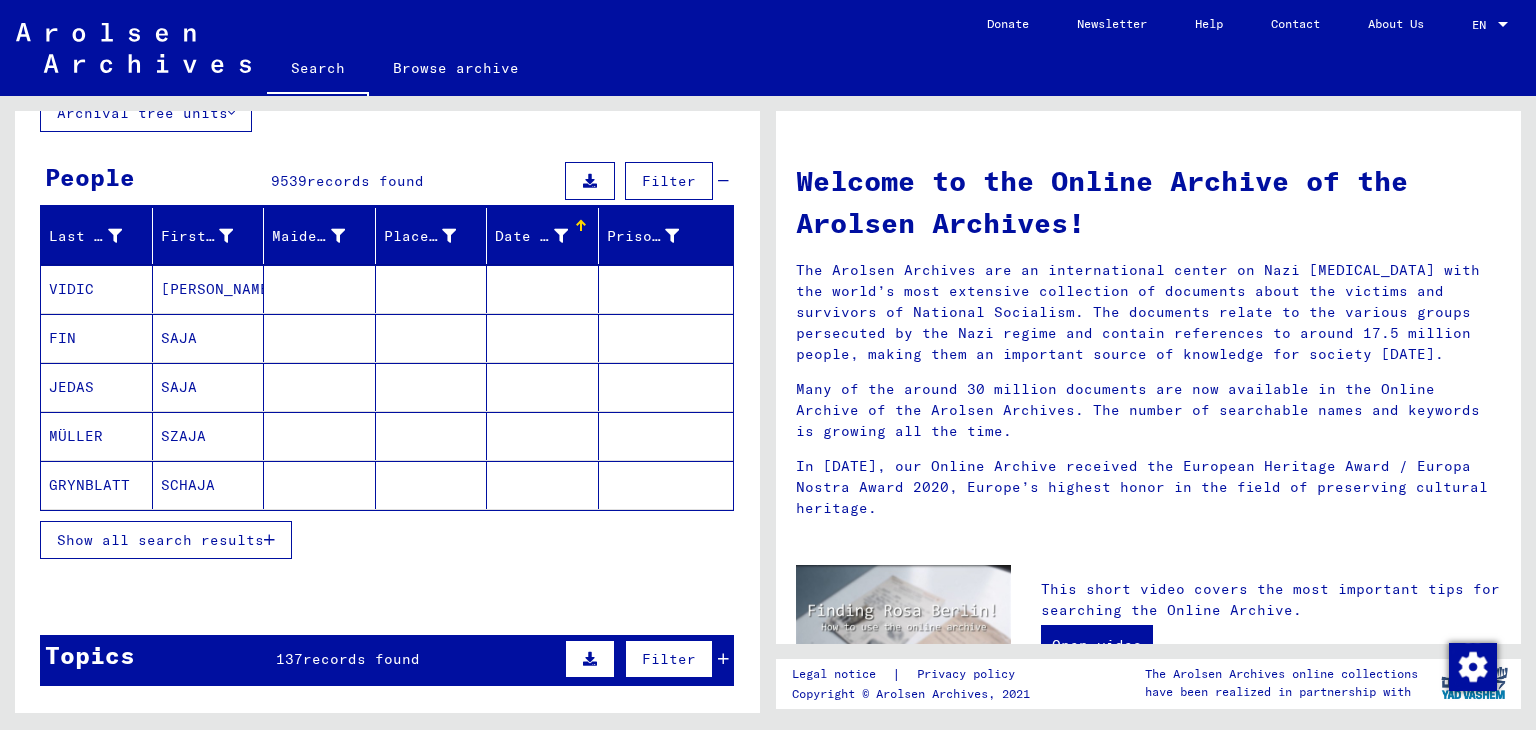 scroll, scrollTop: 140, scrollLeft: 0, axis: vertical 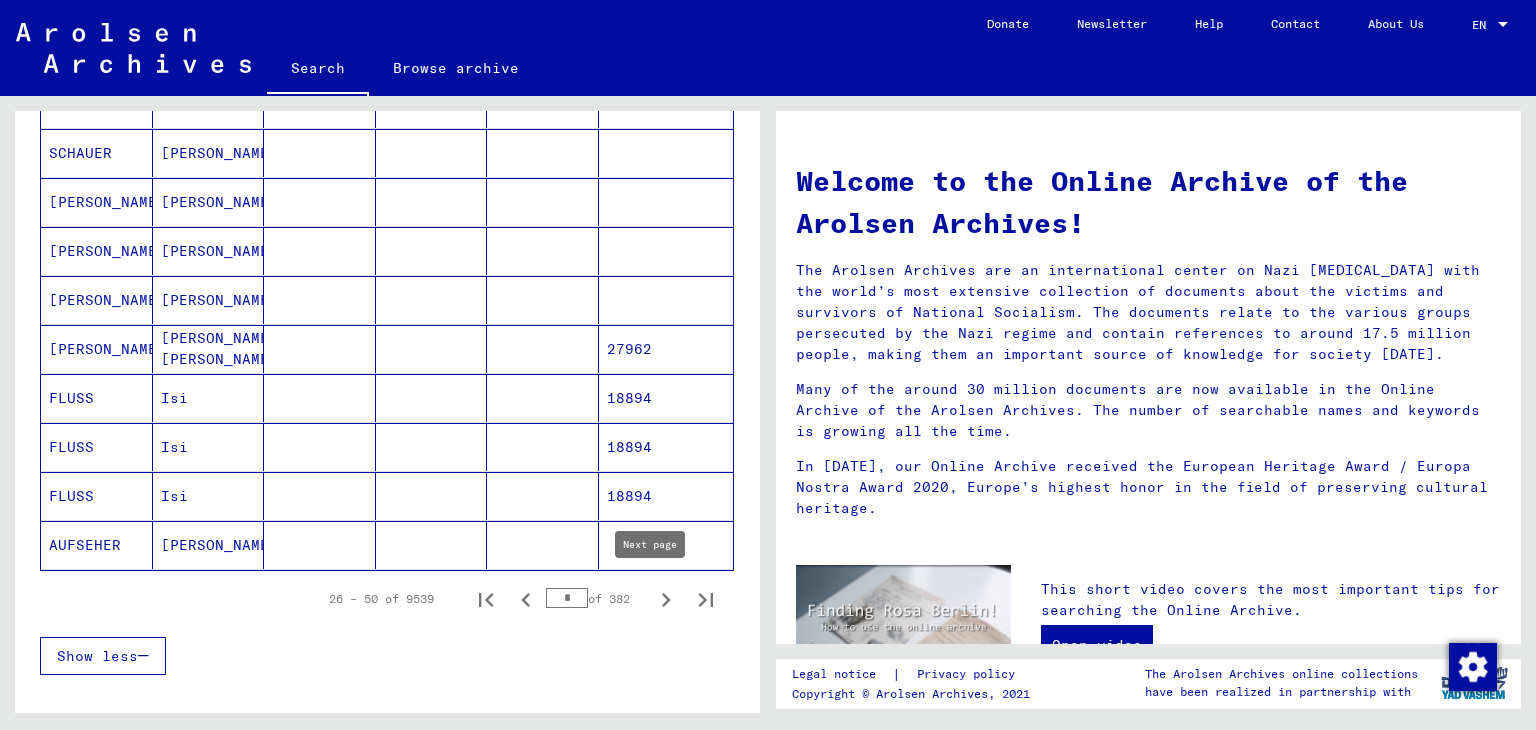click 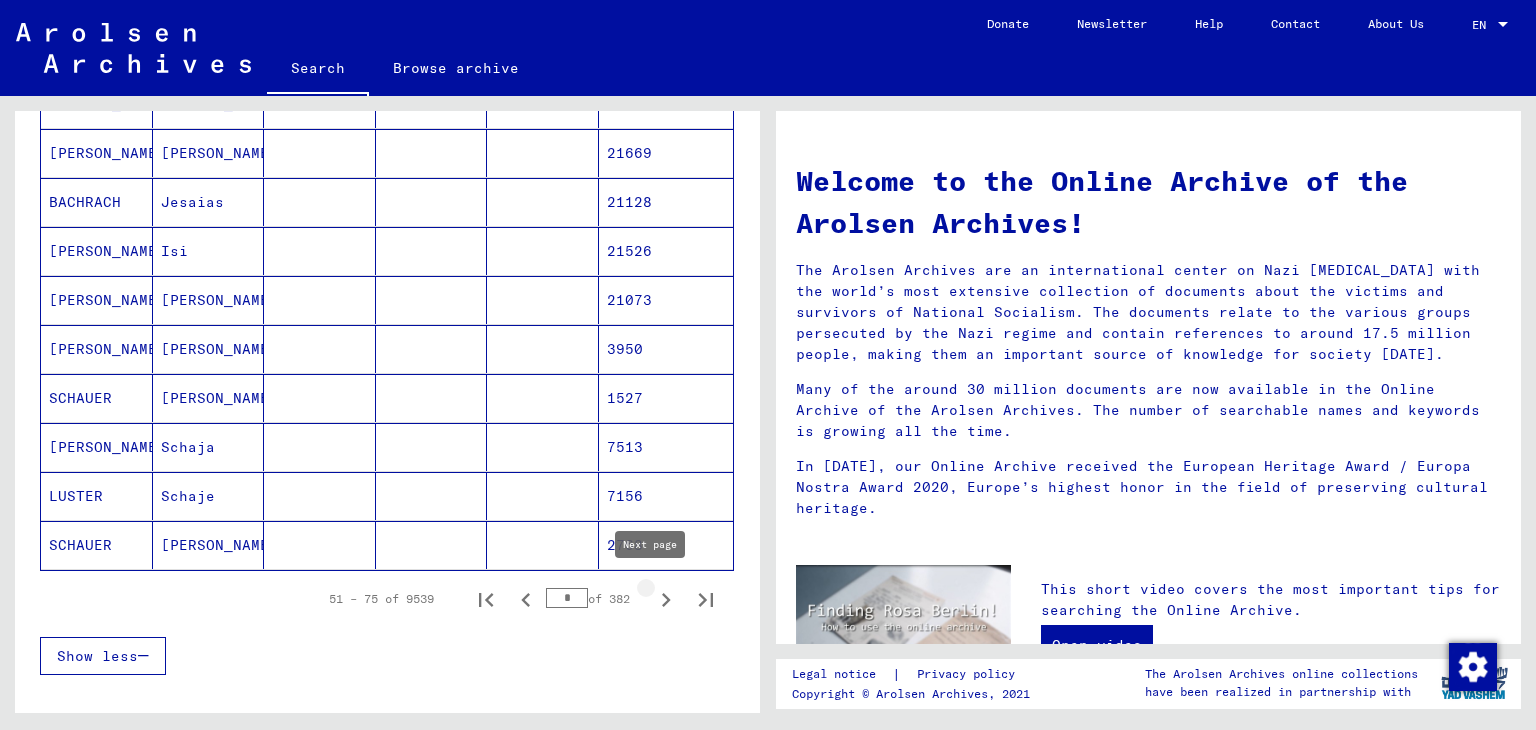 click 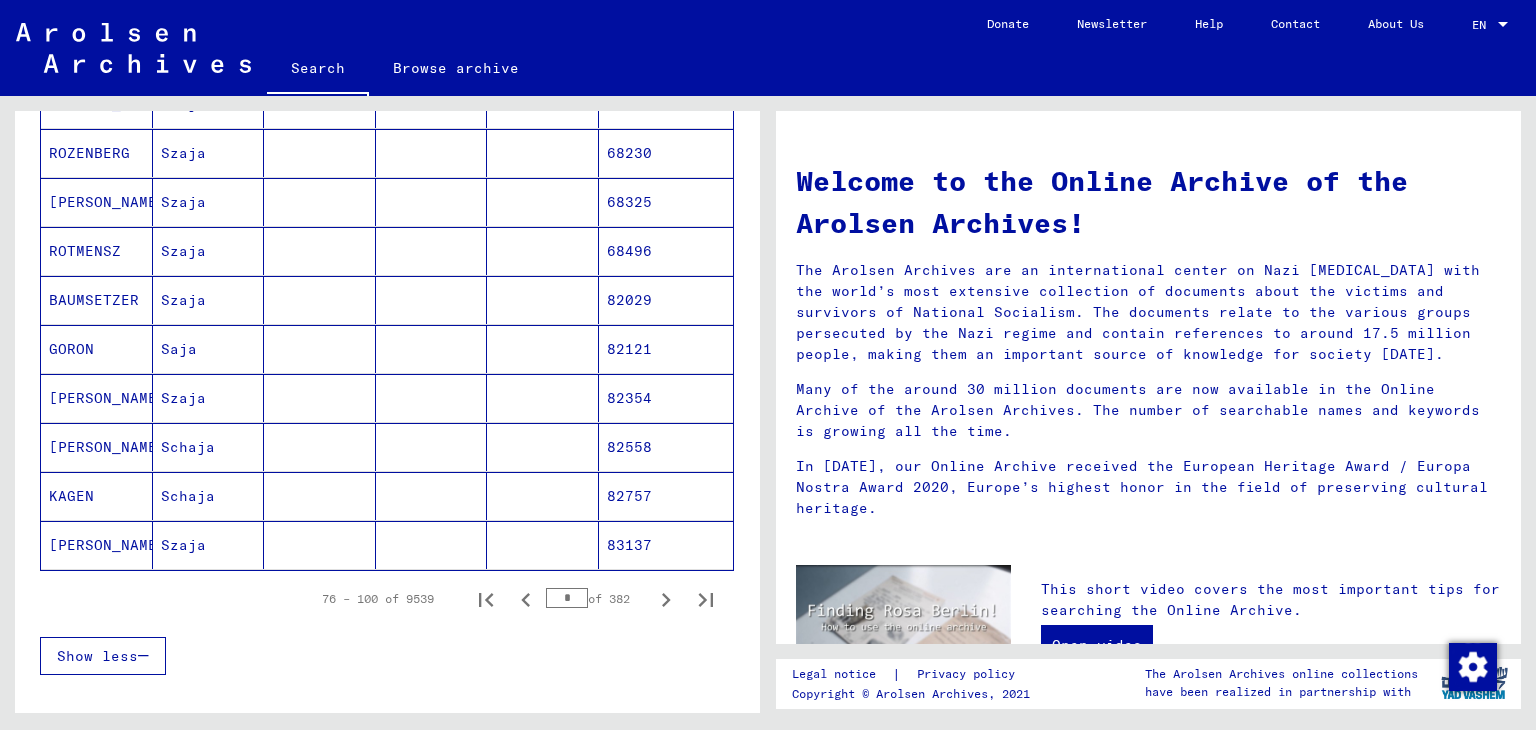 click 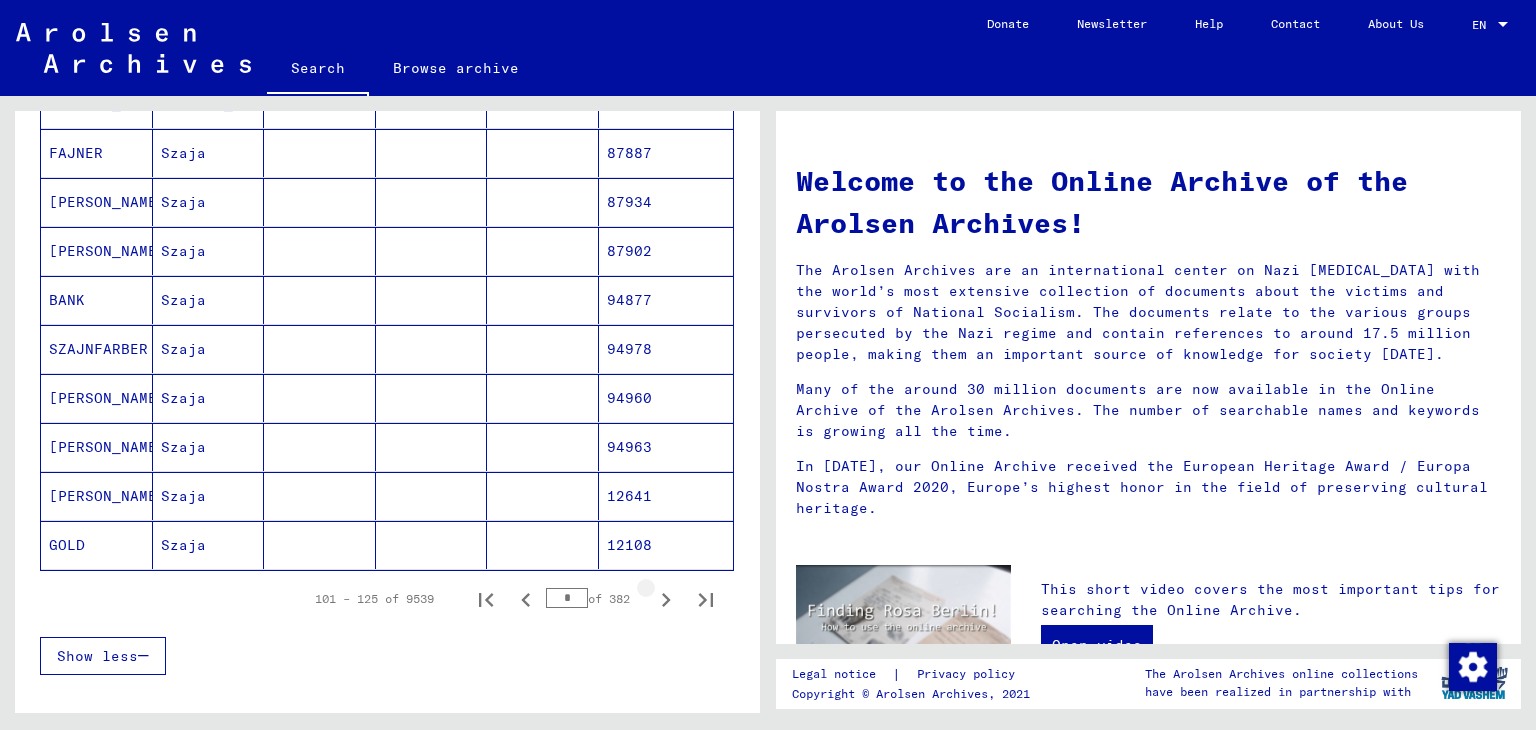 click 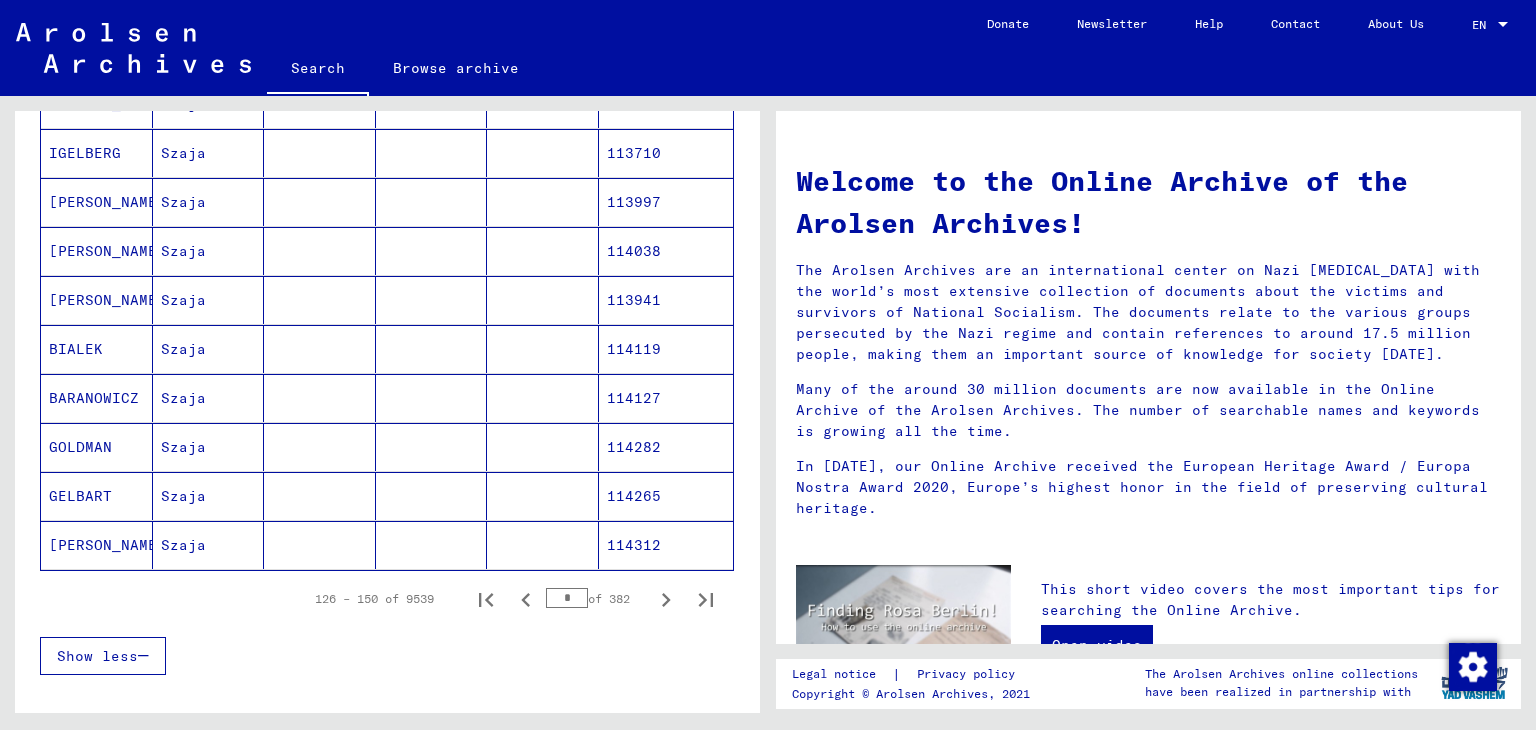 click 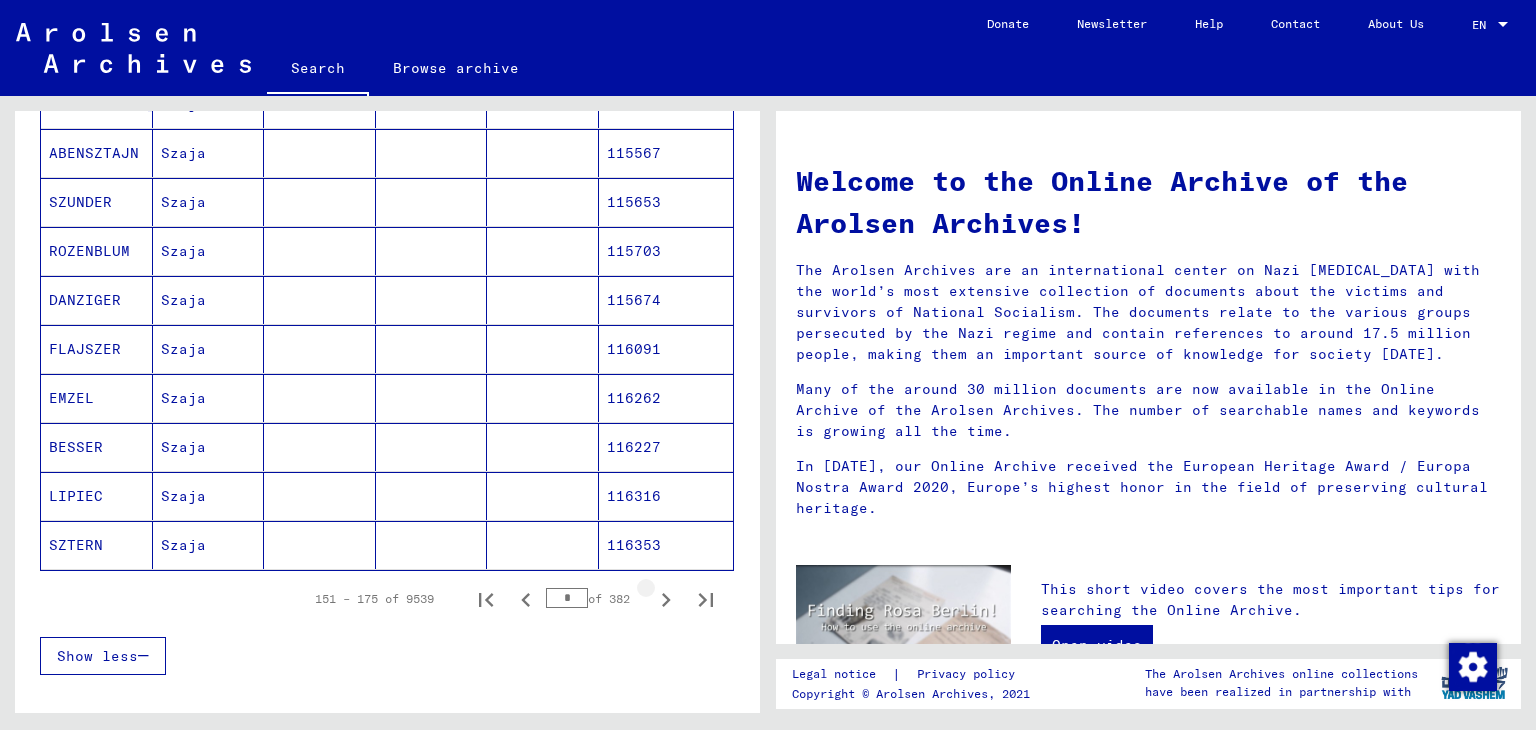 click 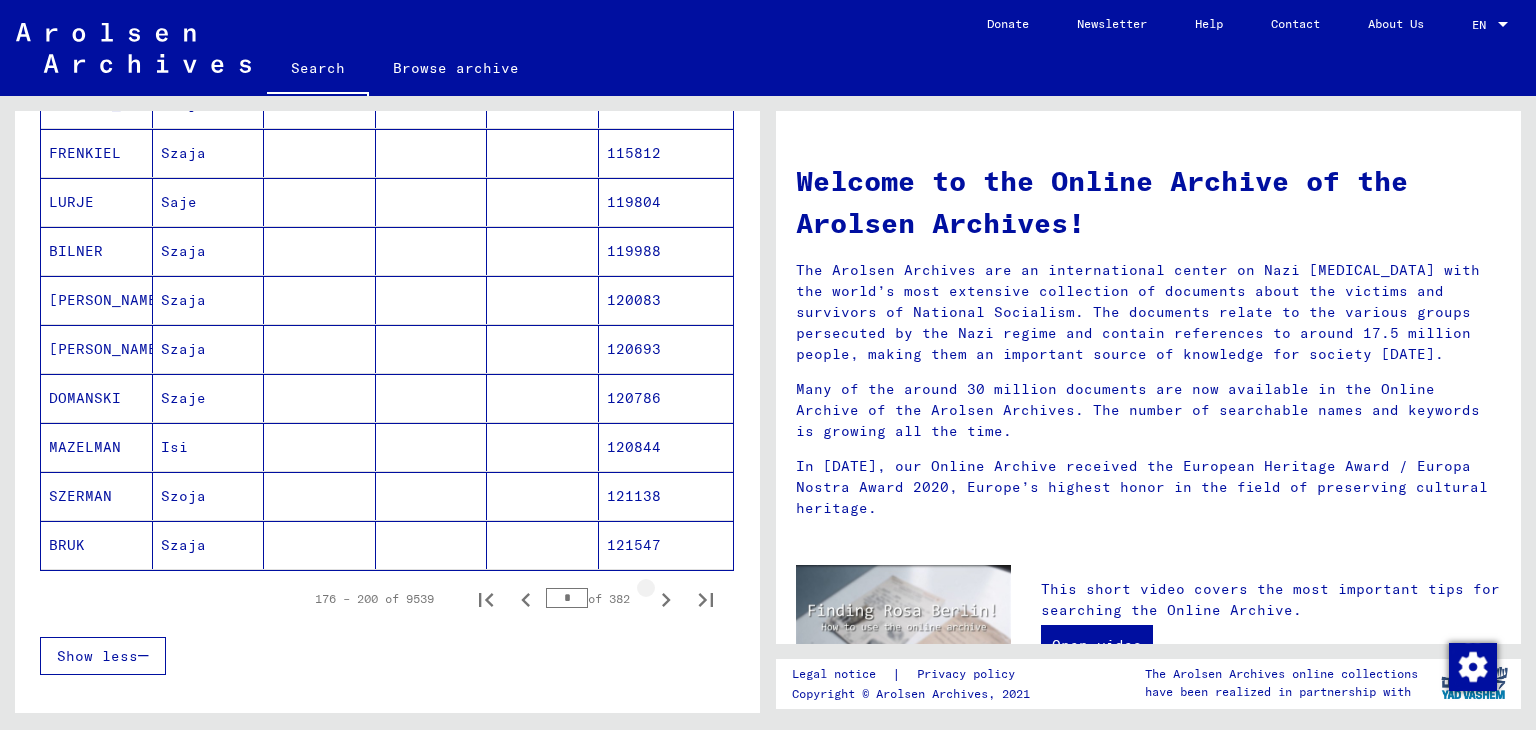 click 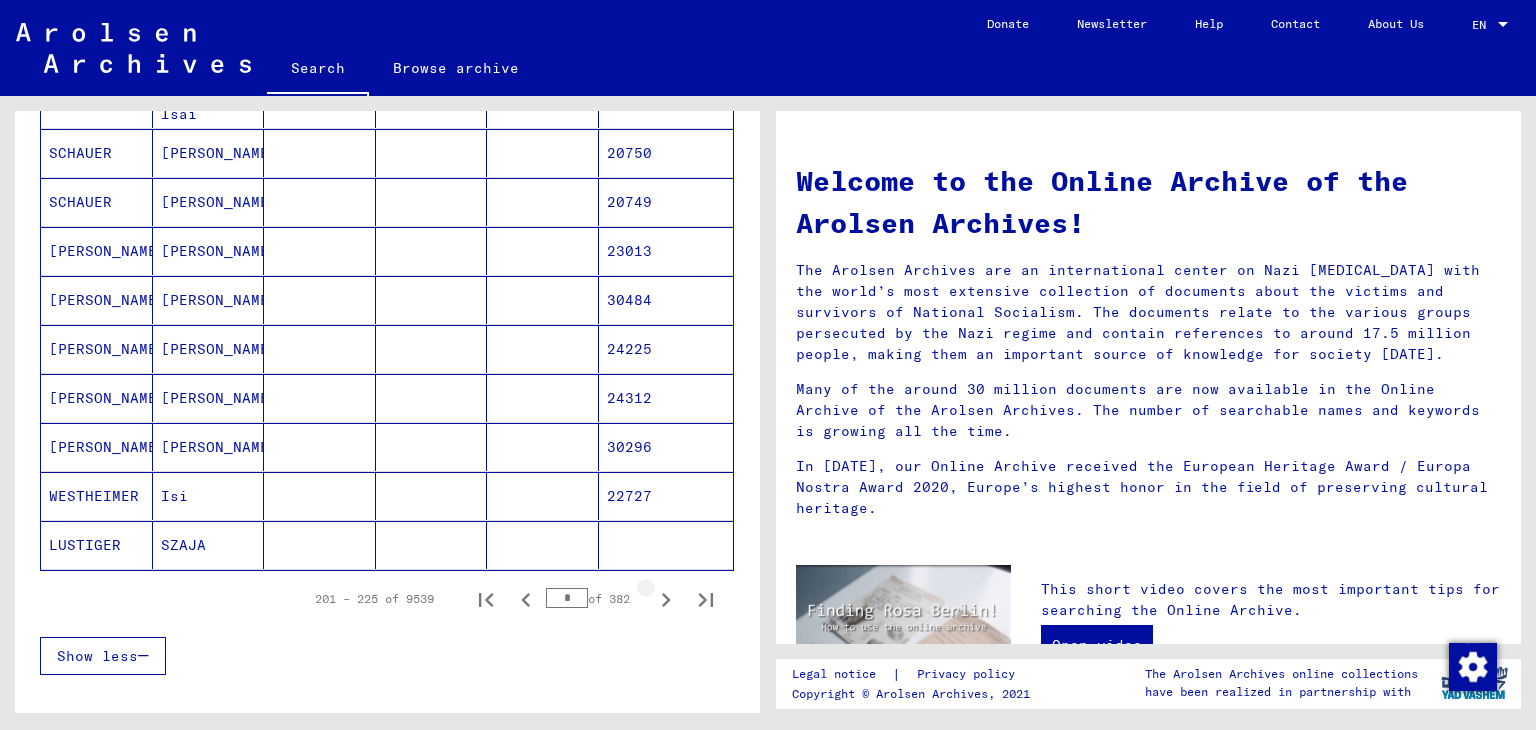 click 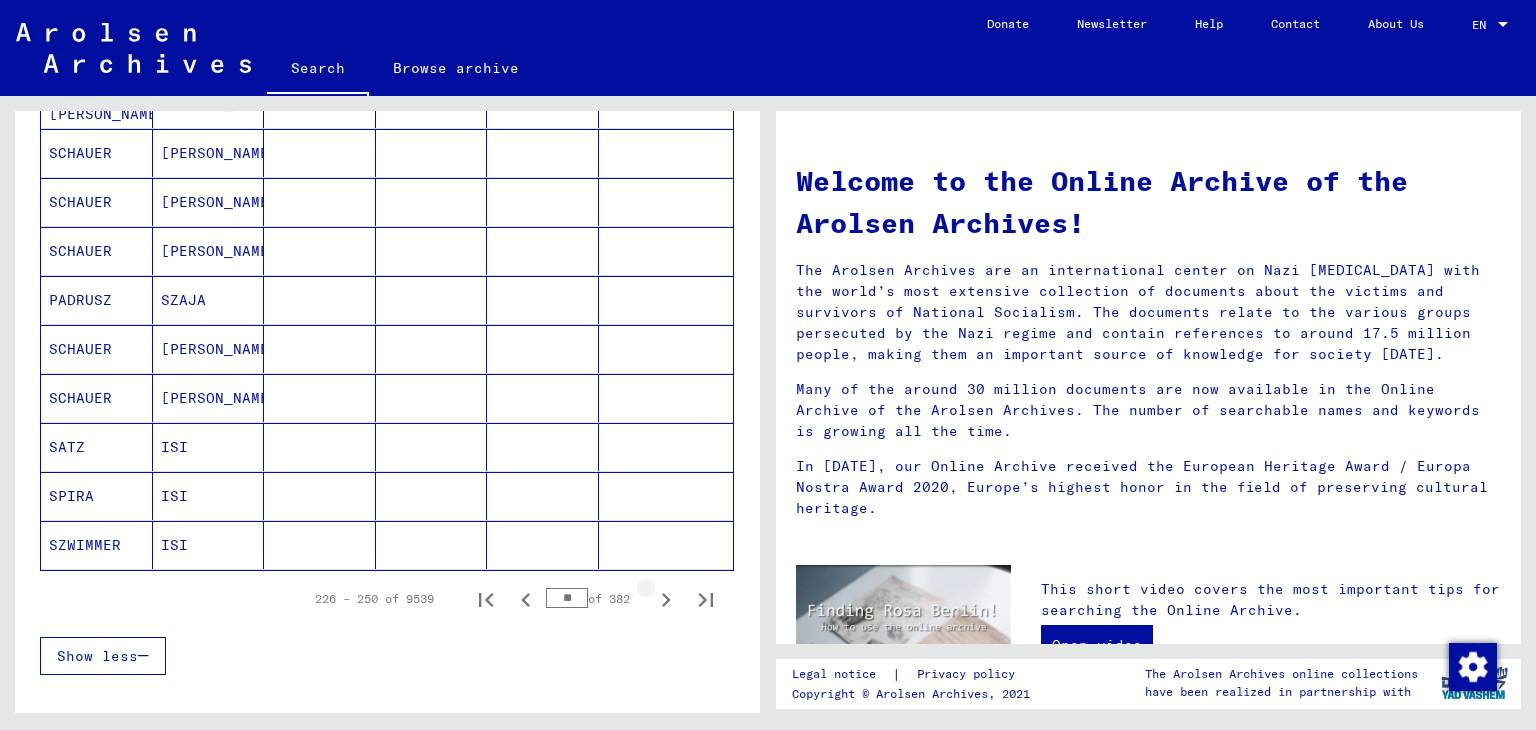 click 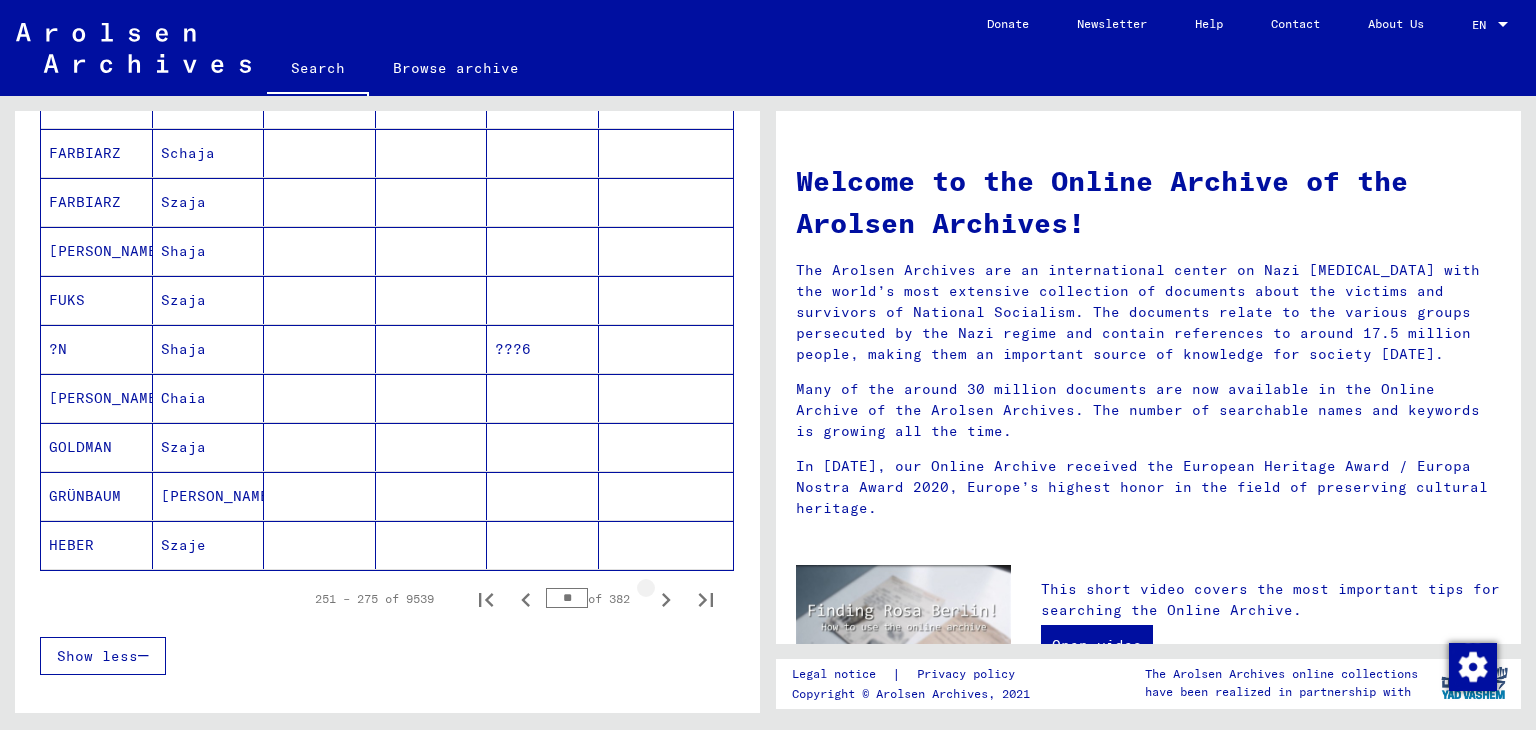 click 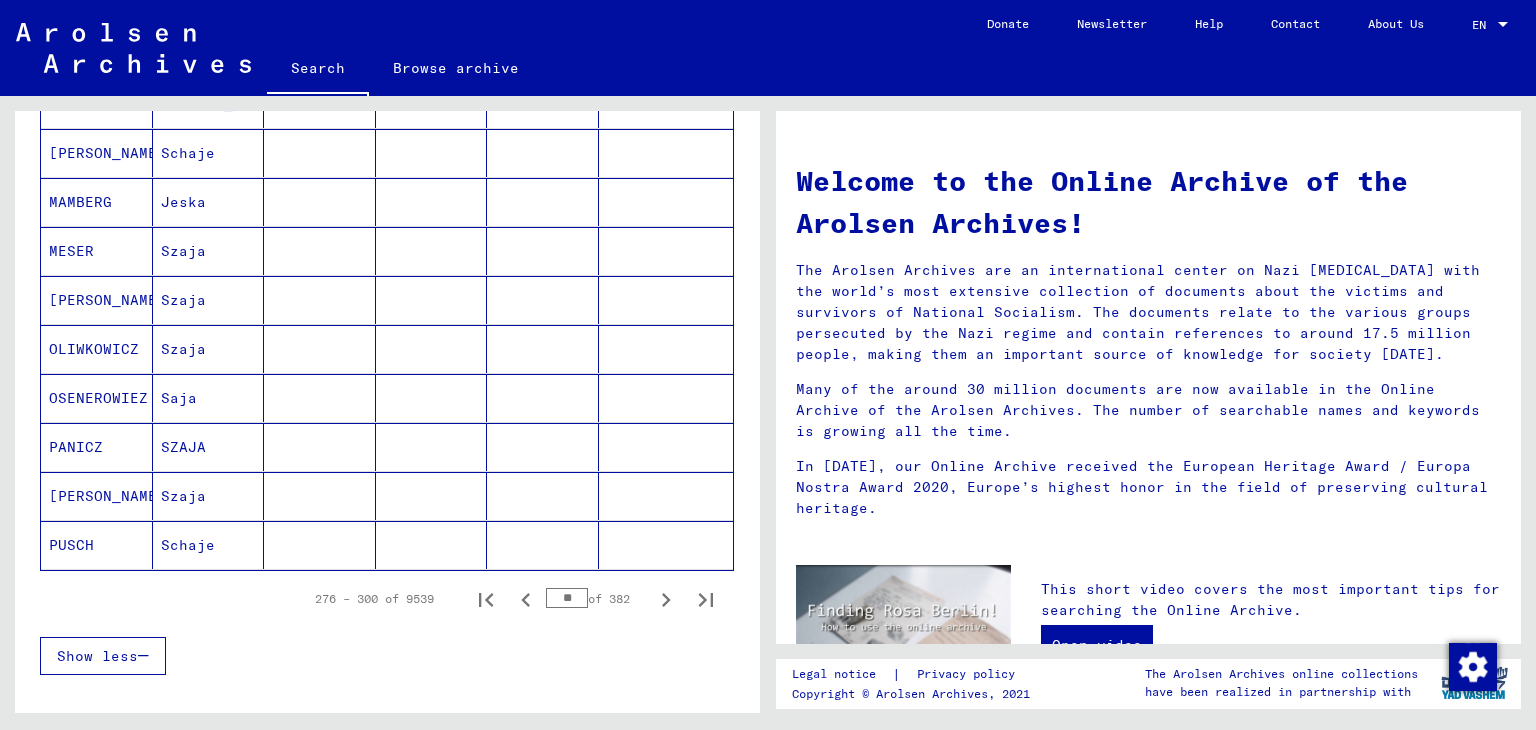 click 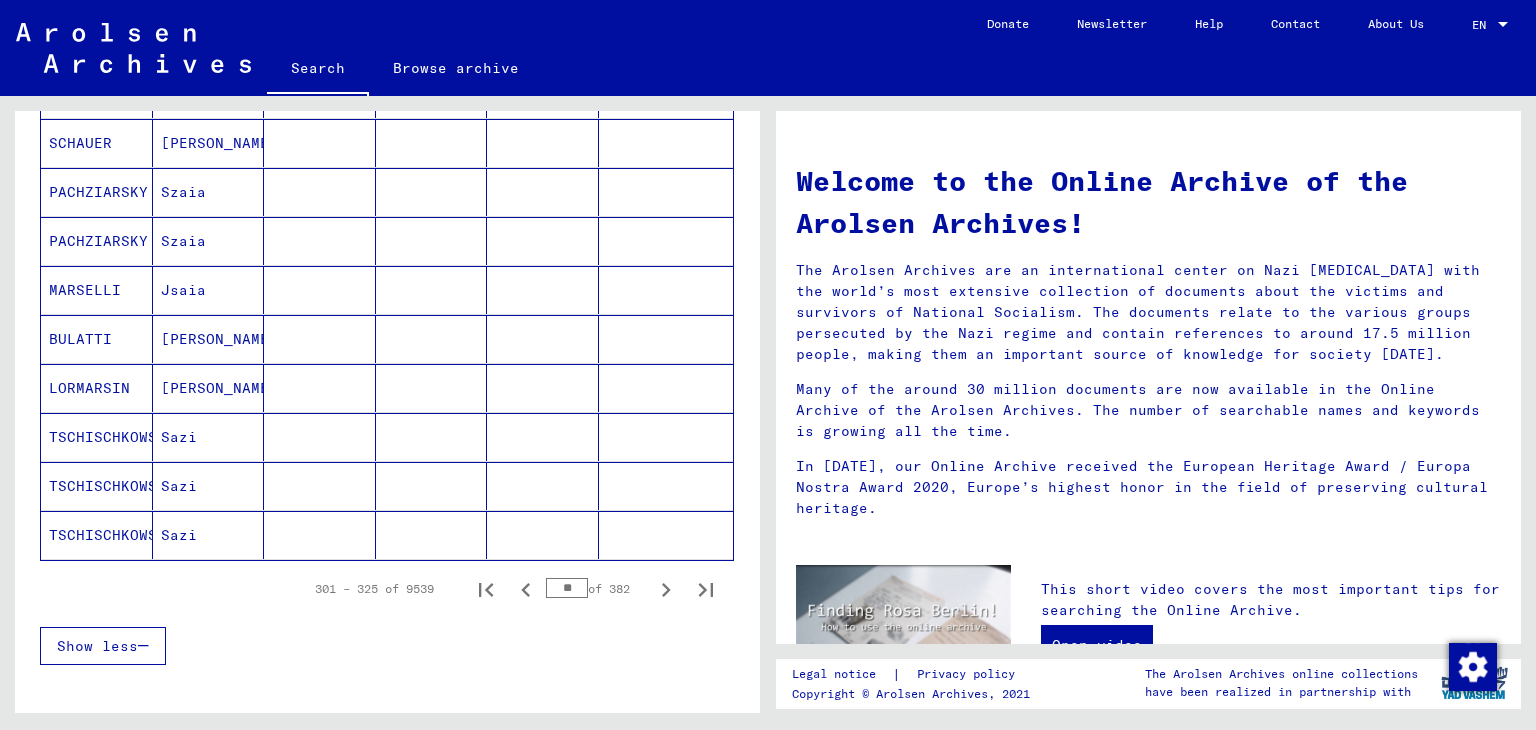 scroll, scrollTop: 1071, scrollLeft: 0, axis: vertical 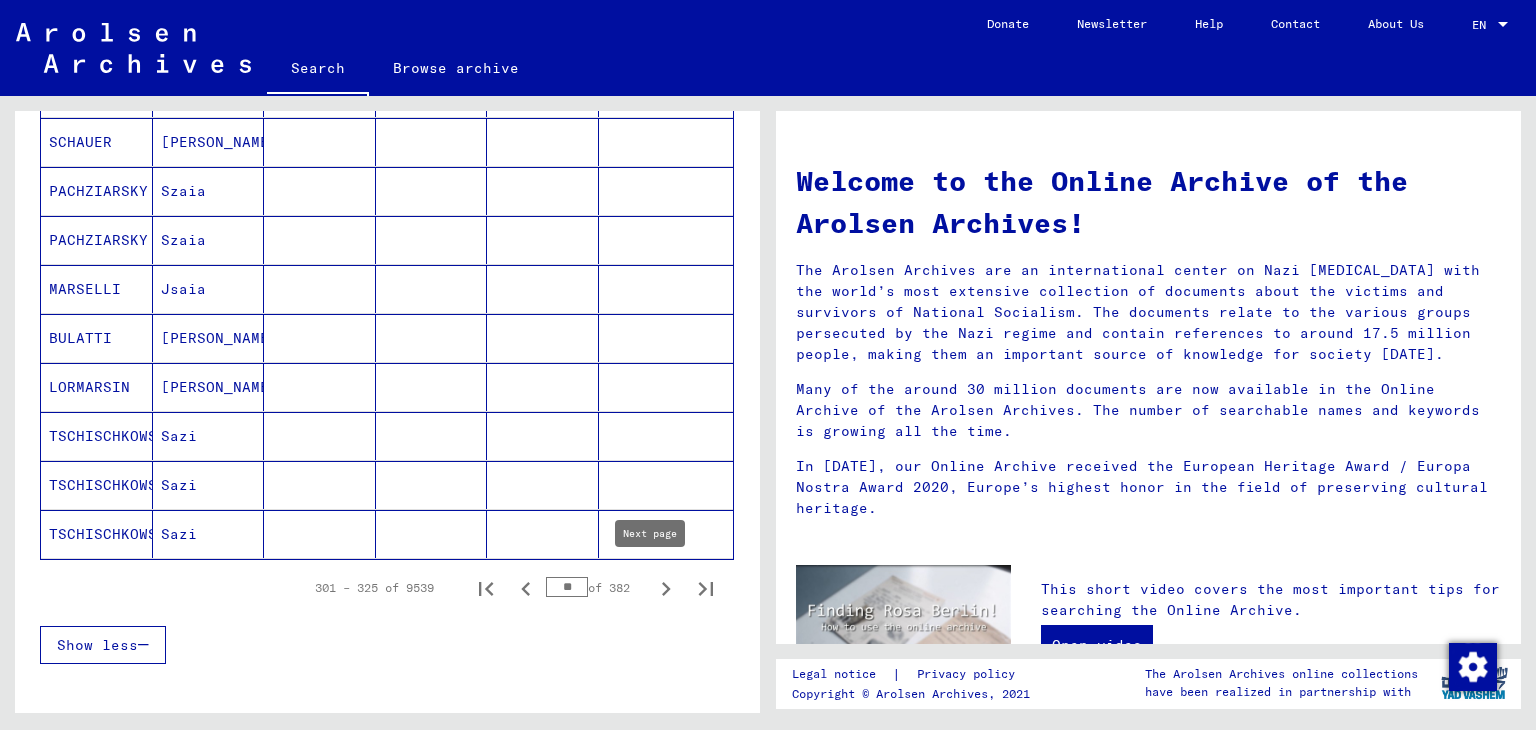 click 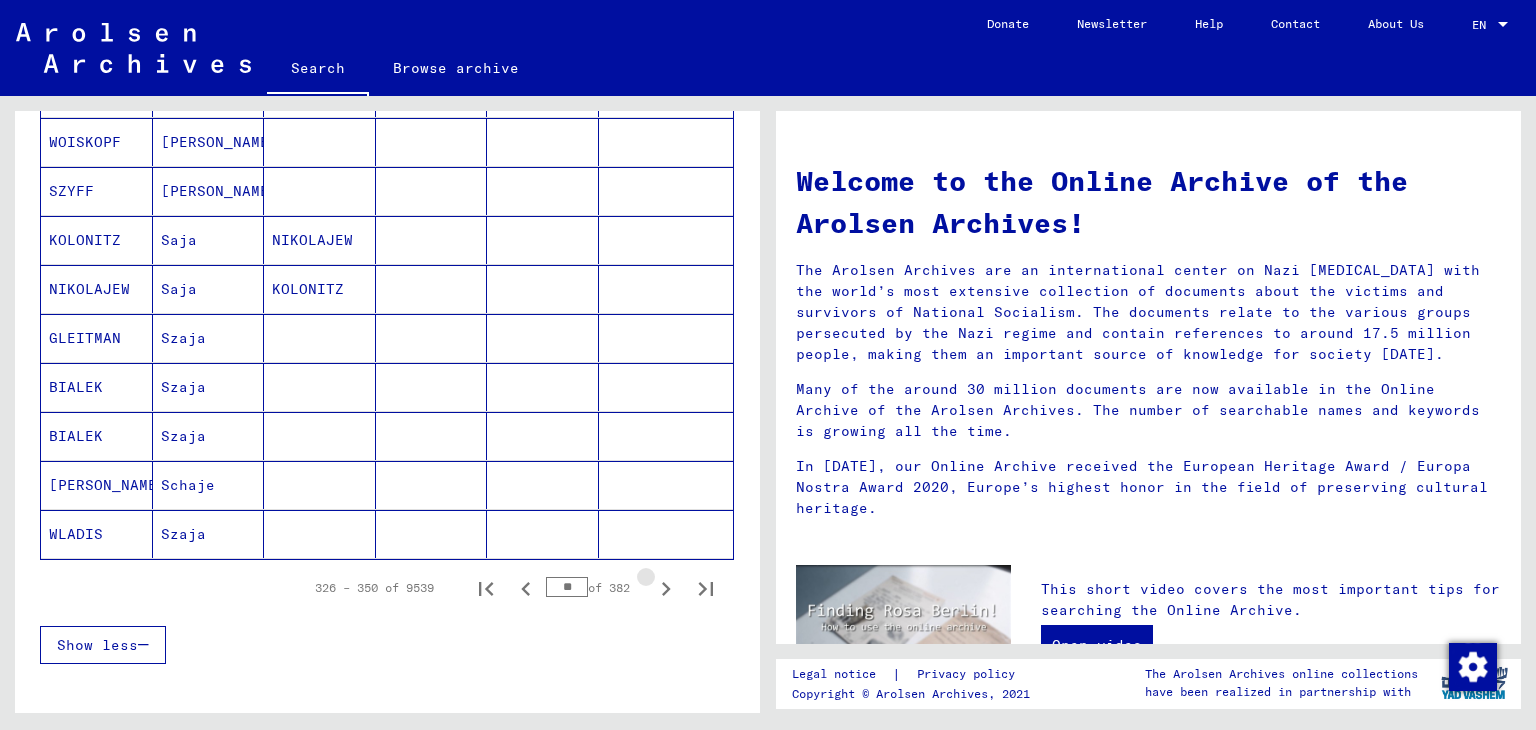 click 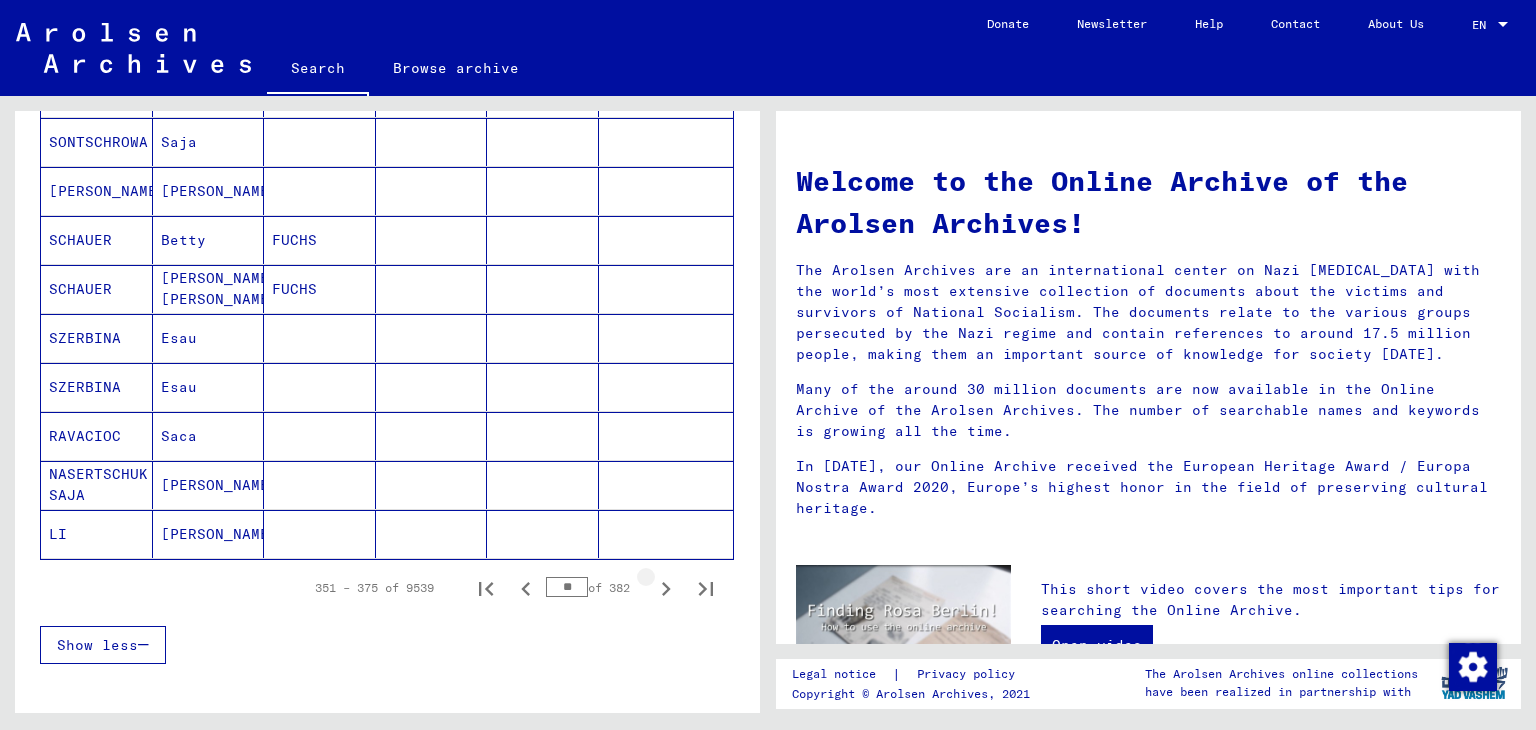 click 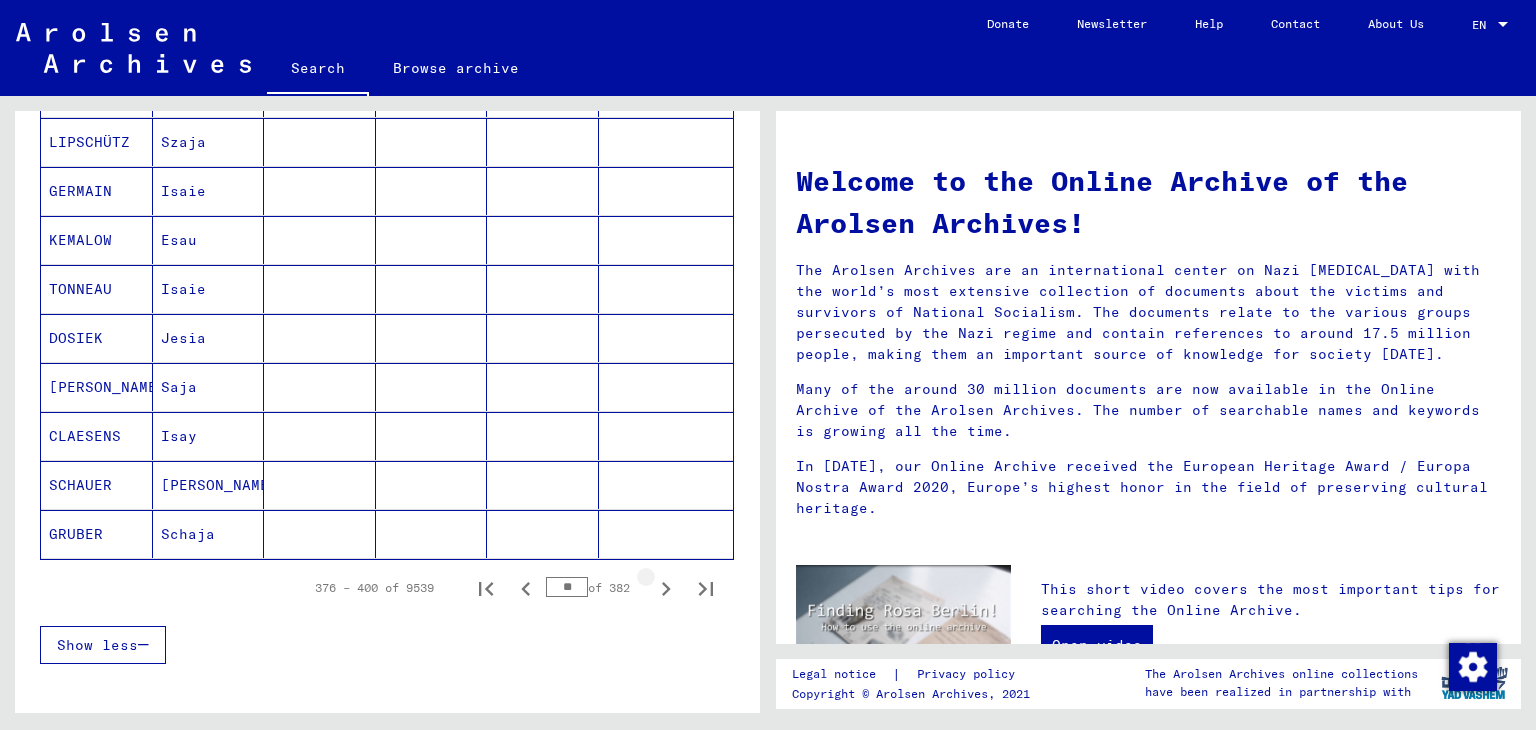 click 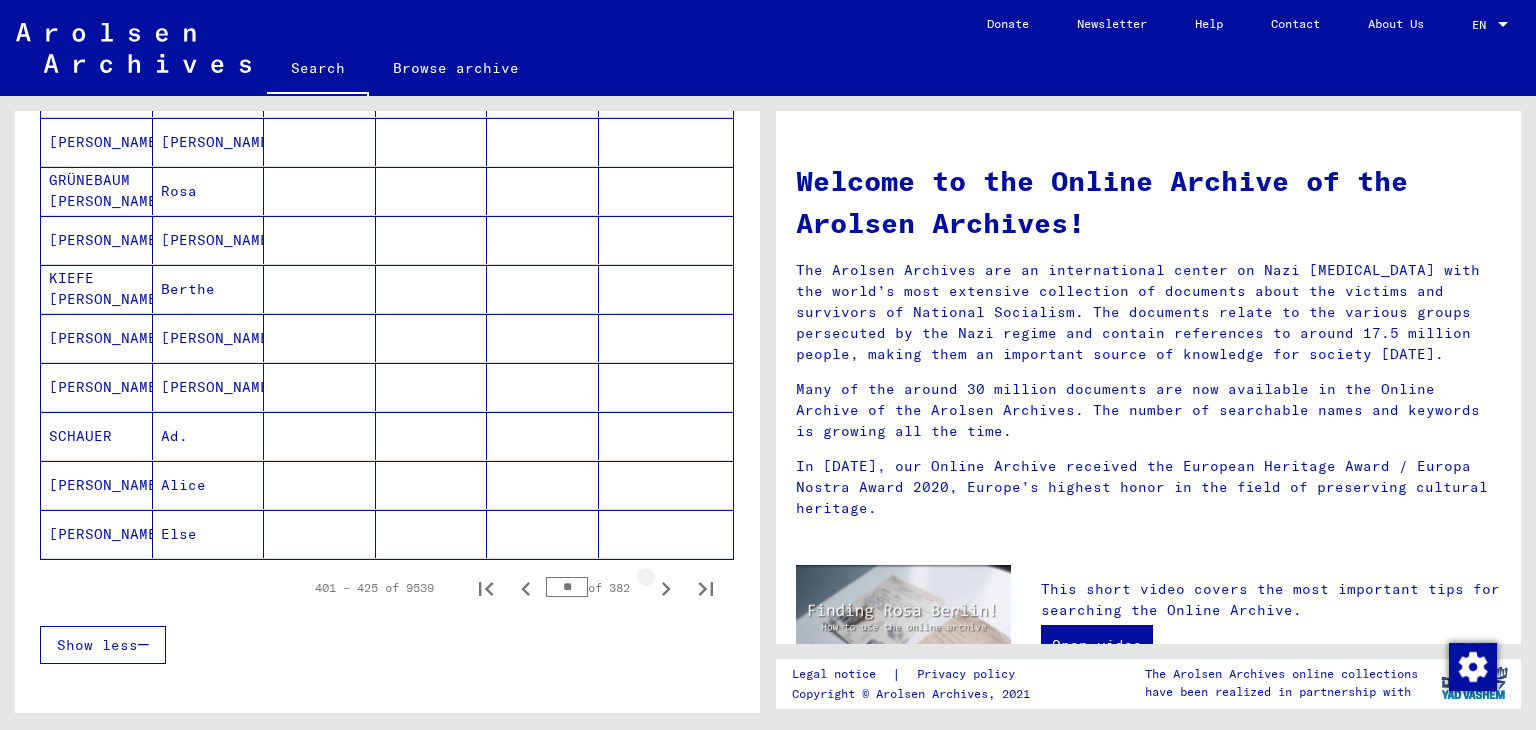 click 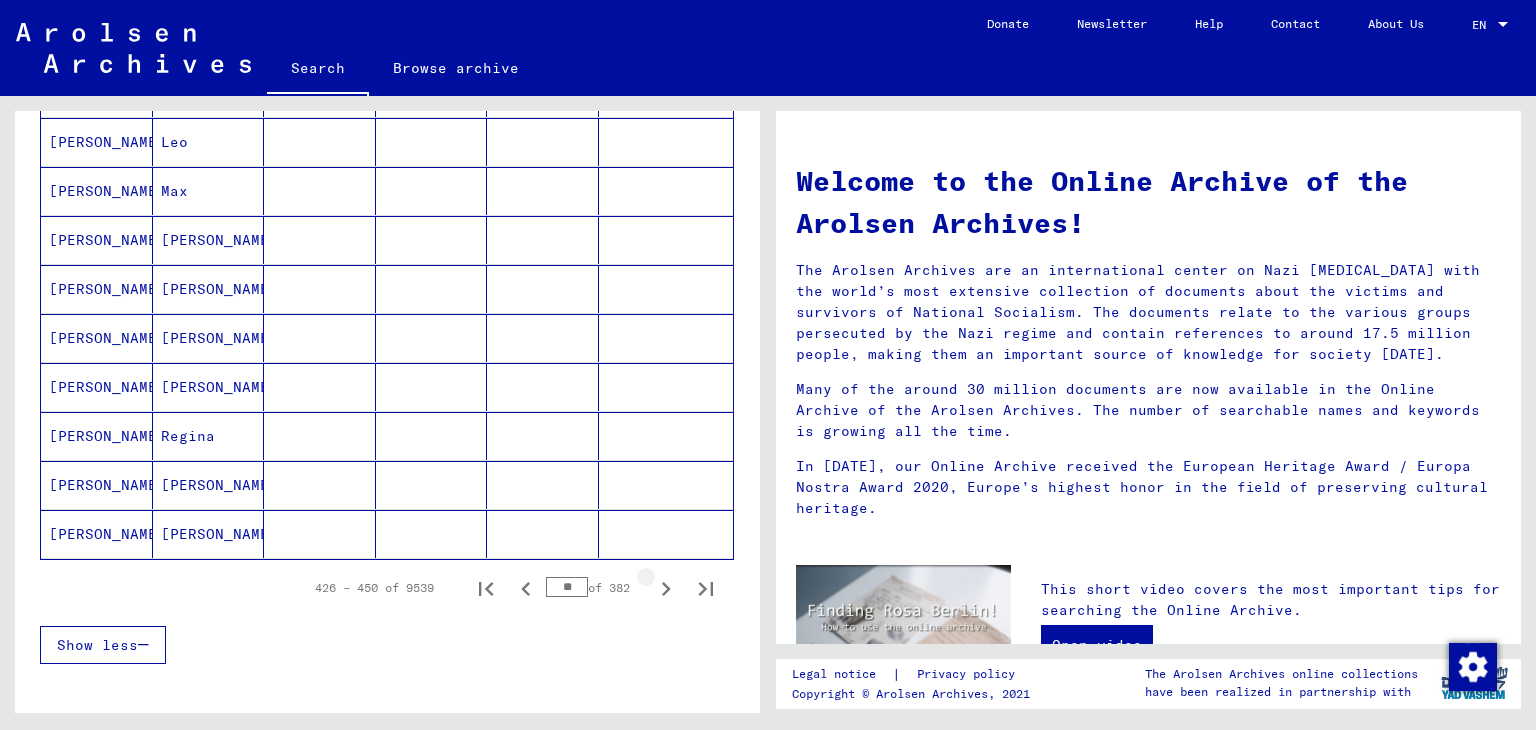 click 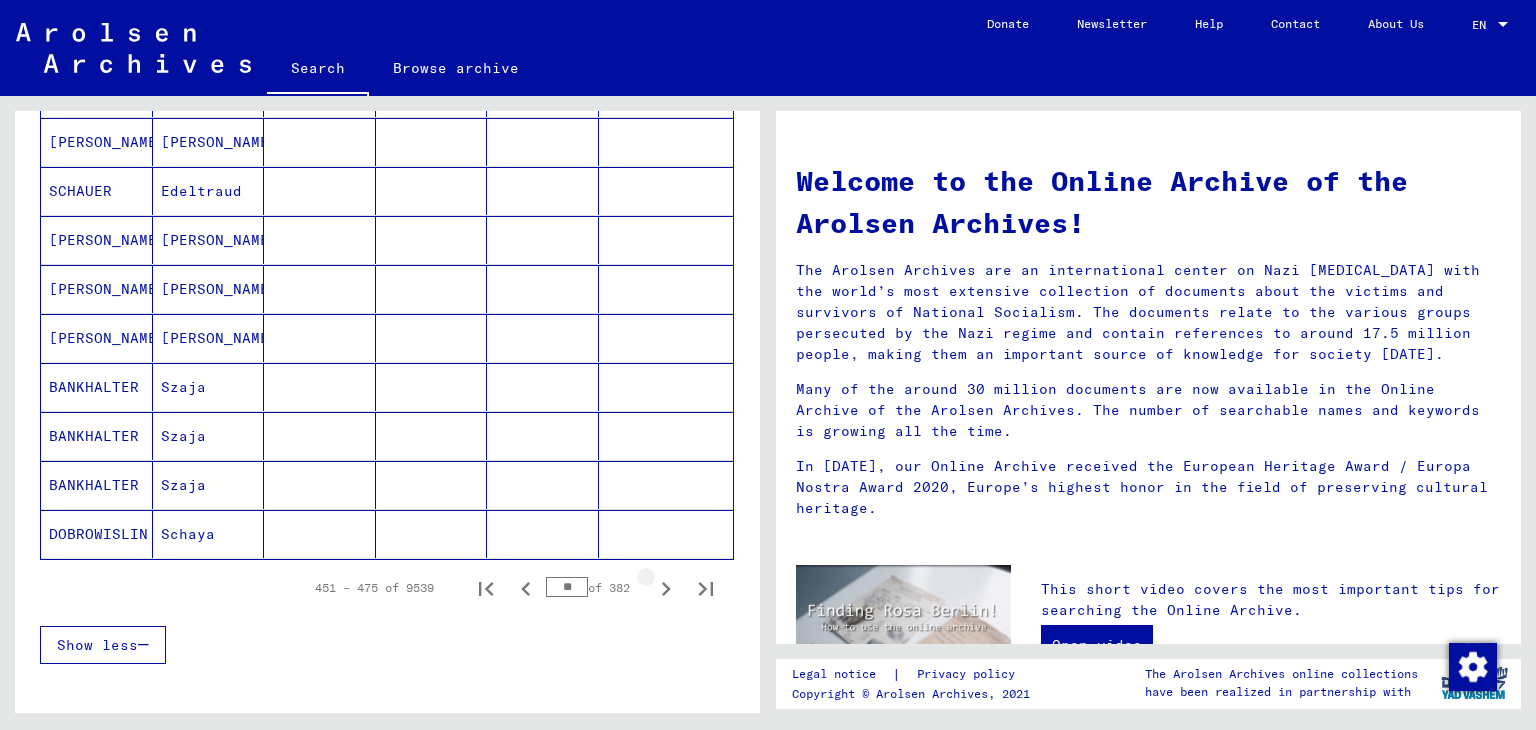 click 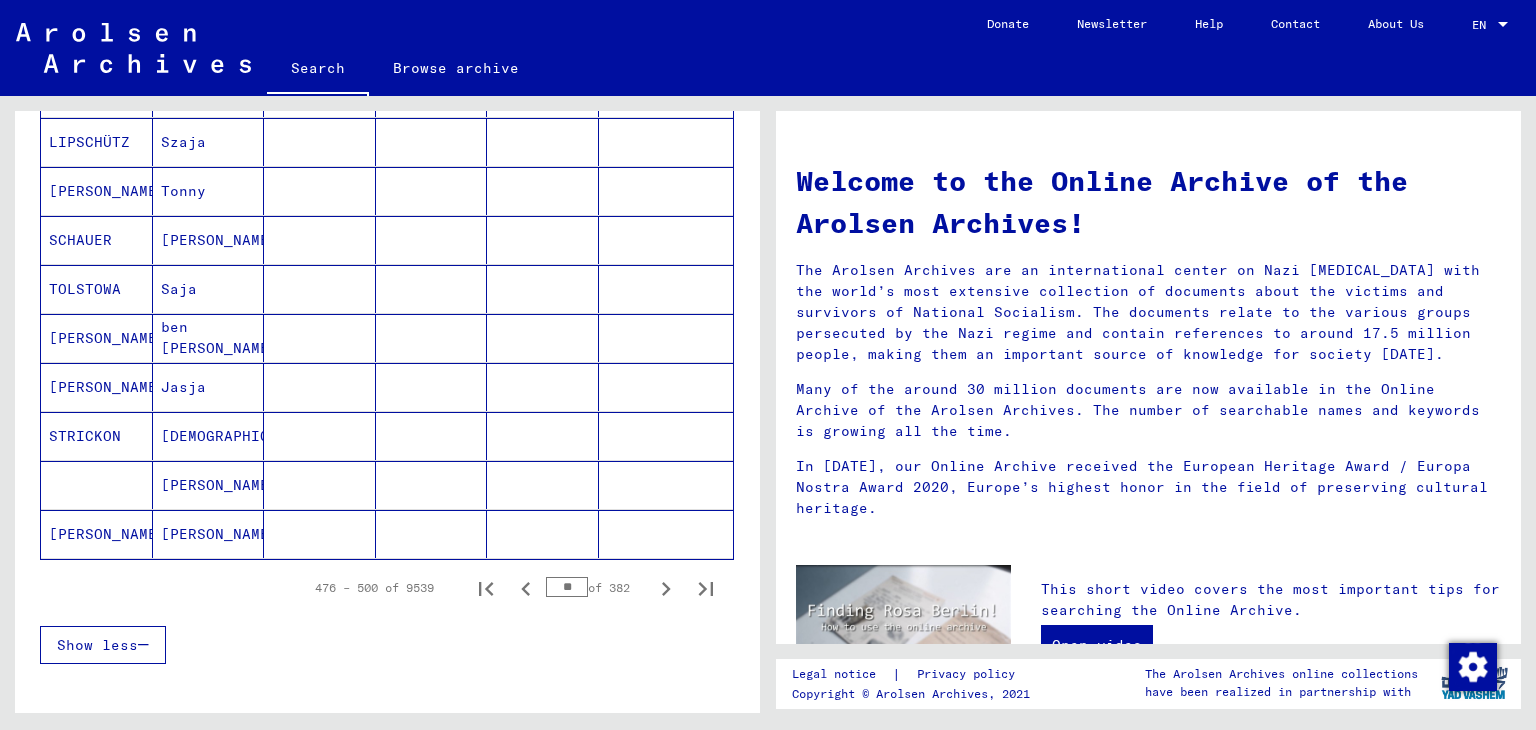 click 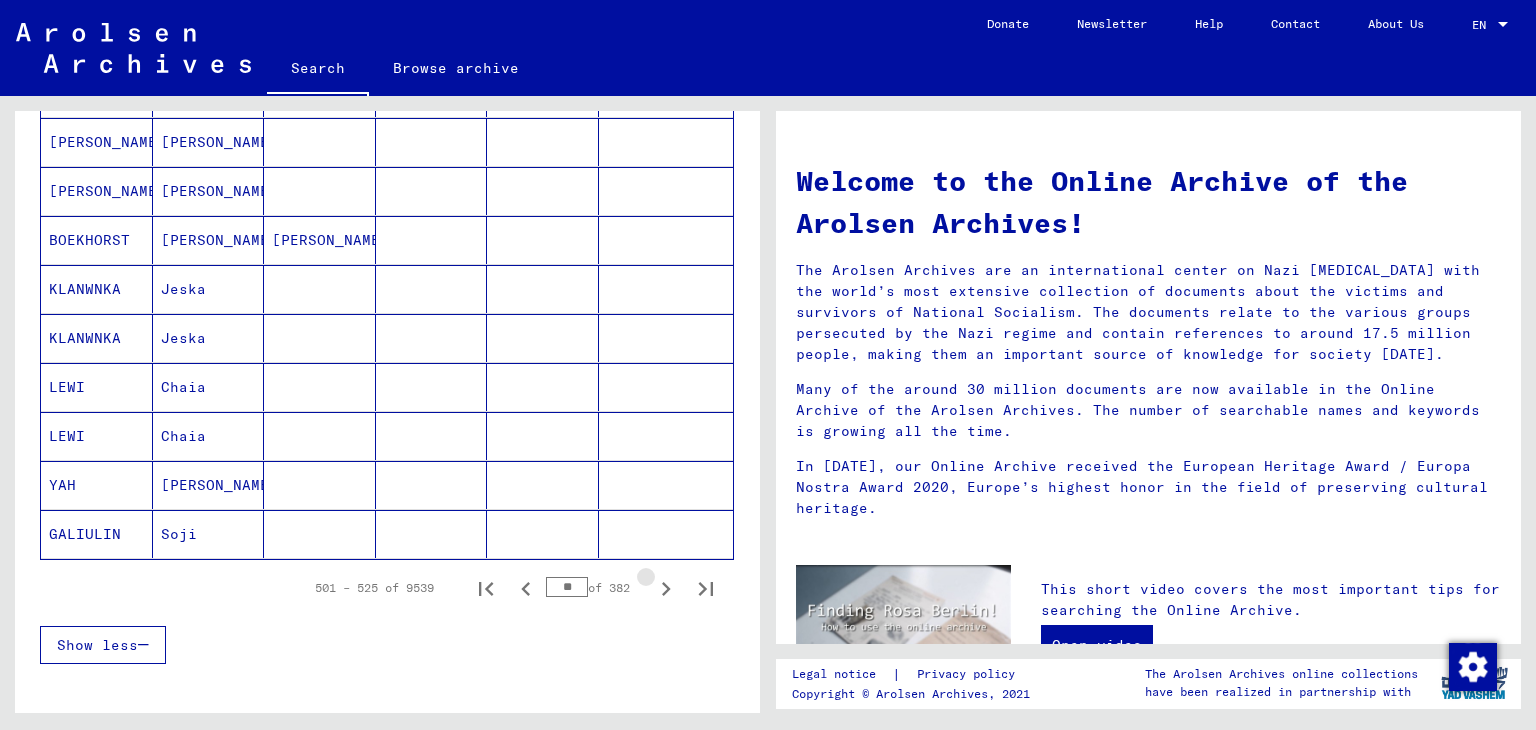 click 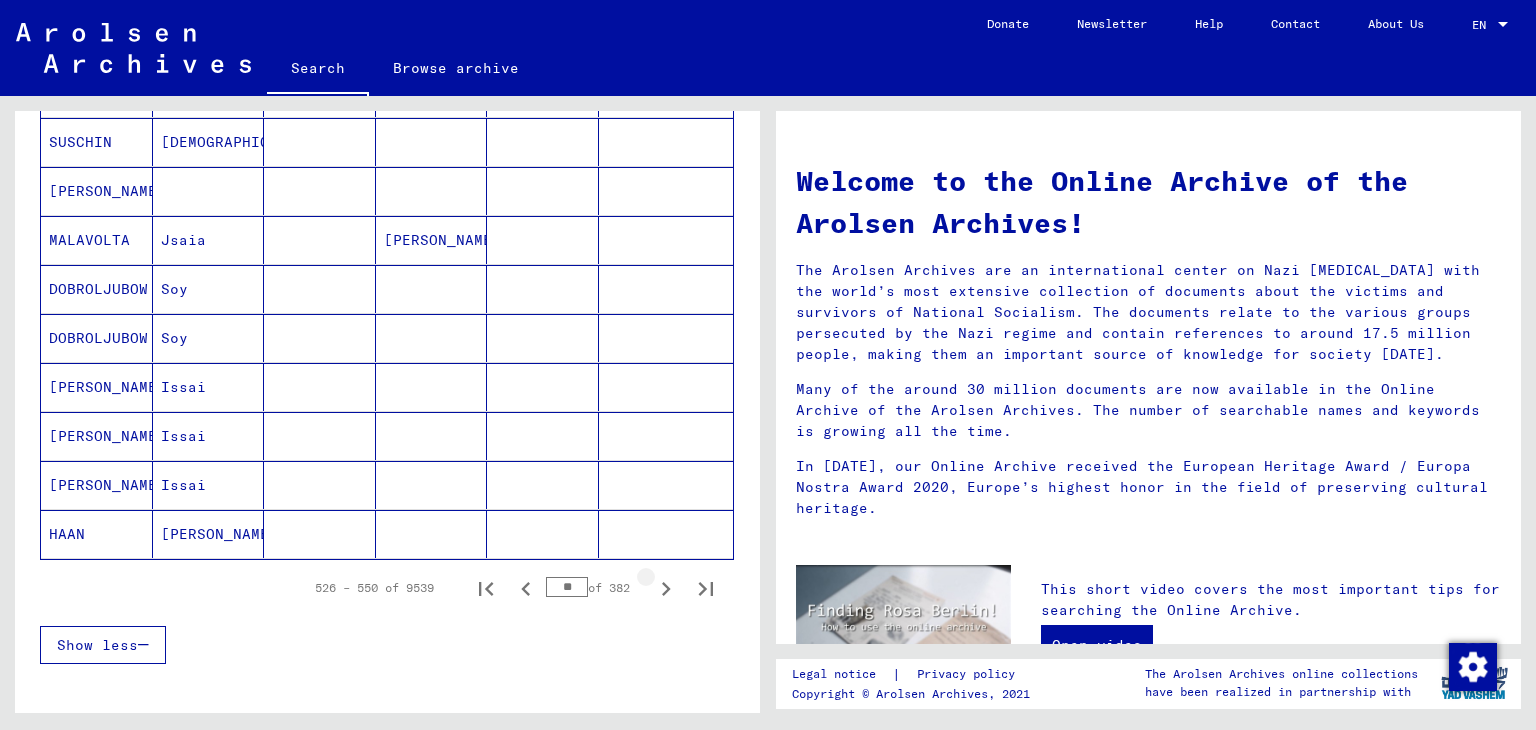 click 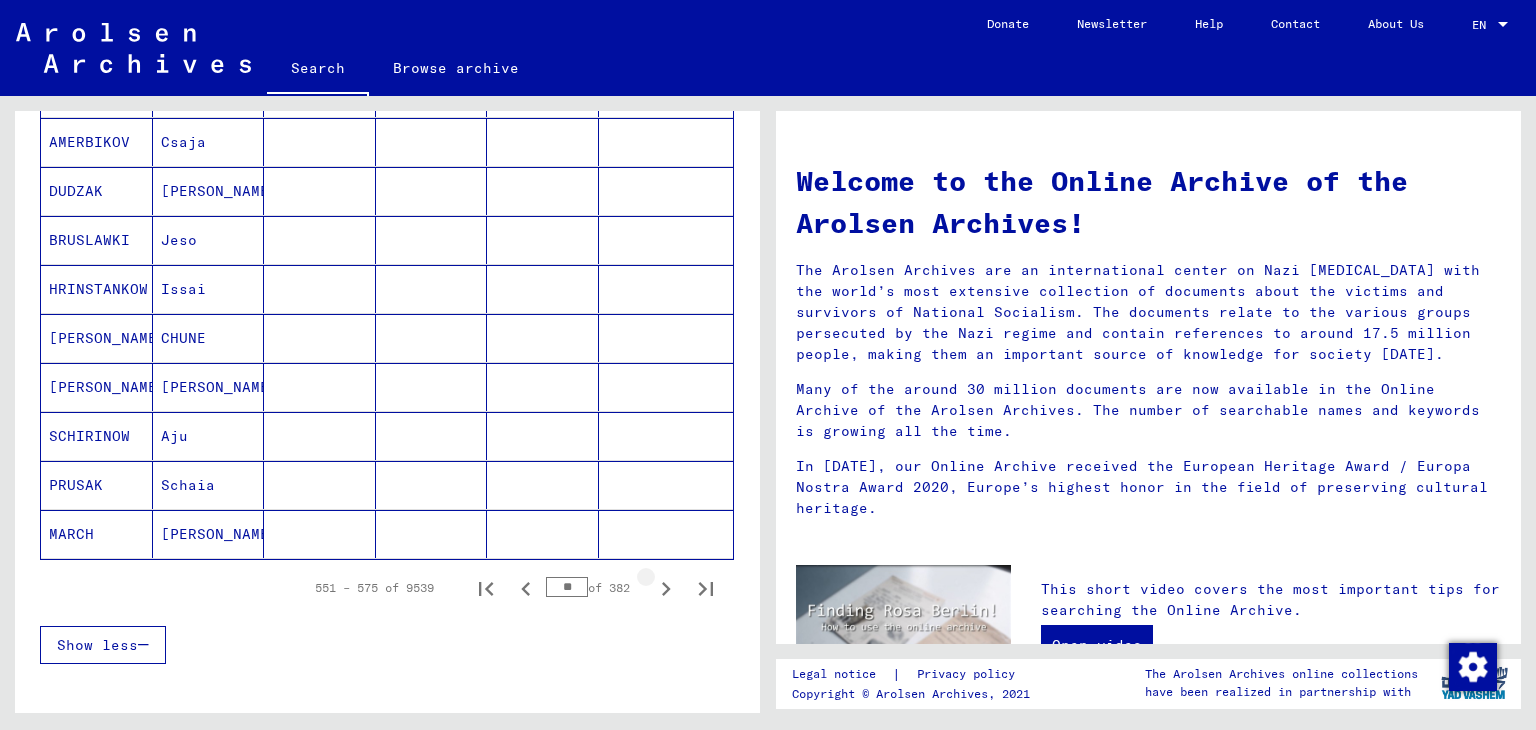 click 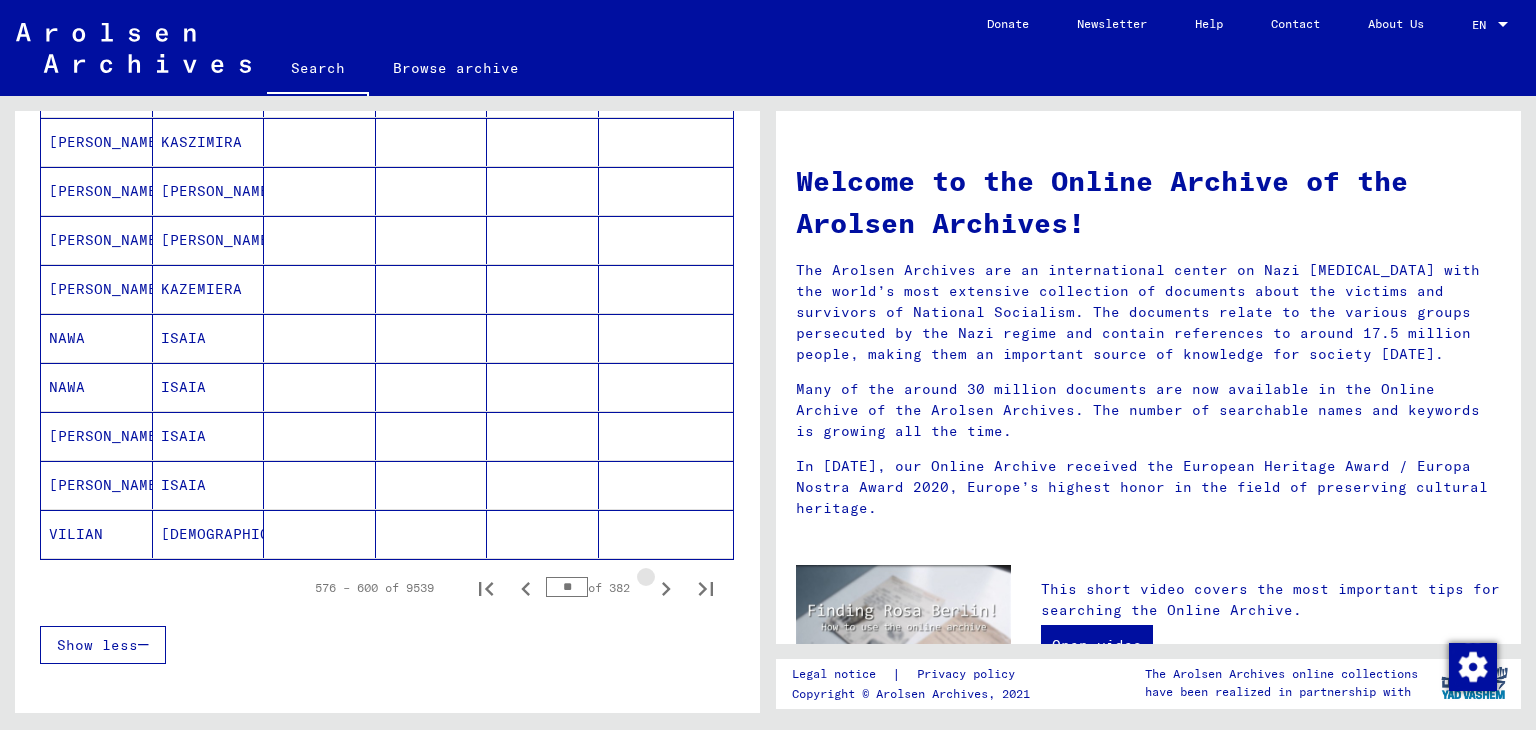 click 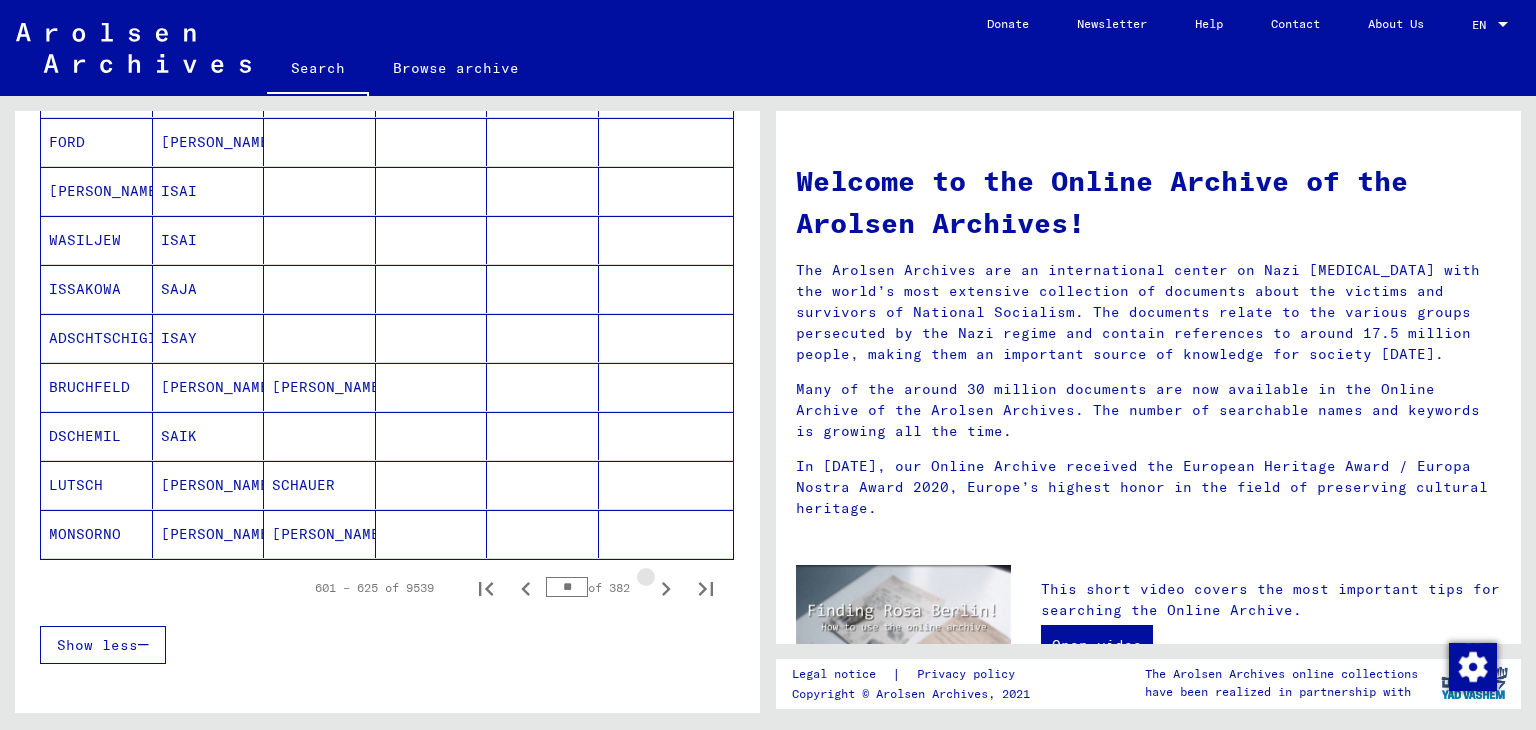 click 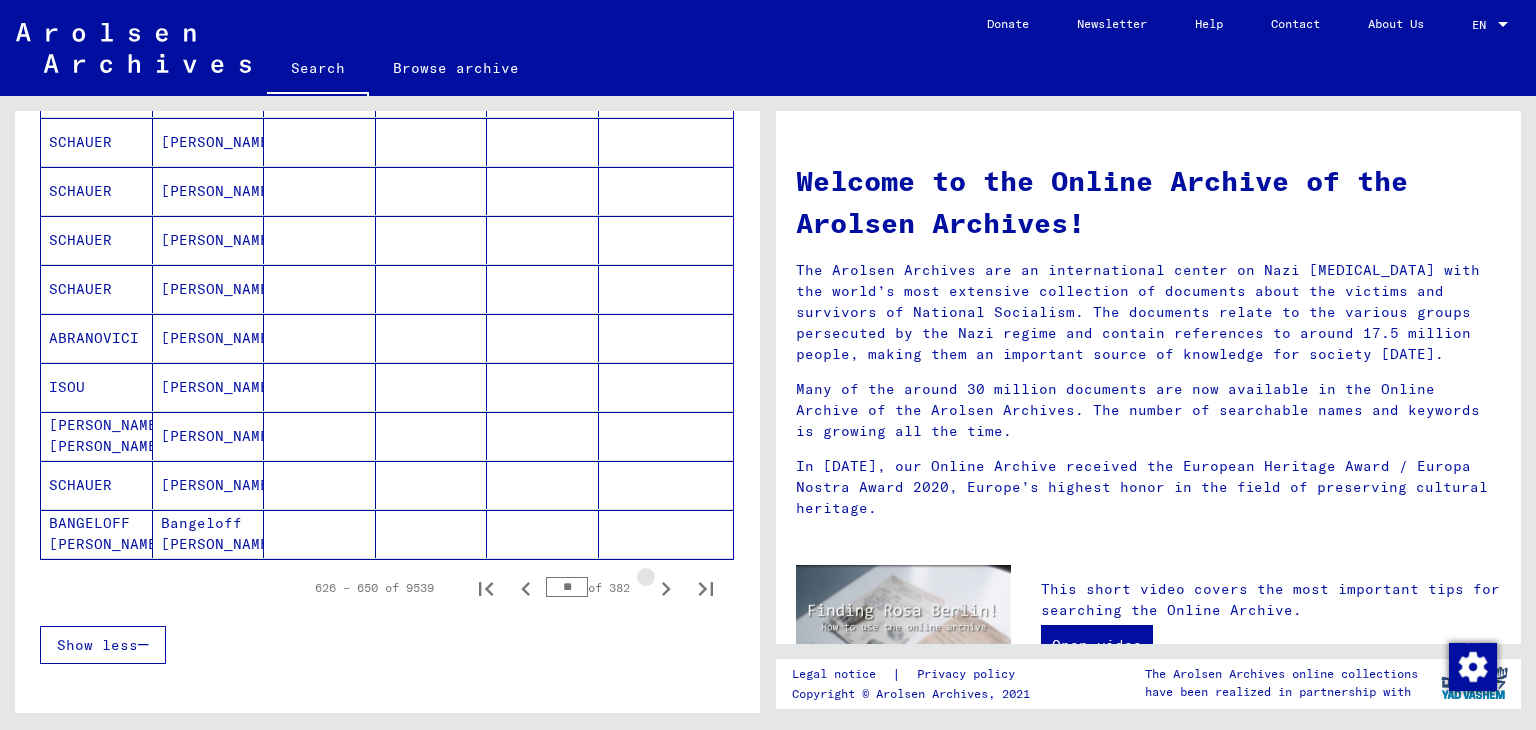click 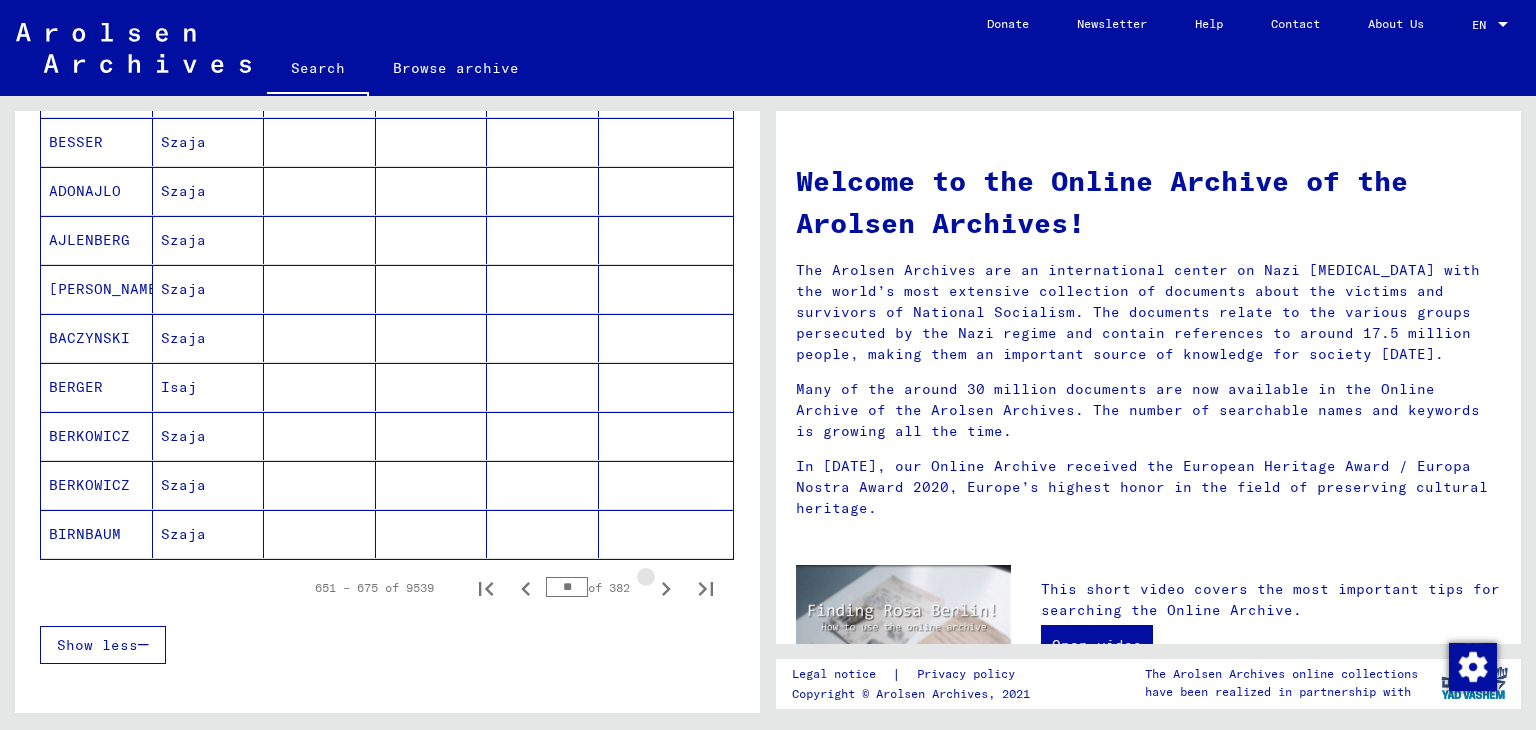 click 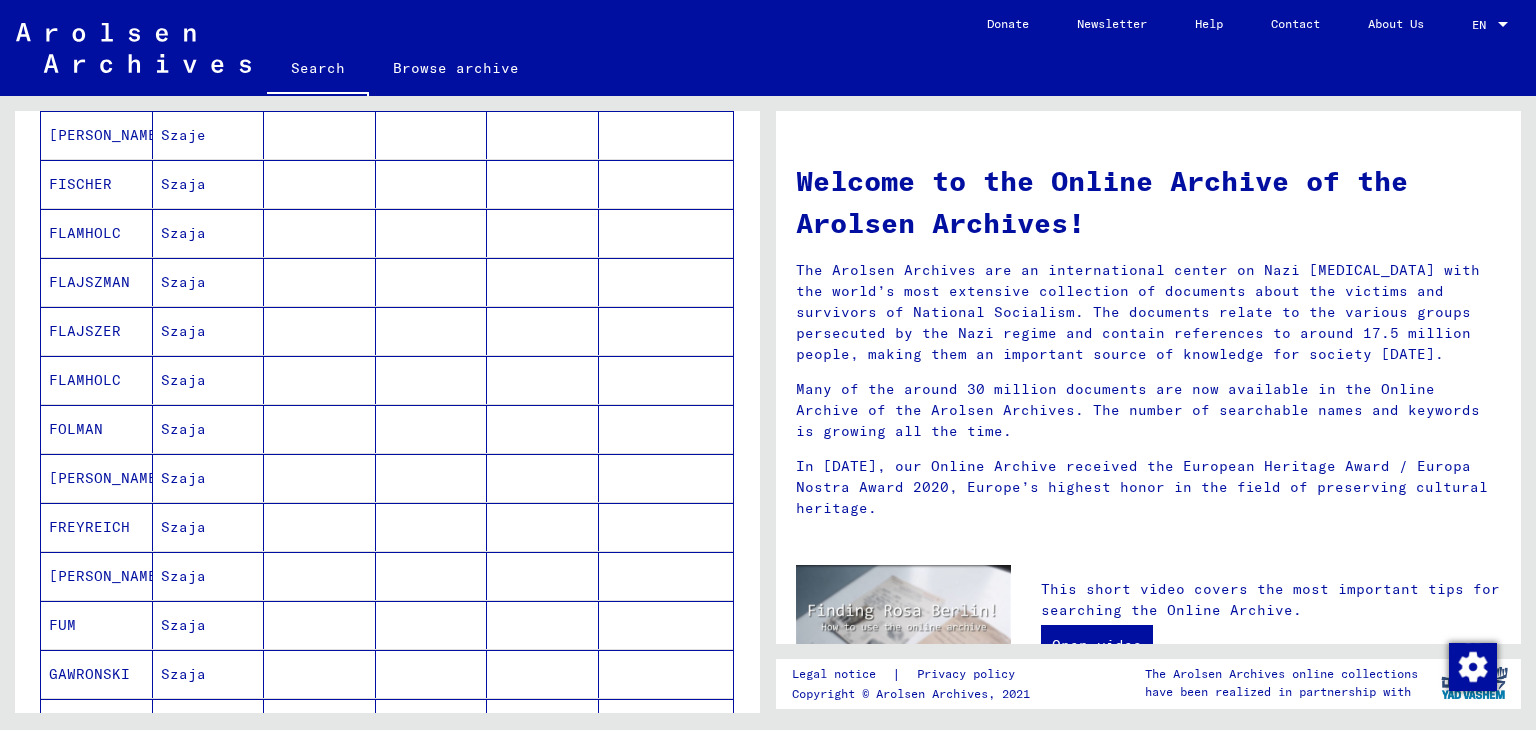 scroll, scrollTop: 0, scrollLeft: 0, axis: both 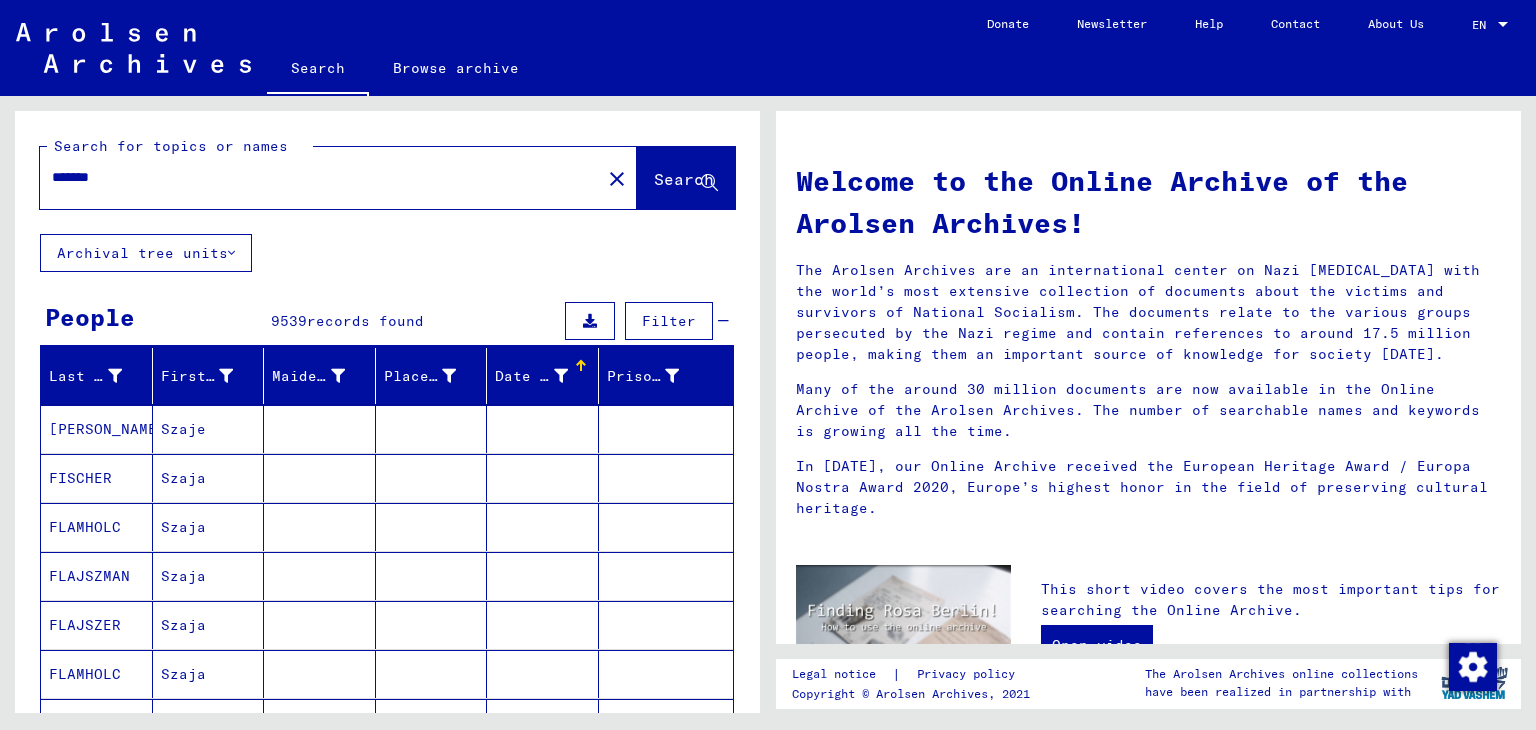 click on "*******" at bounding box center (314, 177) 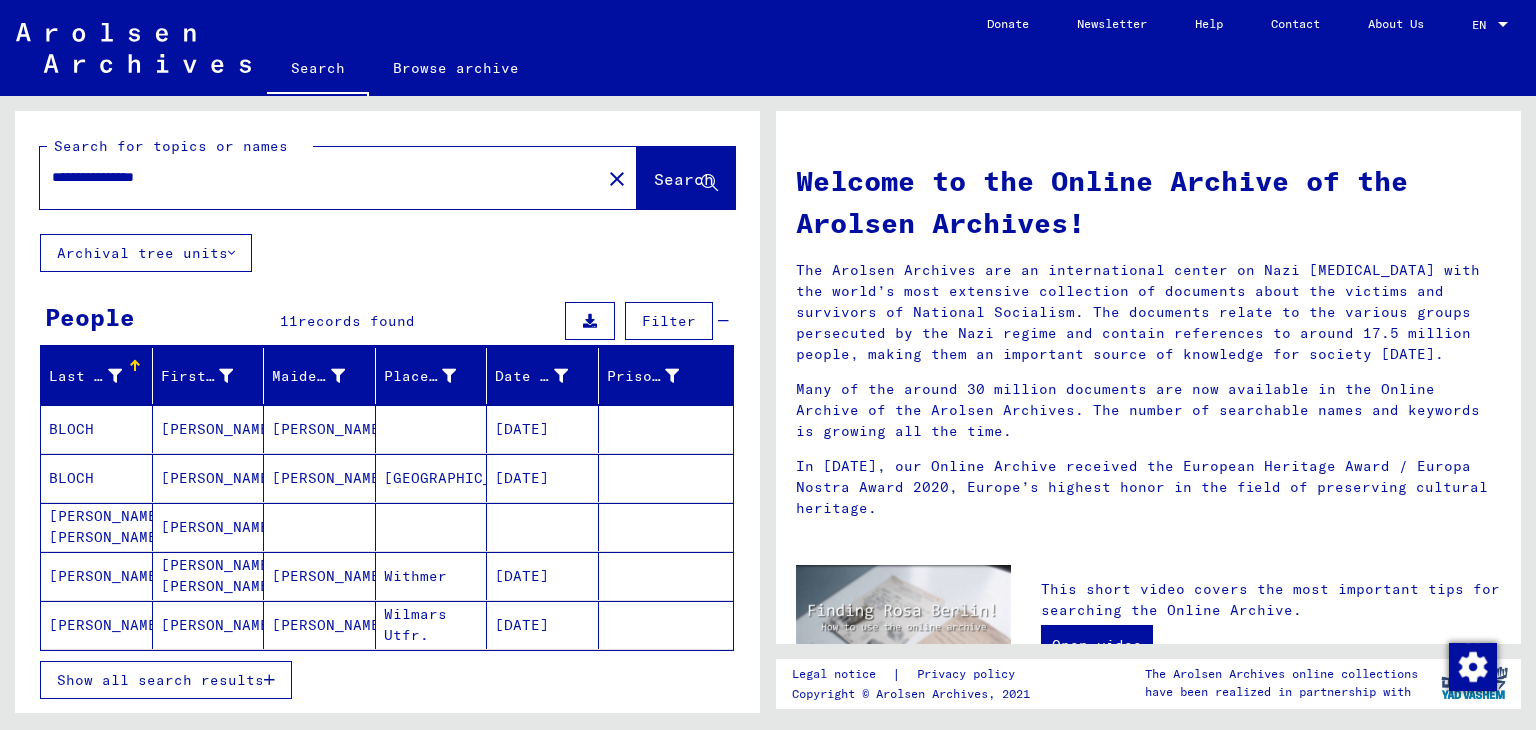 drag, startPoint x: 233, startPoint y: 181, endPoint x: 128, endPoint y: 176, distance: 105.11898 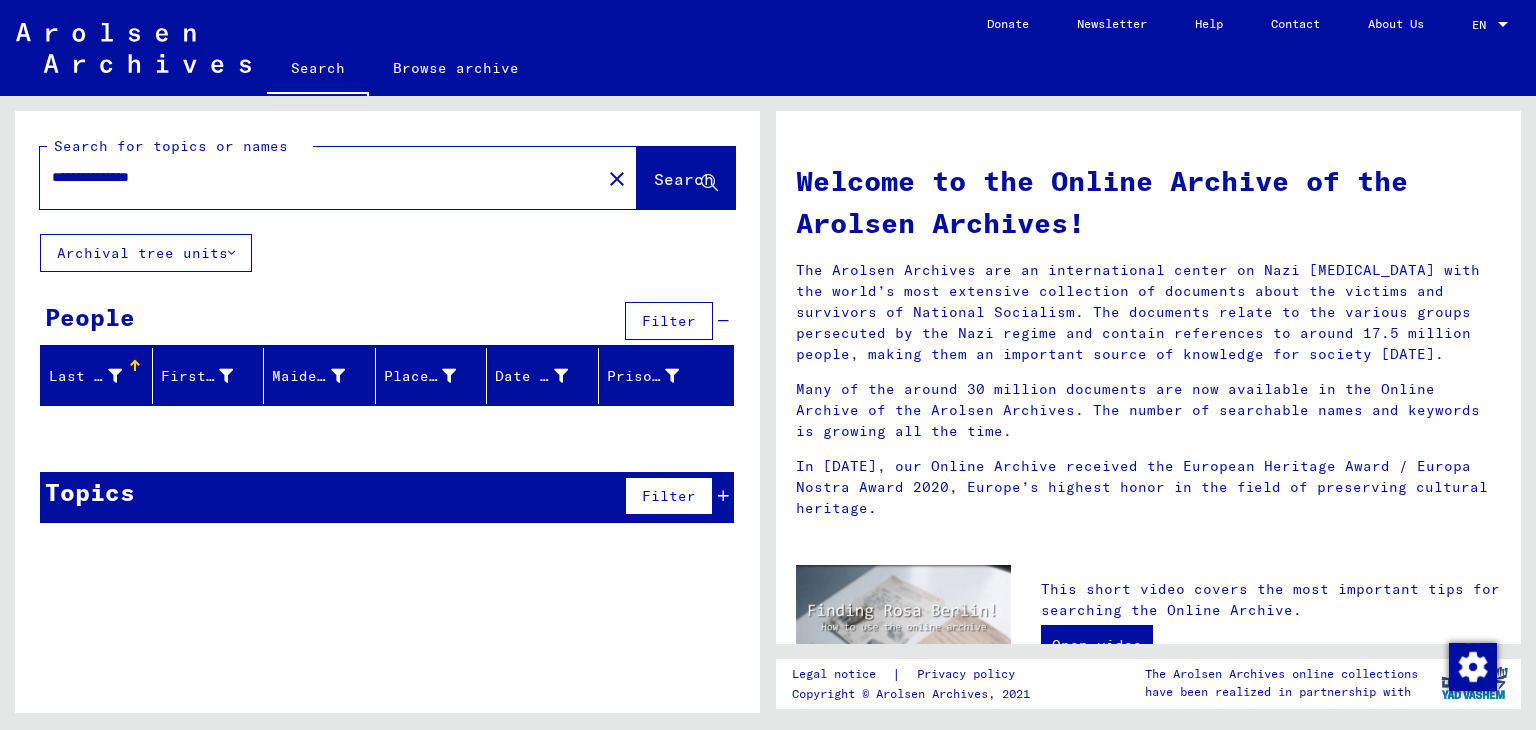 type on "**********" 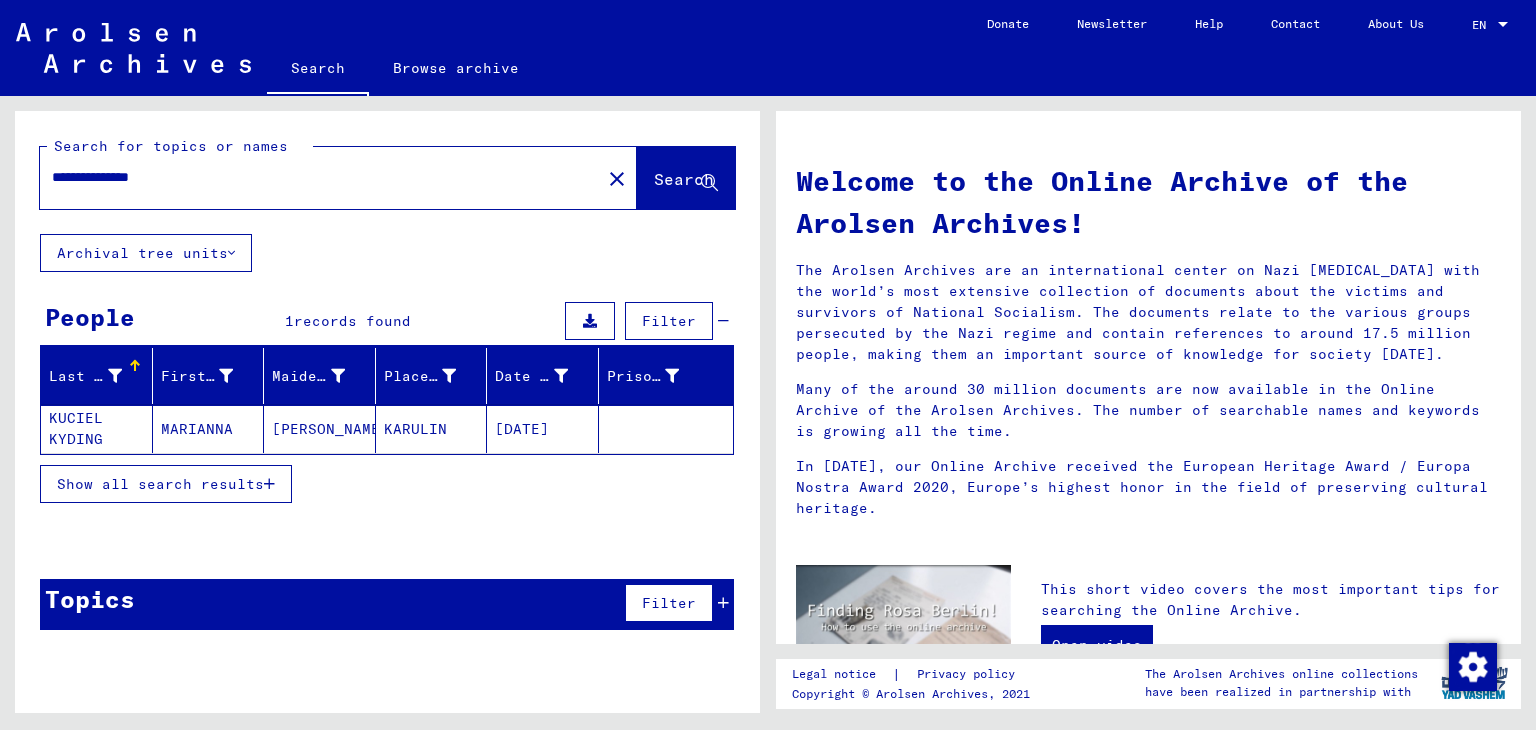 drag, startPoint x: 196, startPoint y: 179, endPoint x: 32, endPoint y: 193, distance: 164.59648 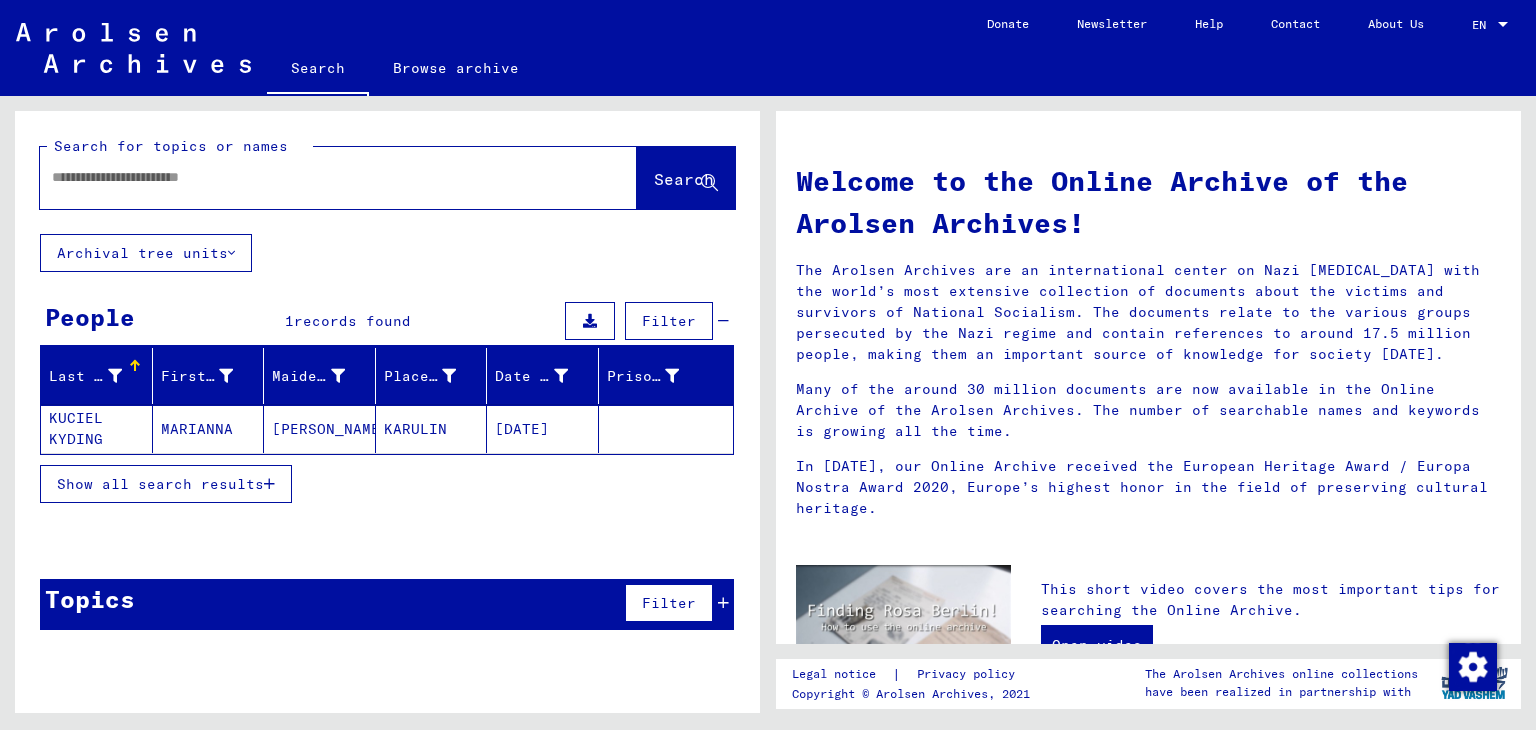 click at bounding box center (314, 177) 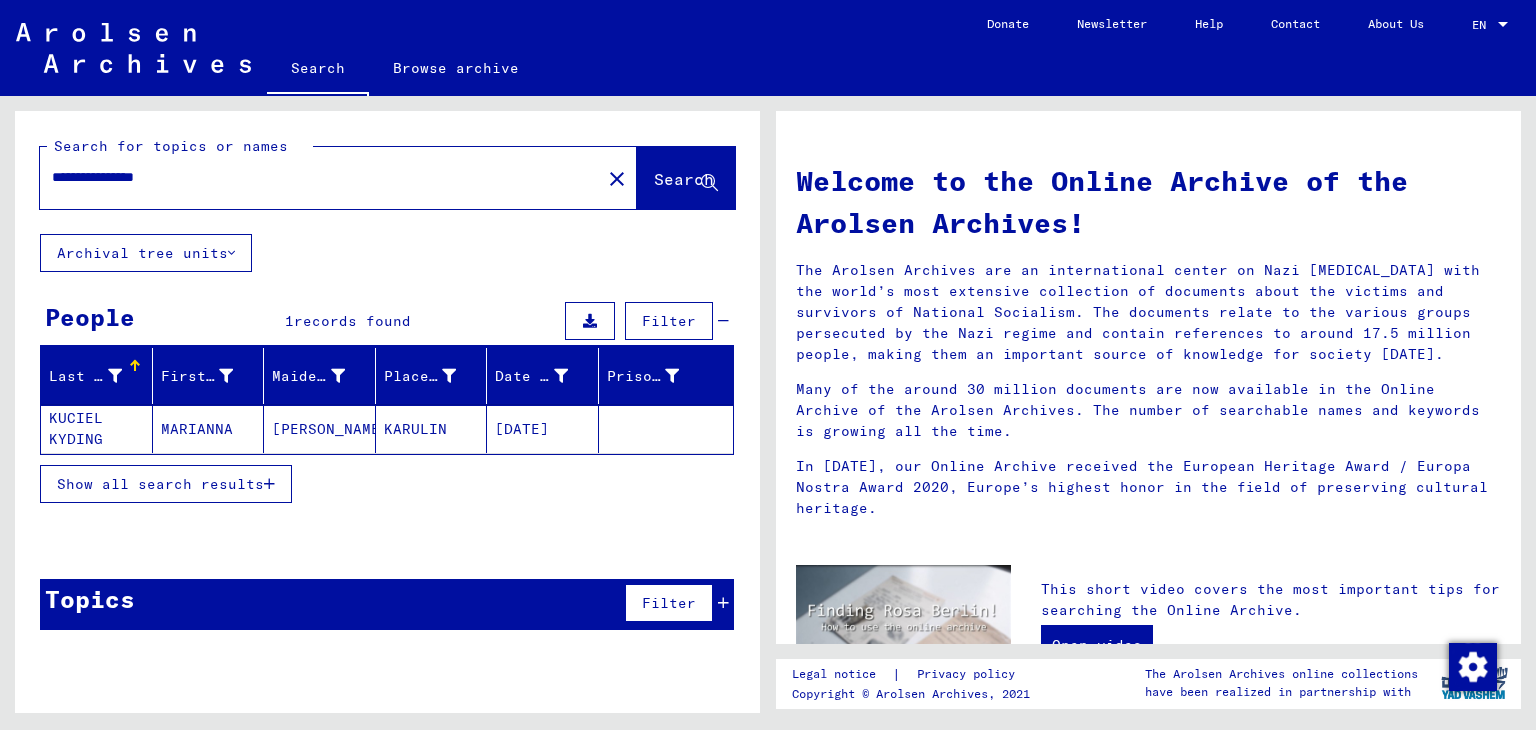 click on "**********" at bounding box center (314, 177) 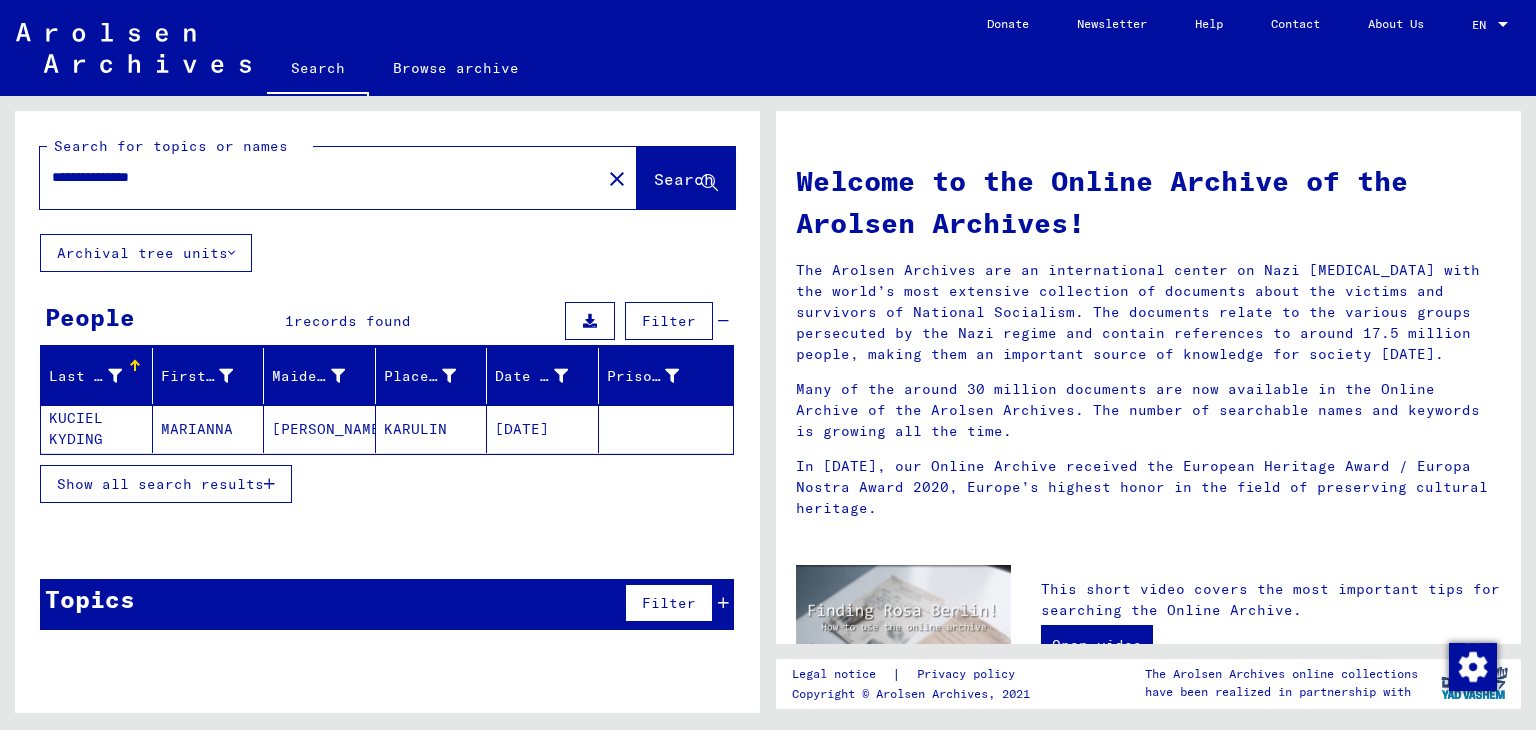 type on "**********" 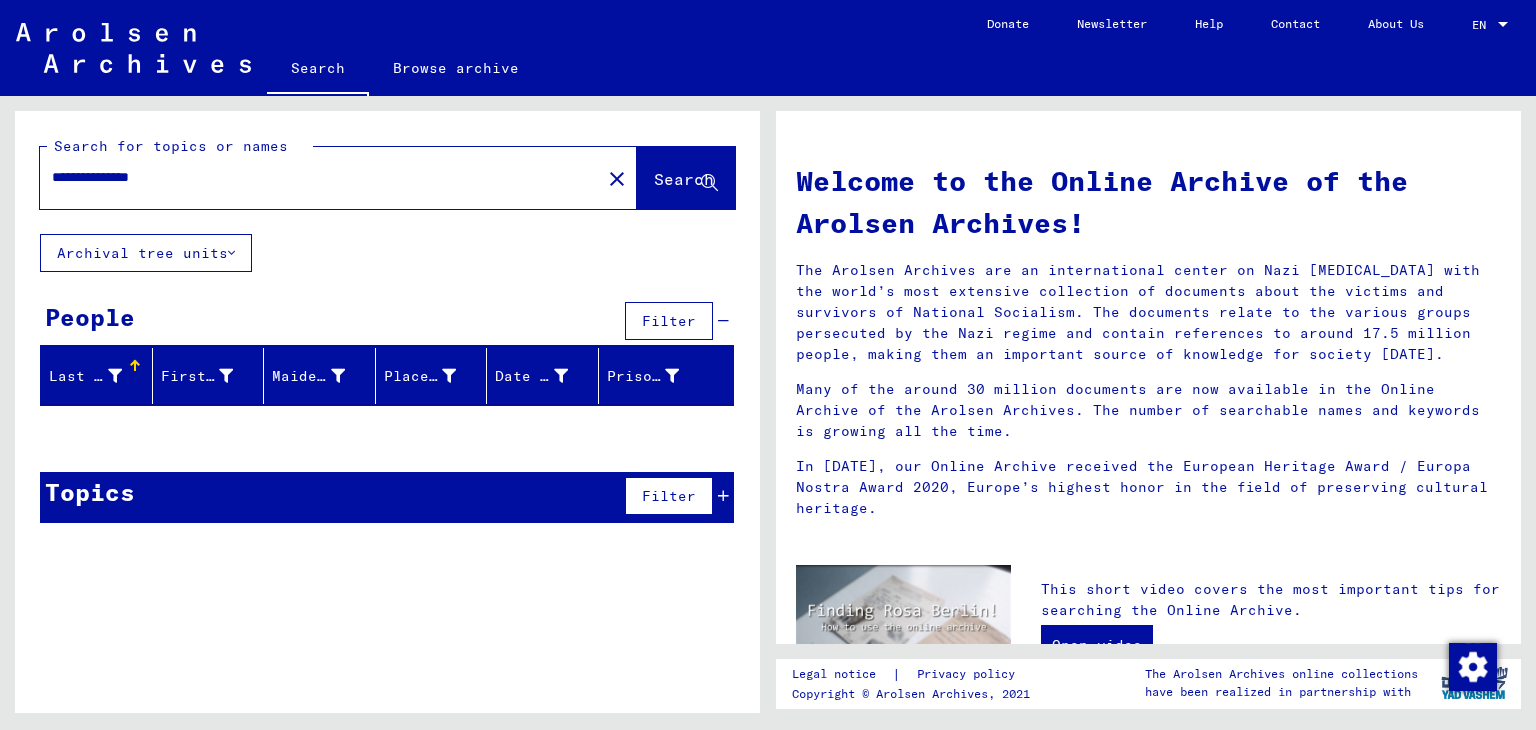 click on "**********" 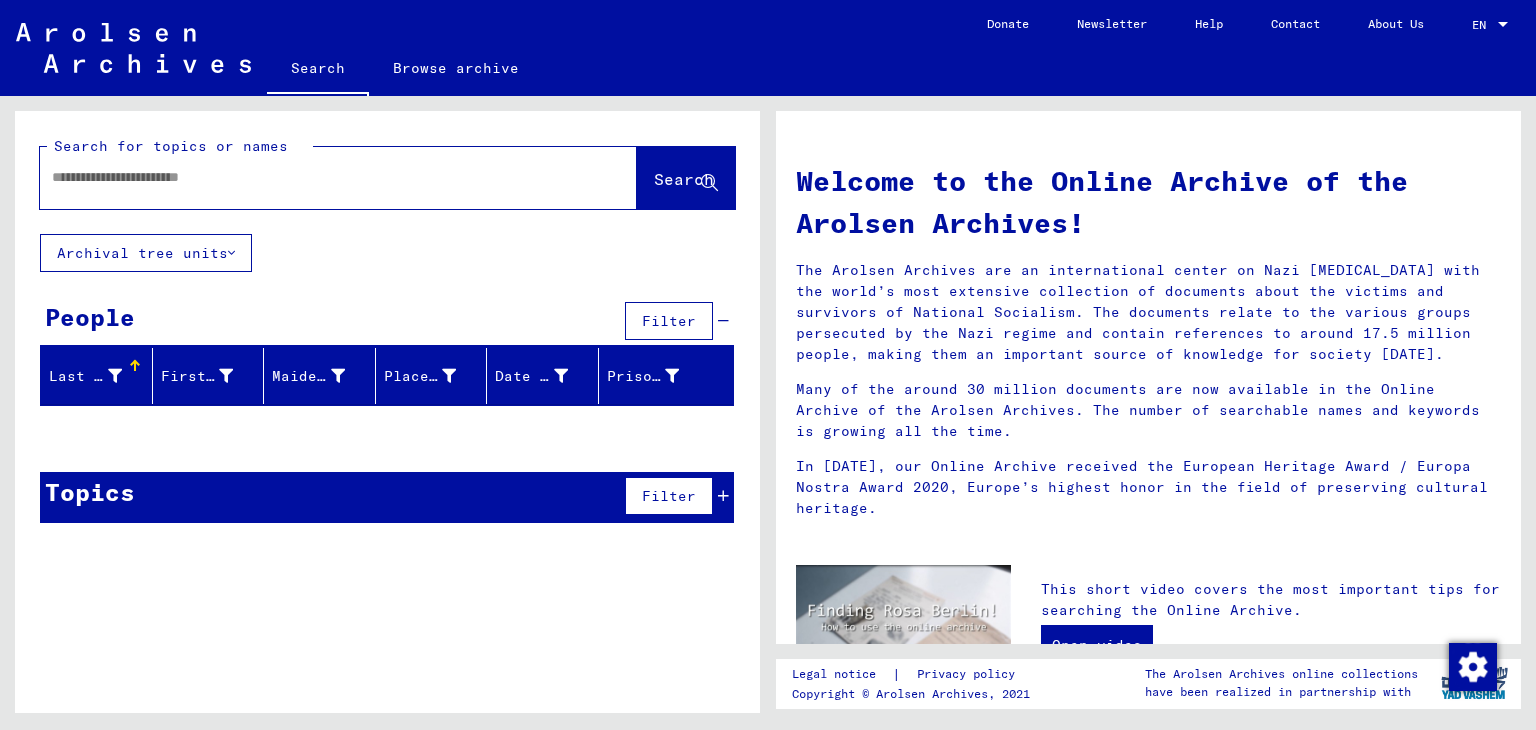 paste on "**********" 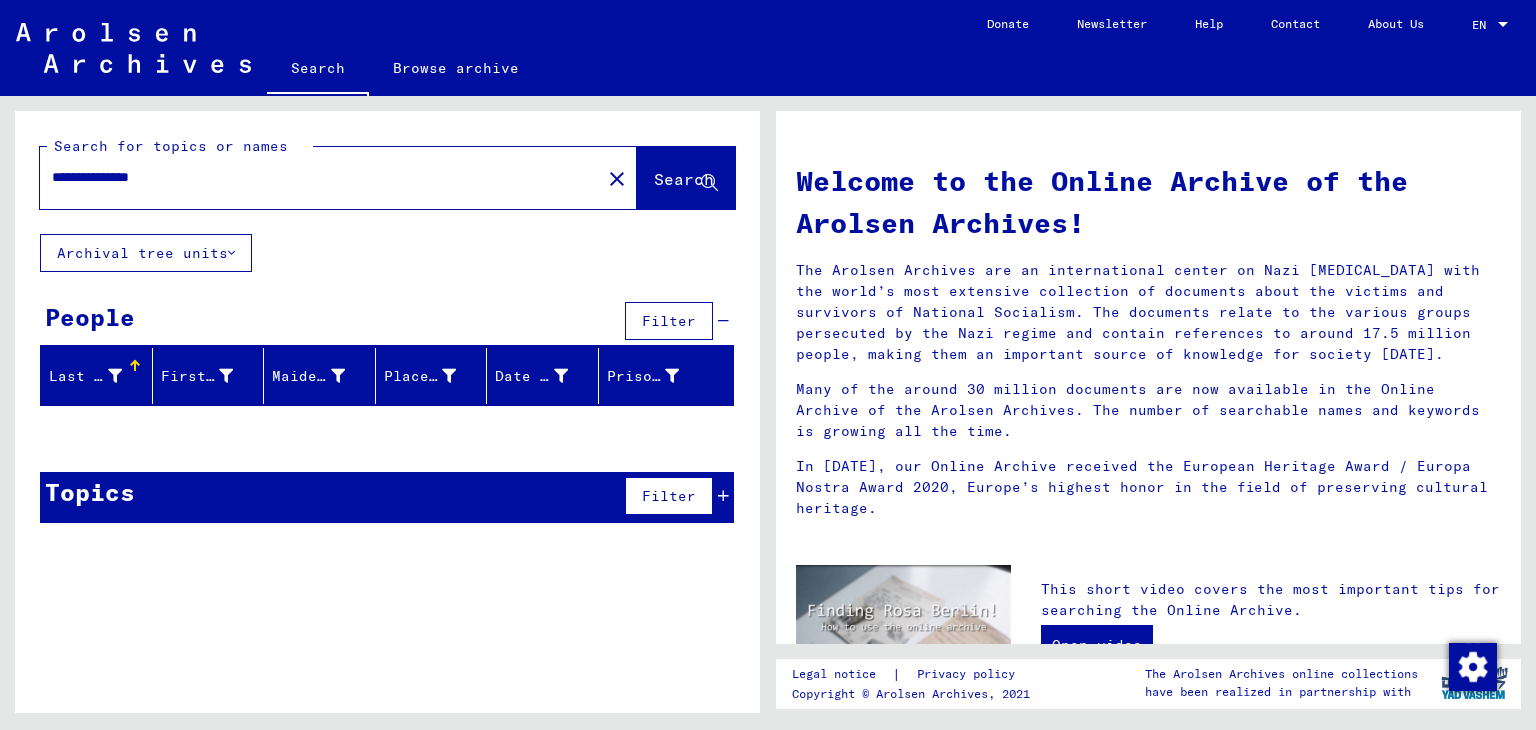 type on "**********" 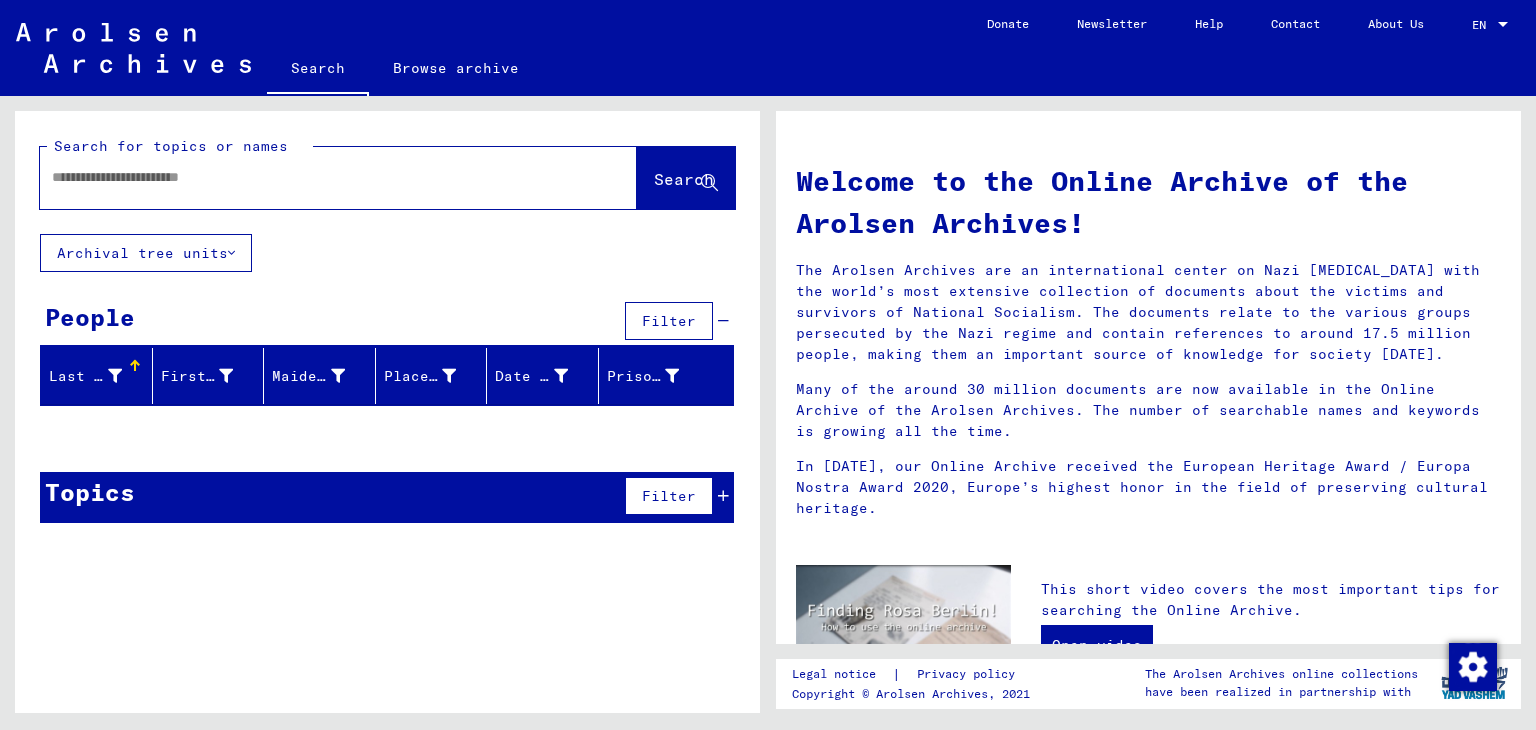 paste on "**********" 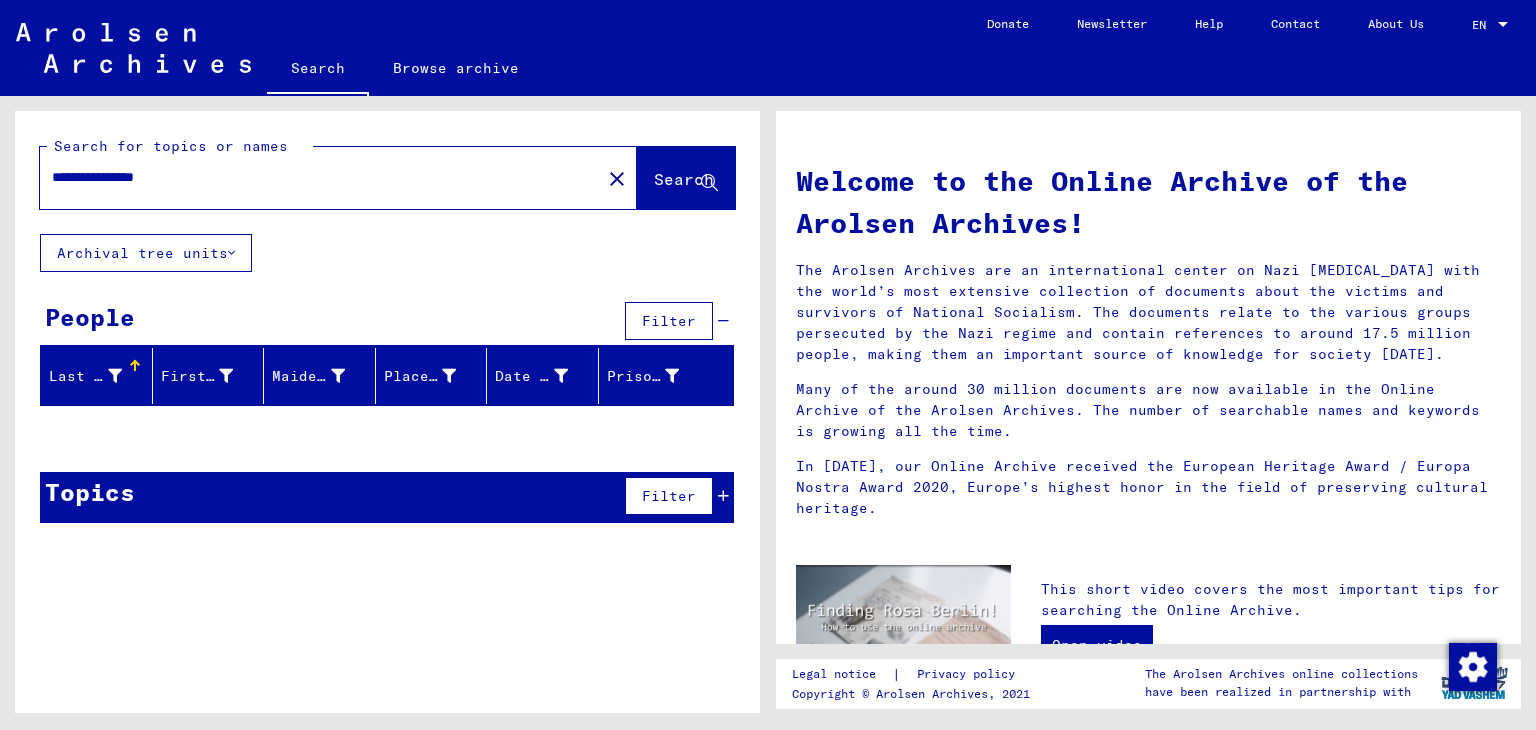 click on "**********" at bounding box center [314, 177] 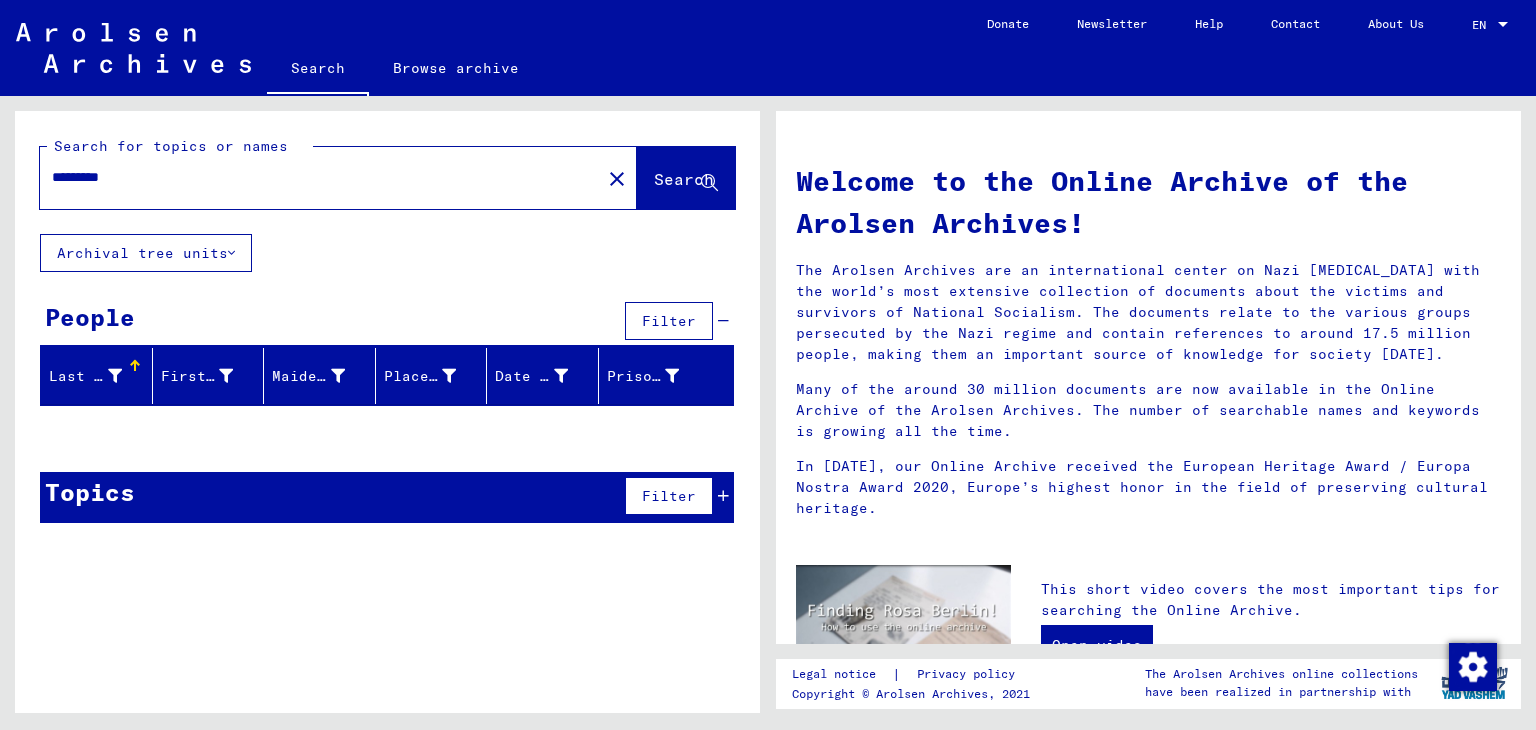 type on "*********" 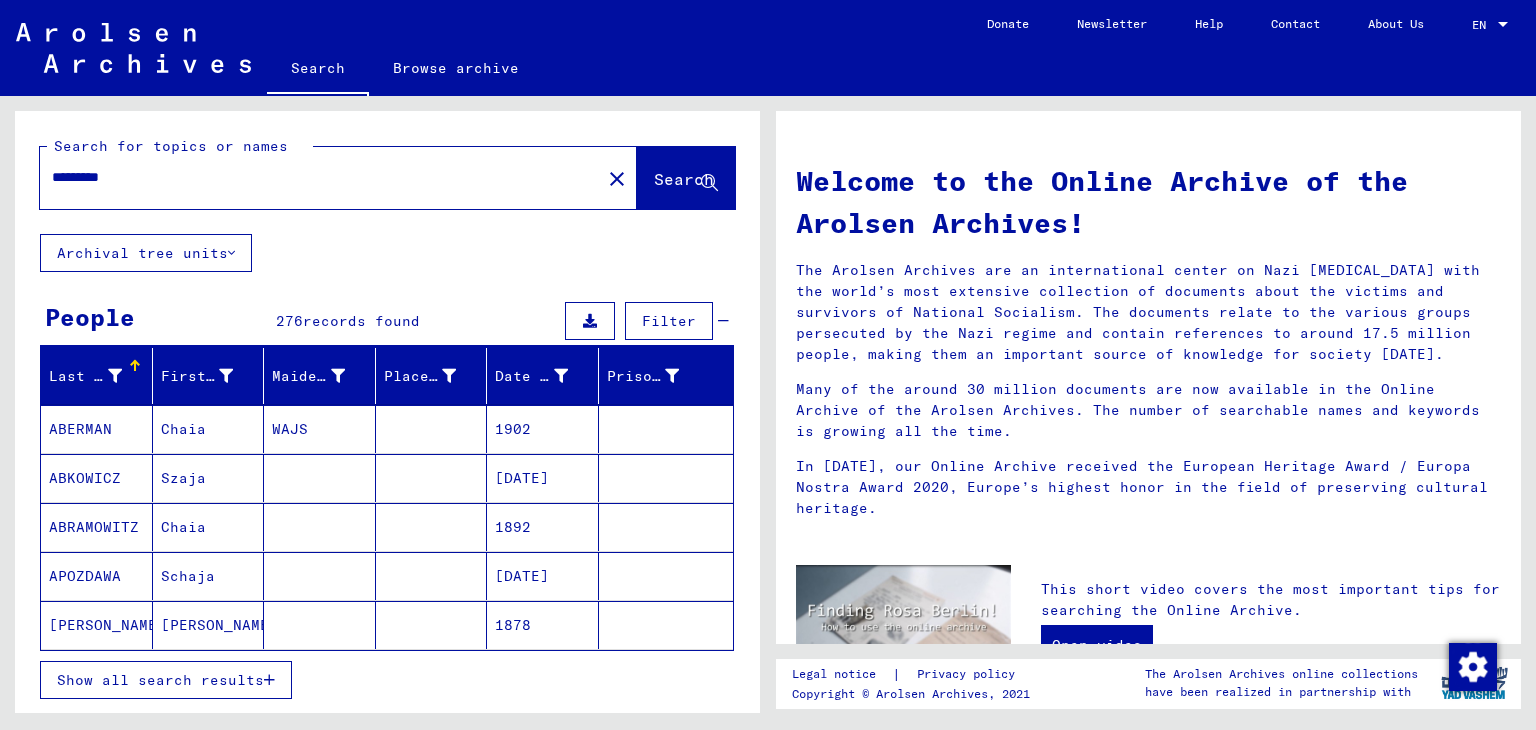 click on "Last Name" at bounding box center [85, 376] 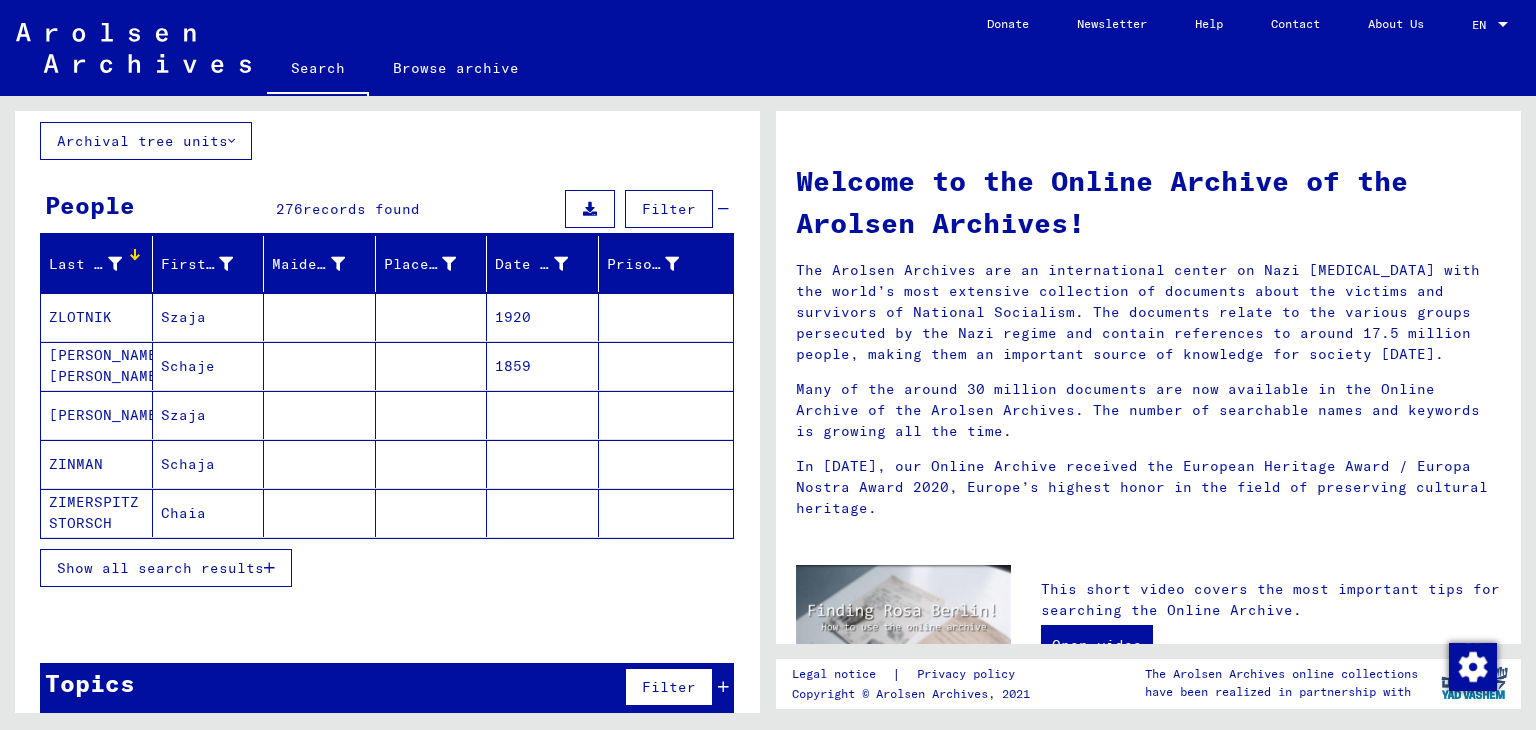 scroll, scrollTop: 119, scrollLeft: 0, axis: vertical 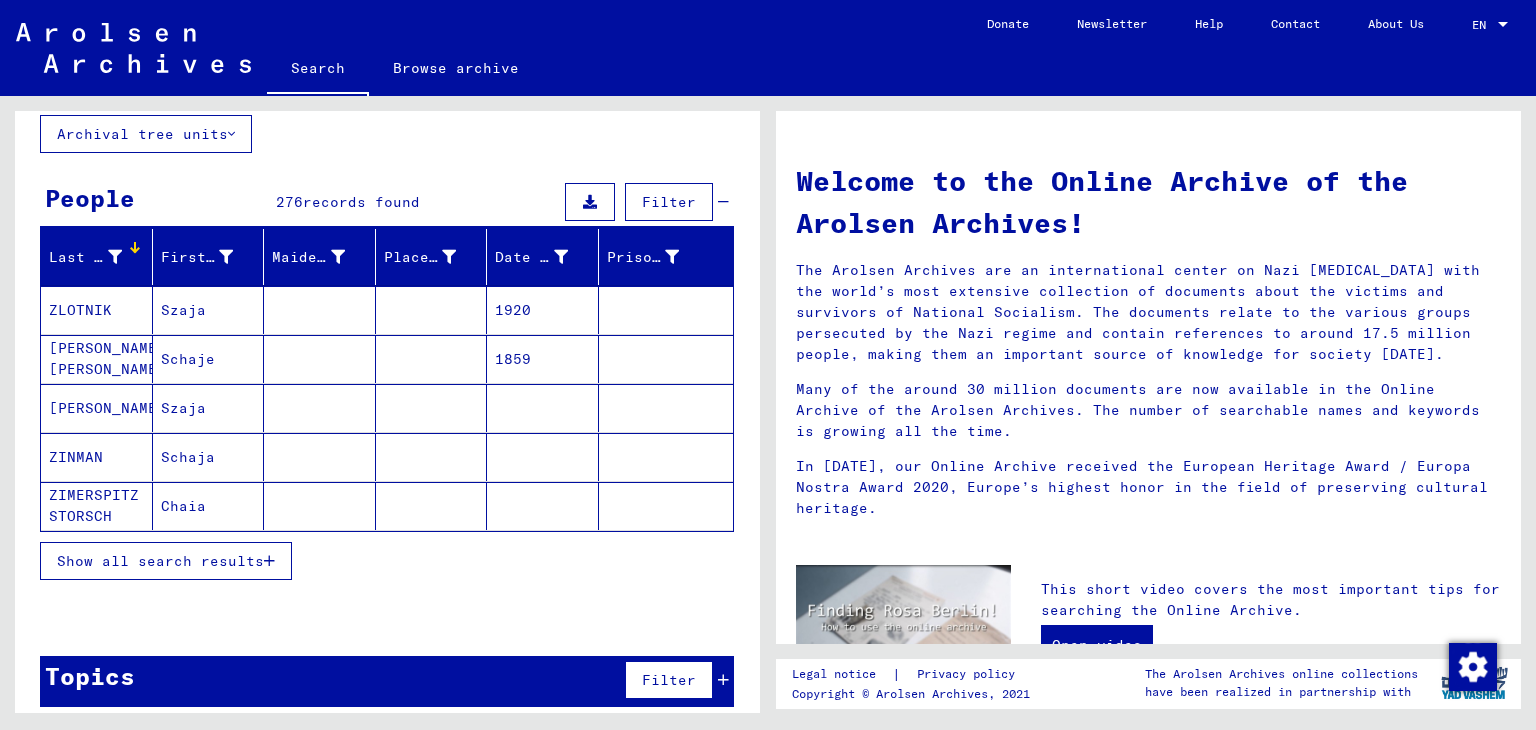 click on "Show all search results" at bounding box center [160, 561] 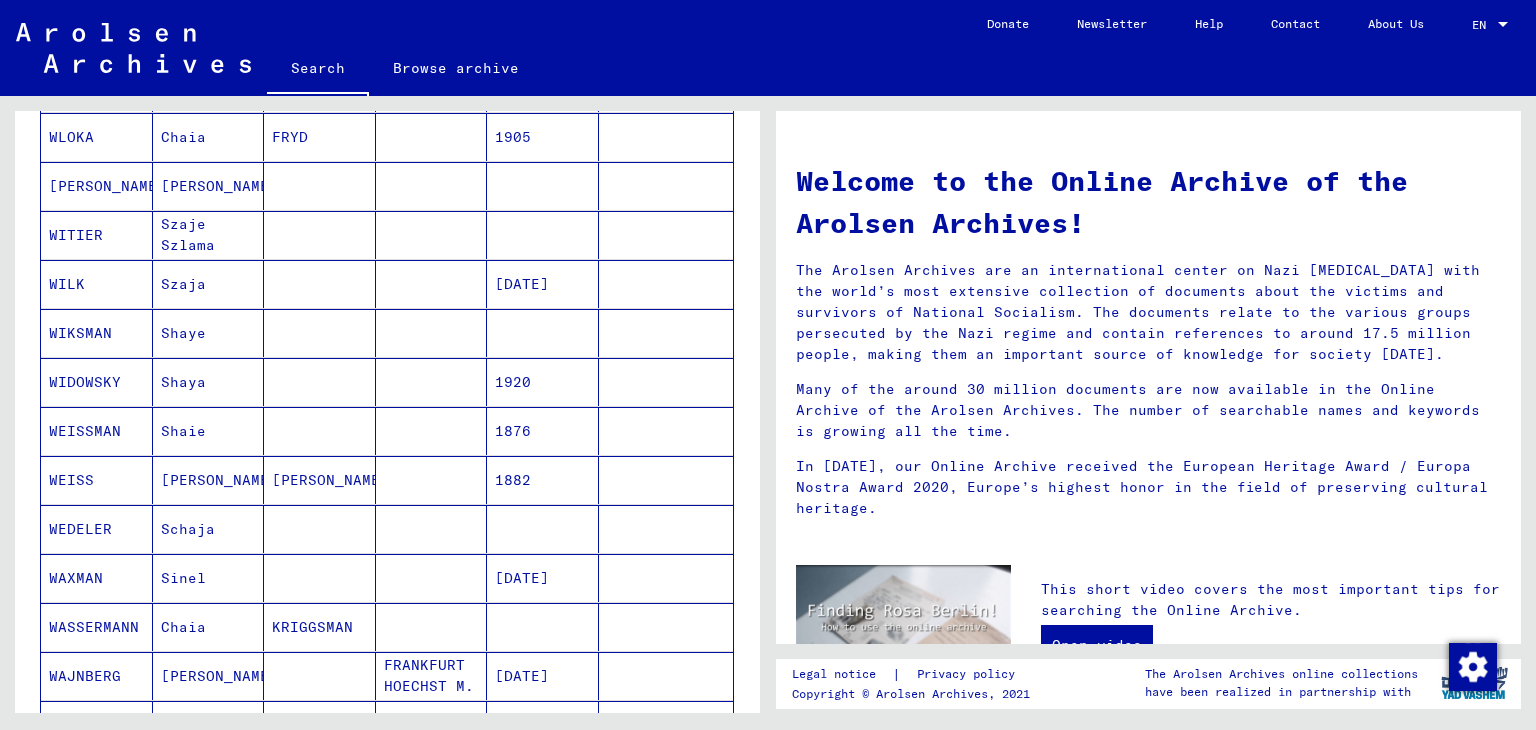 scroll, scrollTop: 1161, scrollLeft: 0, axis: vertical 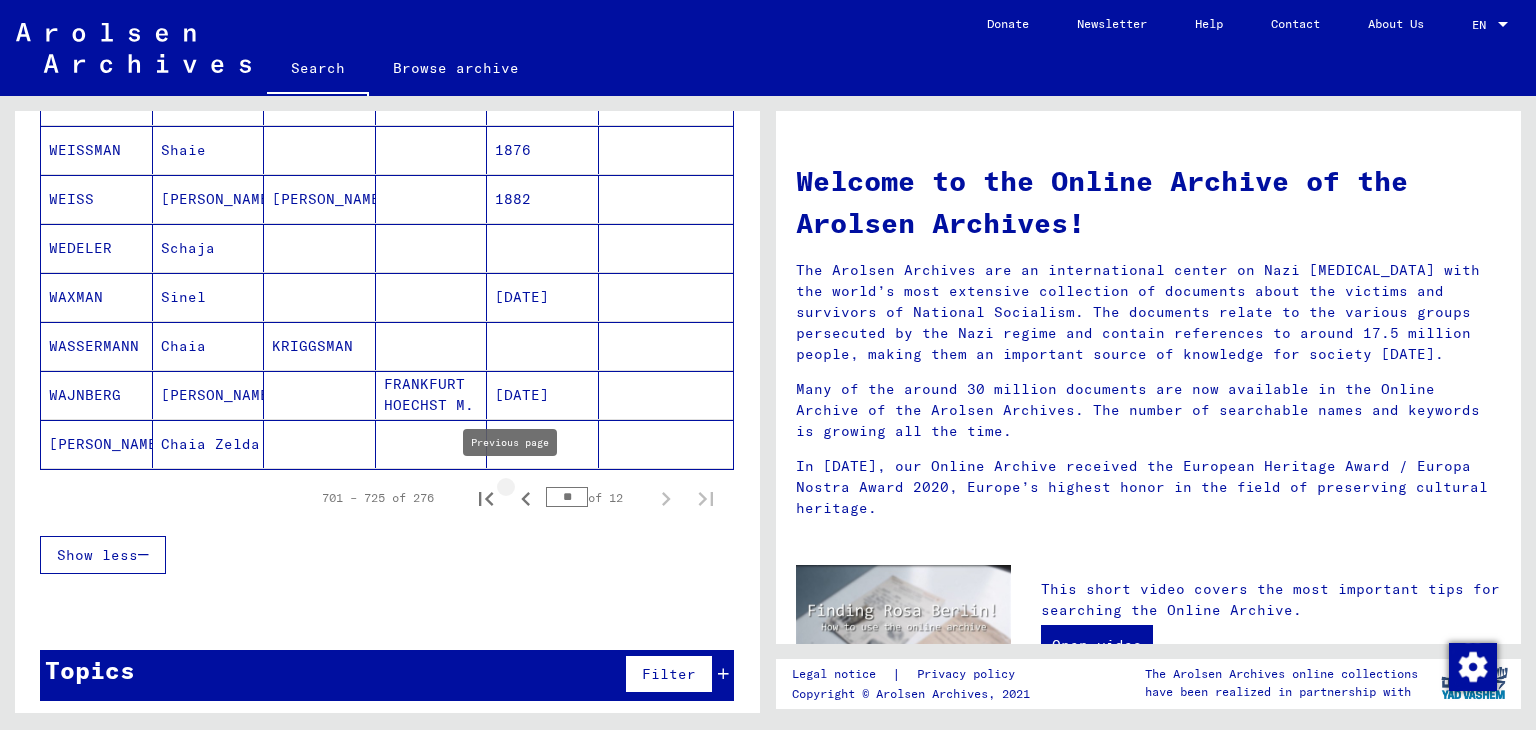 click 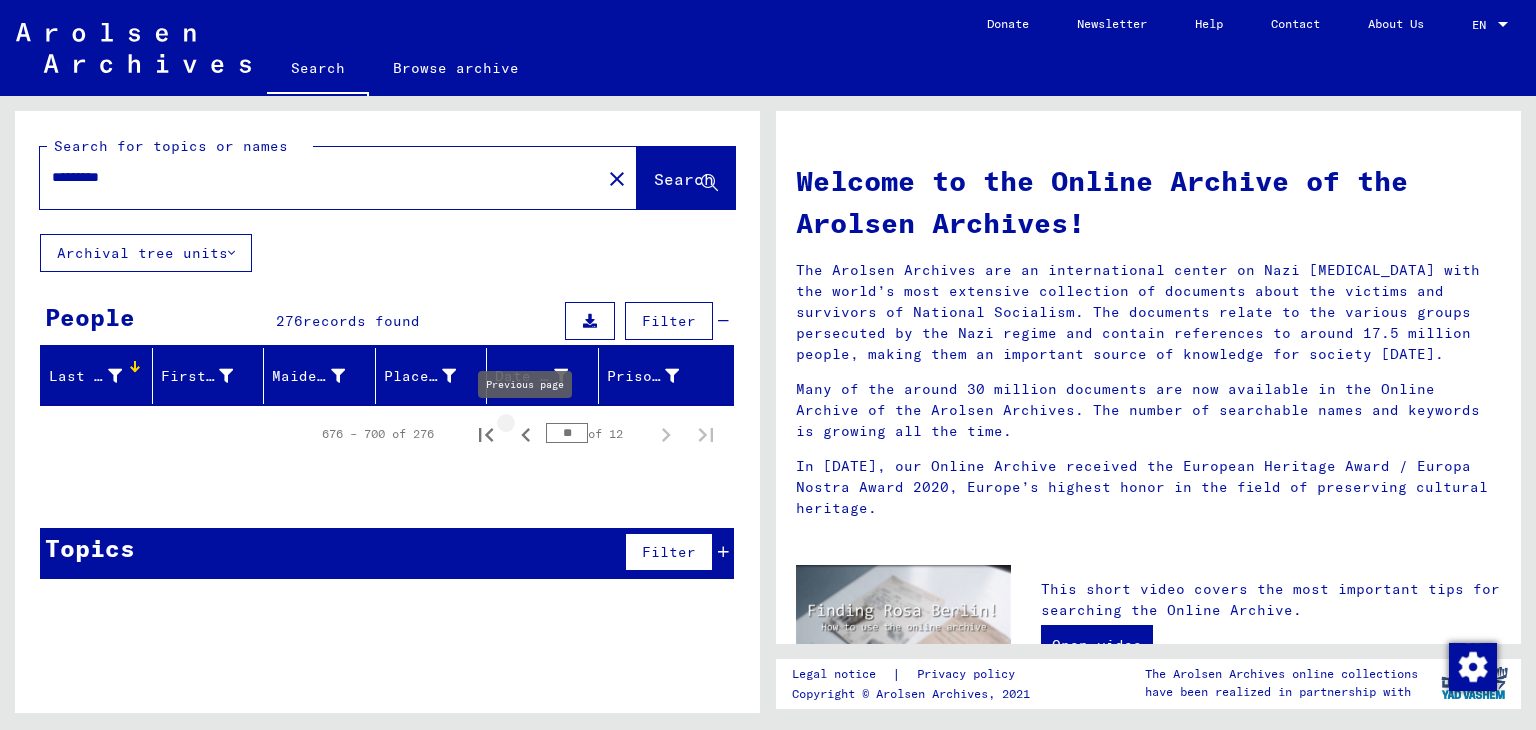 click 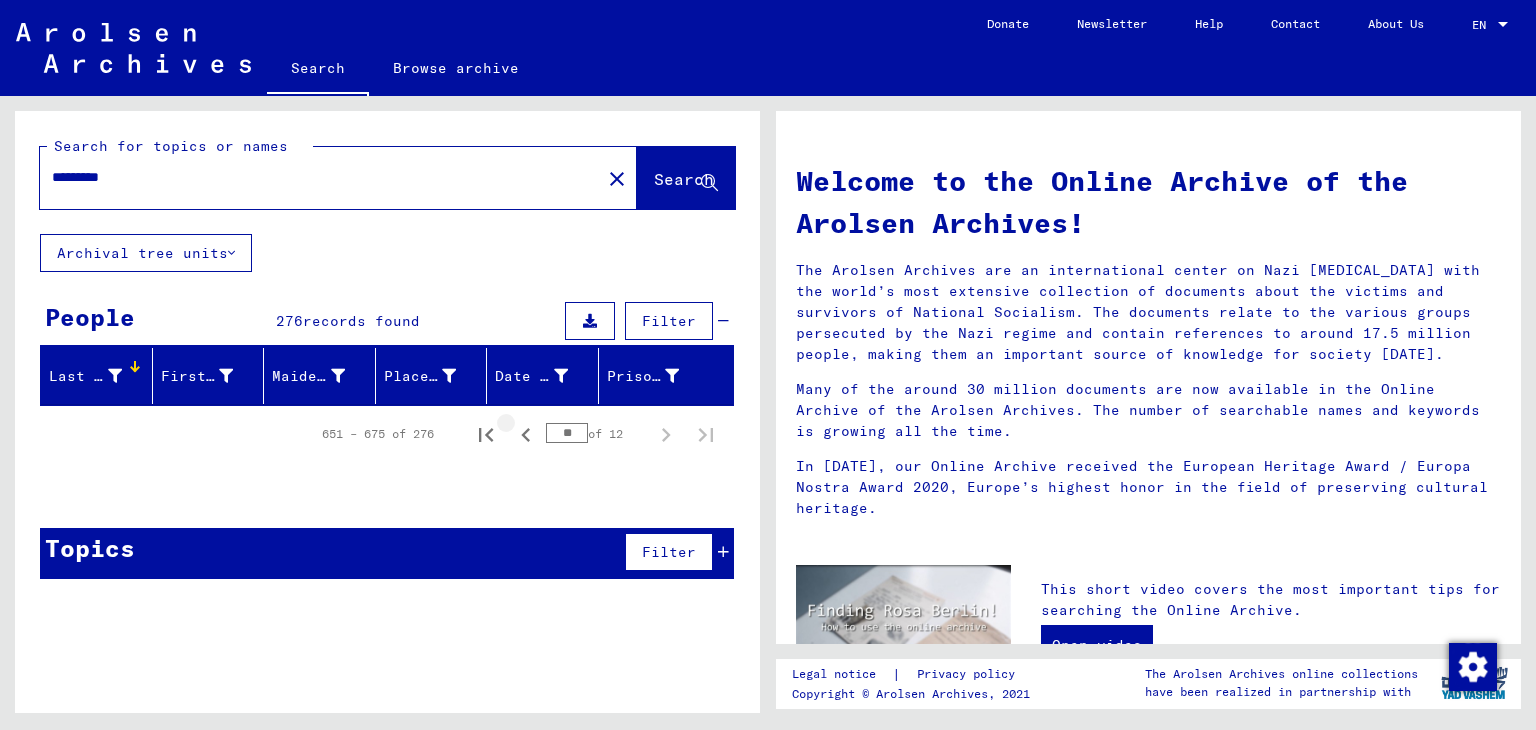 click 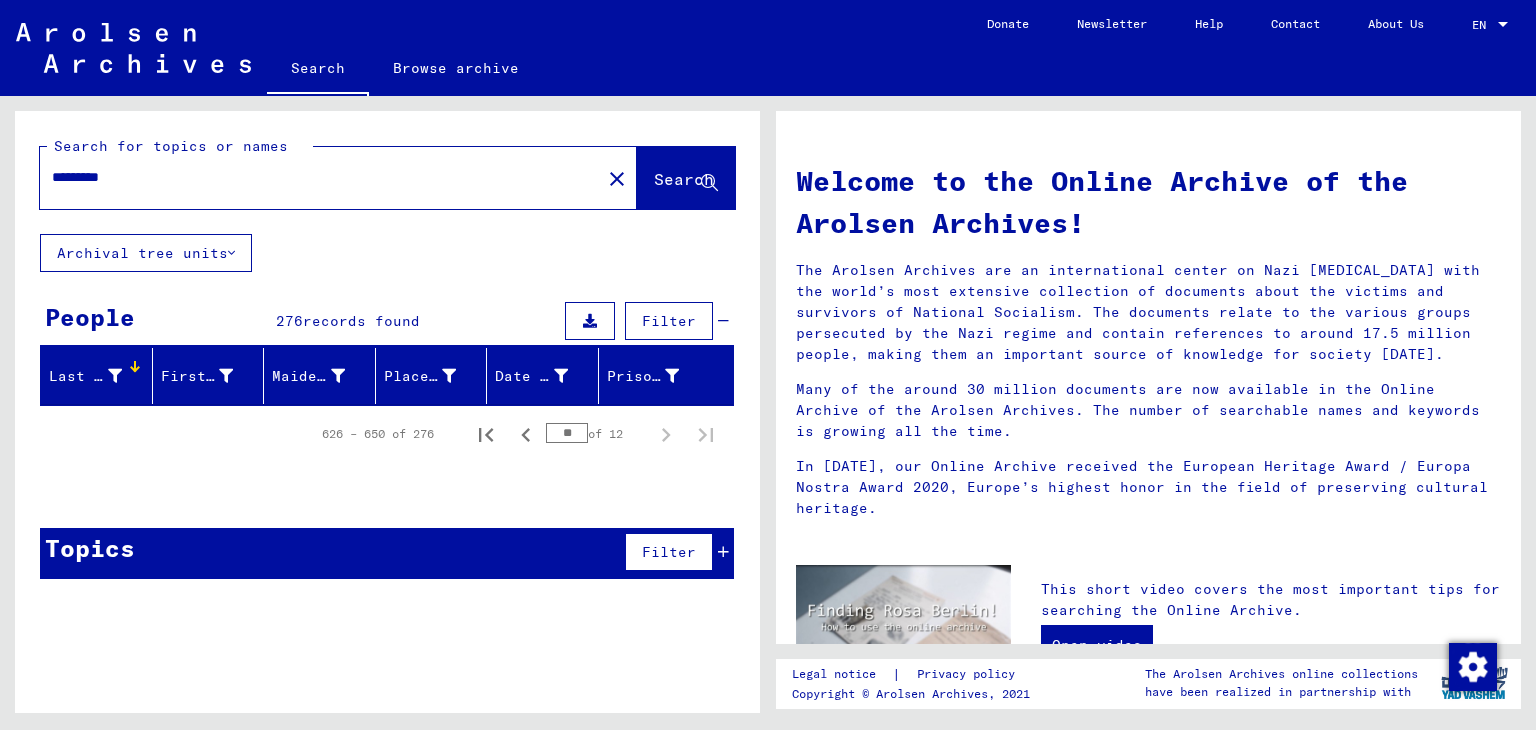 click on "*********" at bounding box center [314, 177] 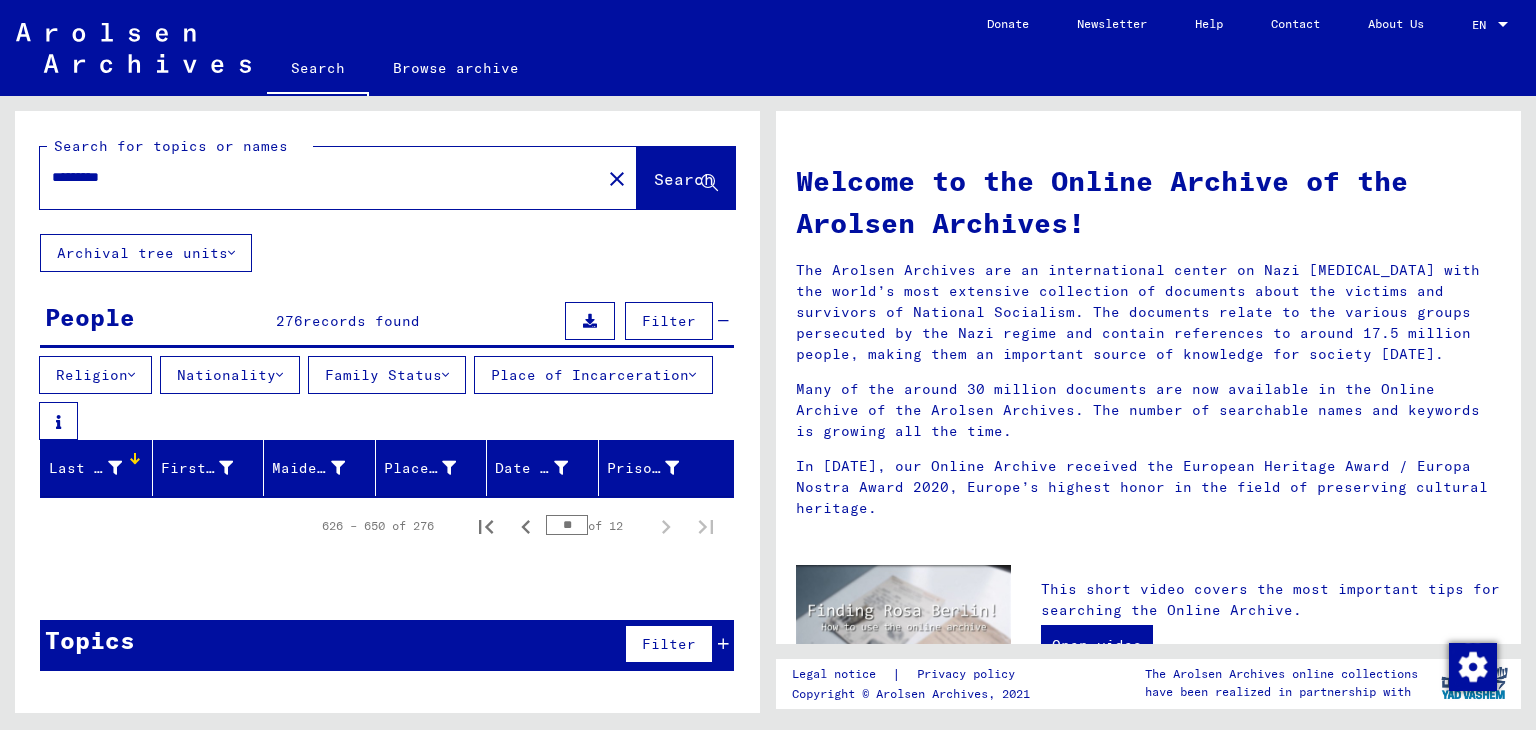 click on "Family Status" at bounding box center (387, 375) 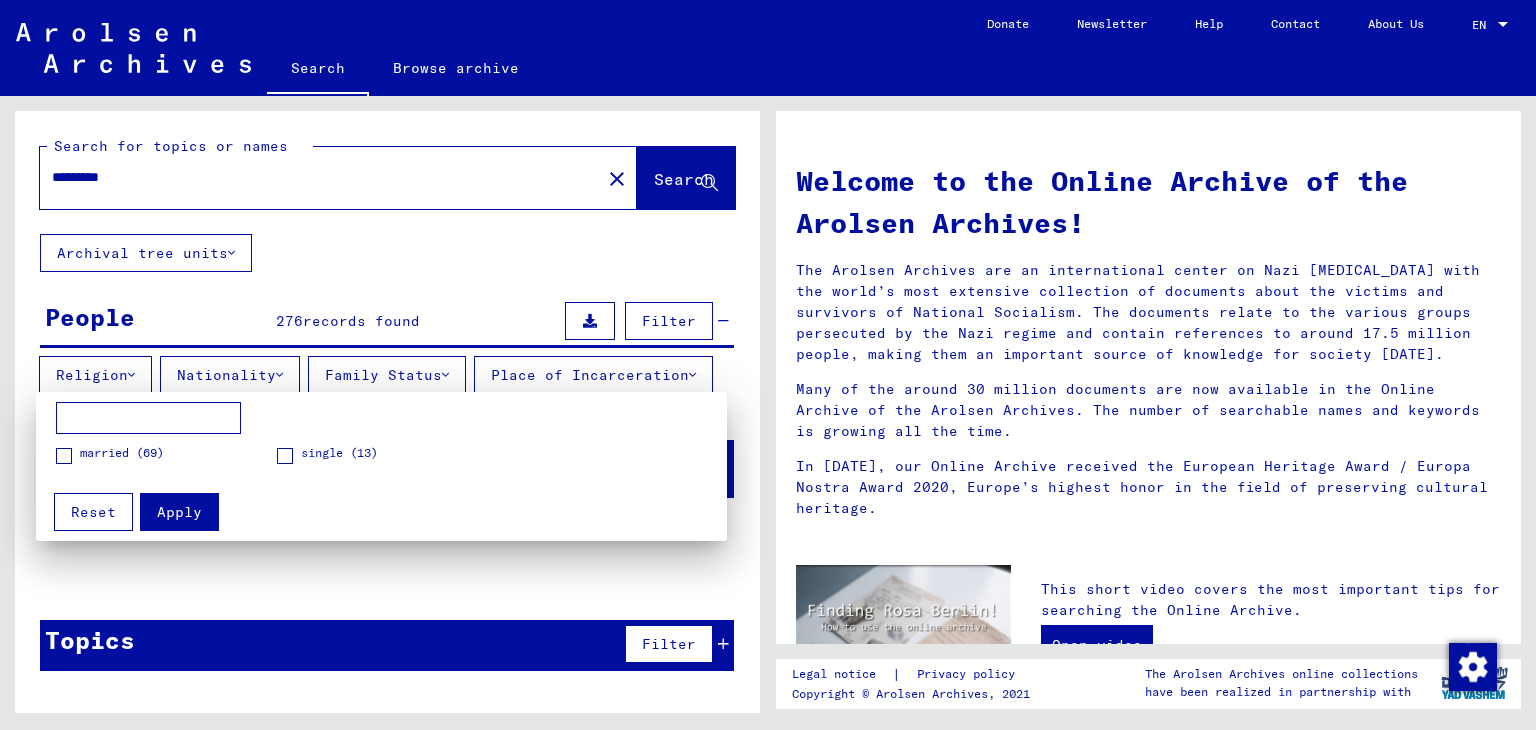 click at bounding box center (768, 365) 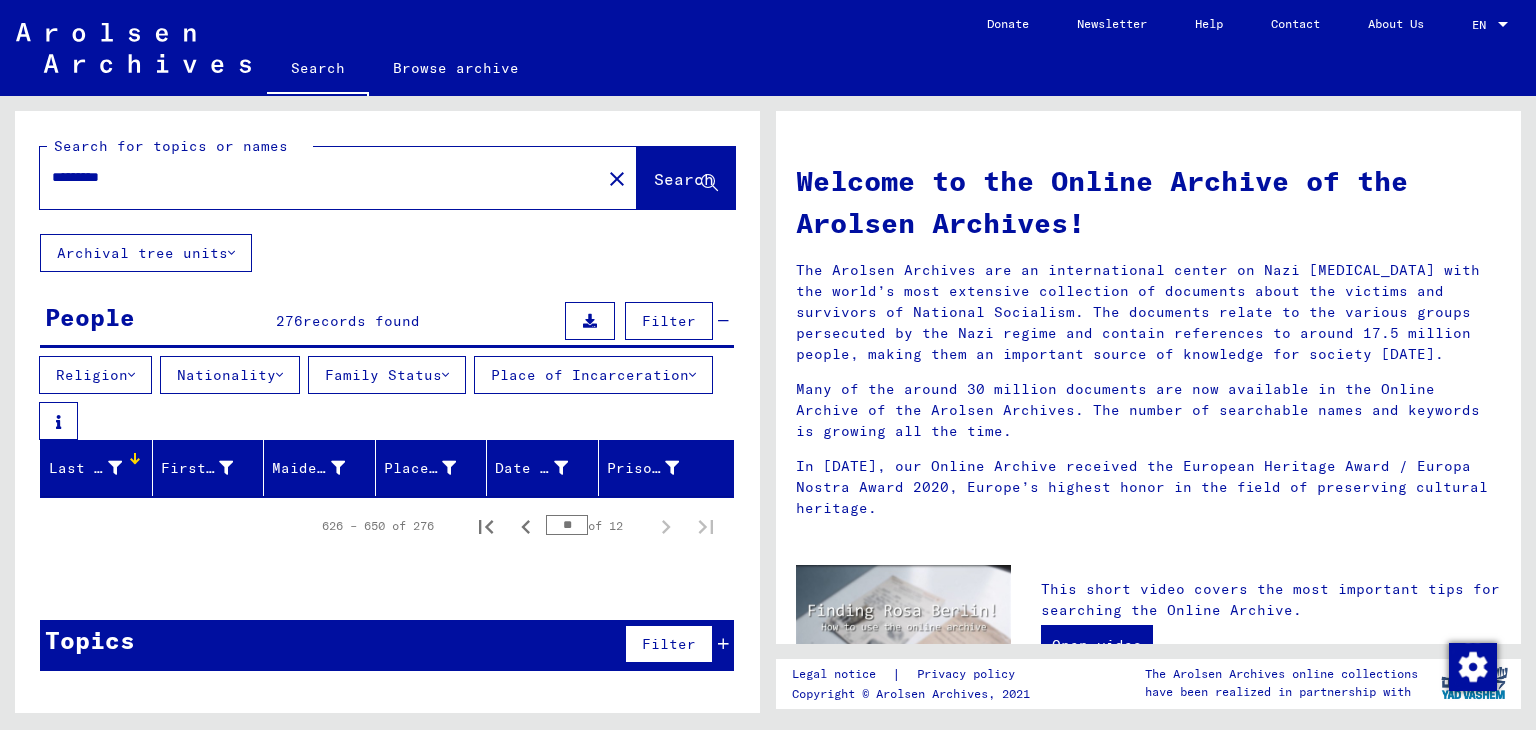 click on "*********" at bounding box center (314, 177) 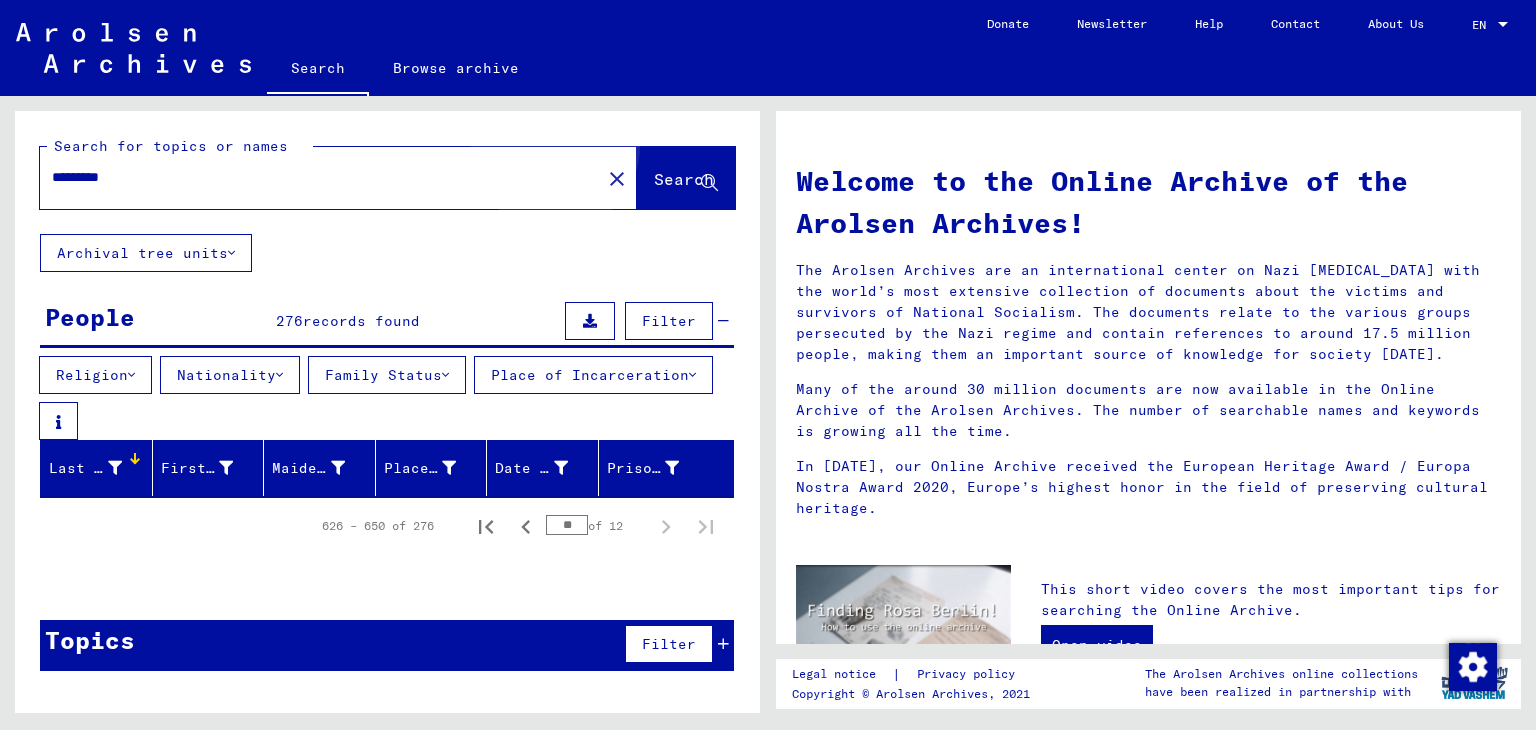 click on "Search" 